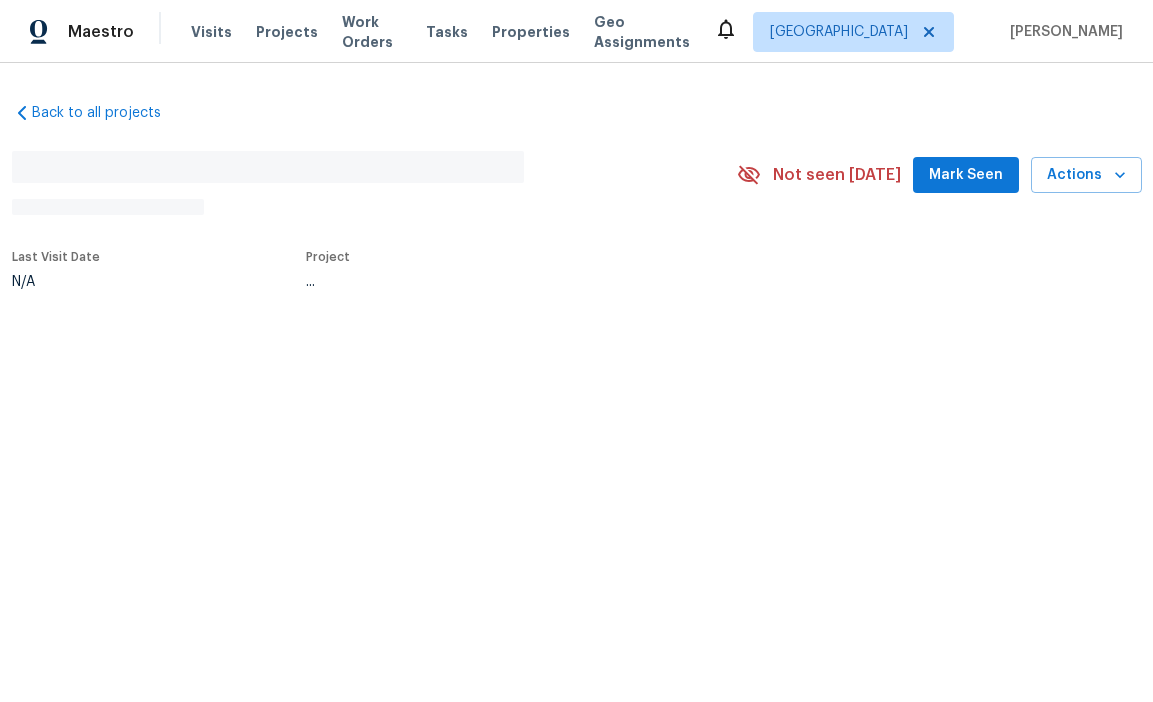 scroll, scrollTop: 0, scrollLeft: 0, axis: both 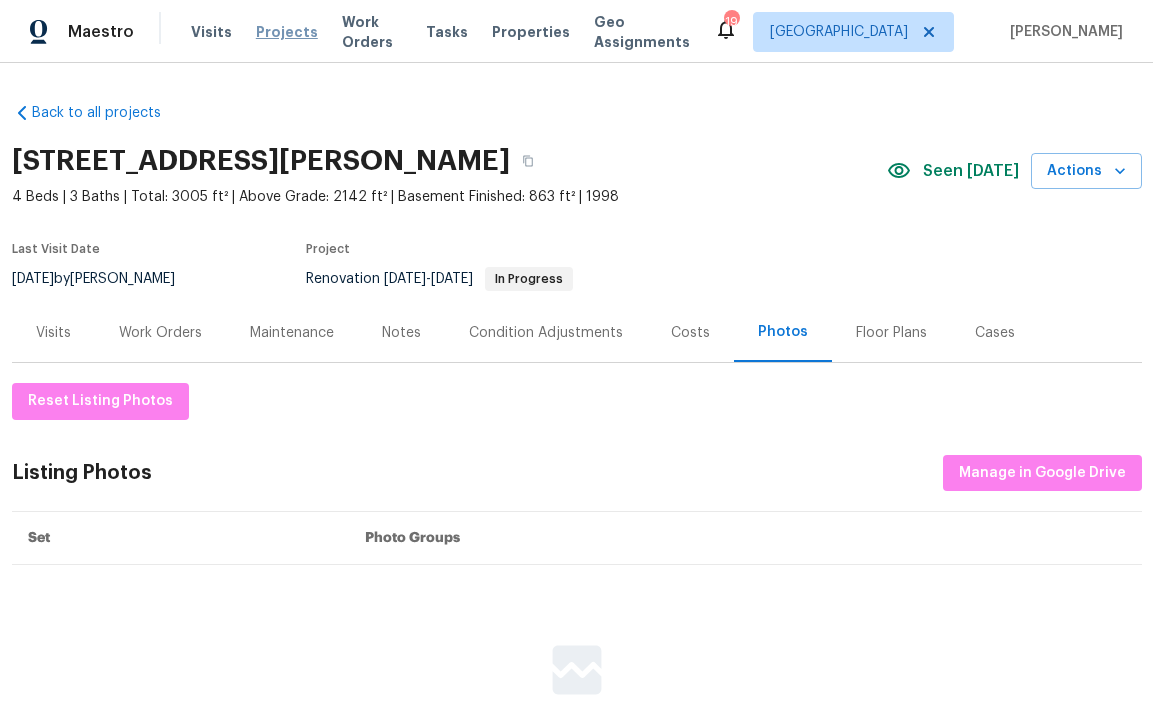 click on "Projects" at bounding box center [287, 32] 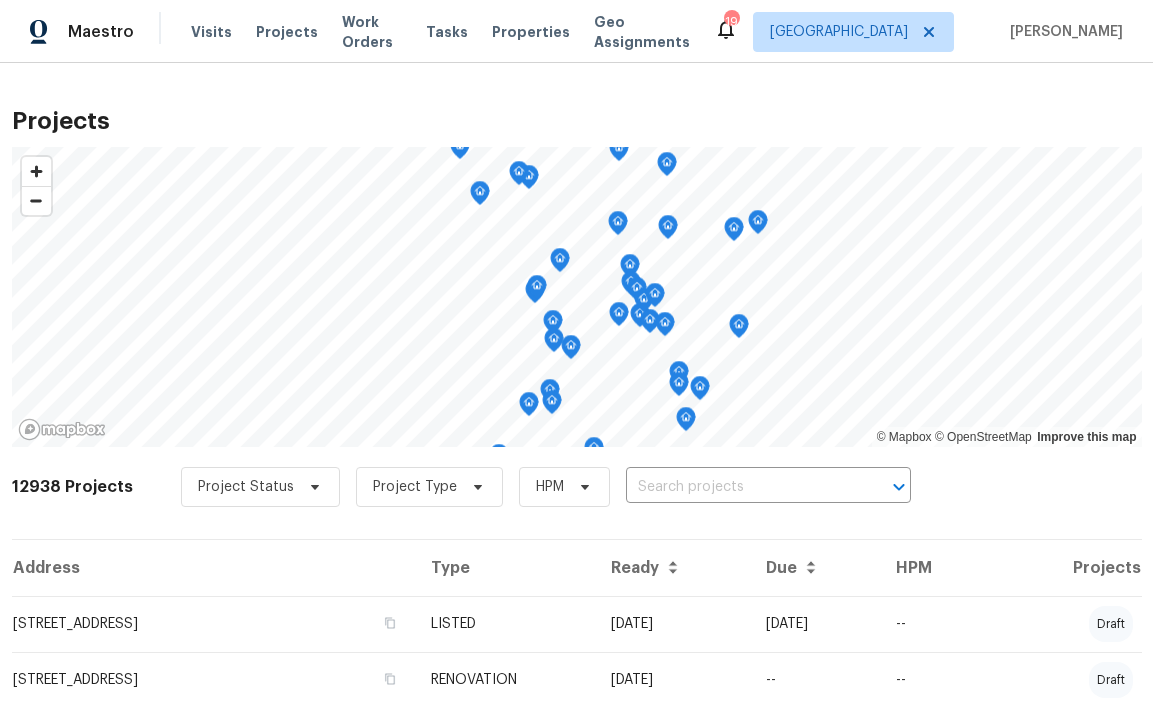 click at bounding box center [740, 487] 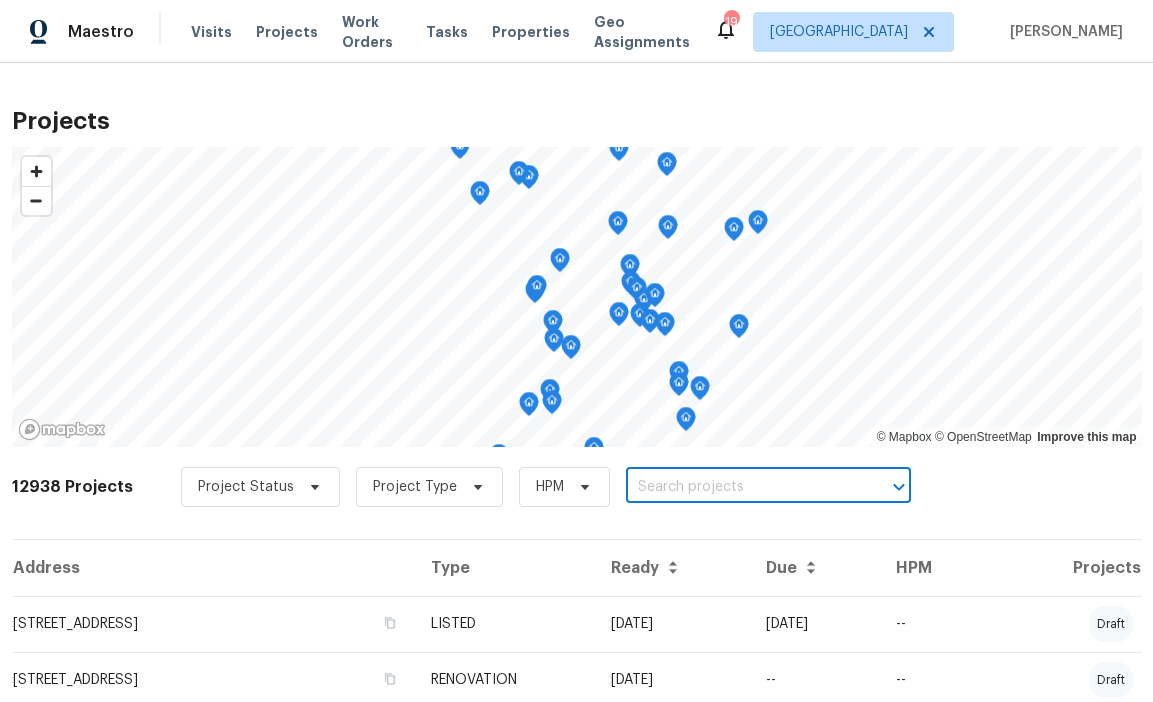 paste on "[STREET_ADDRESS][PERSON_NAME]" 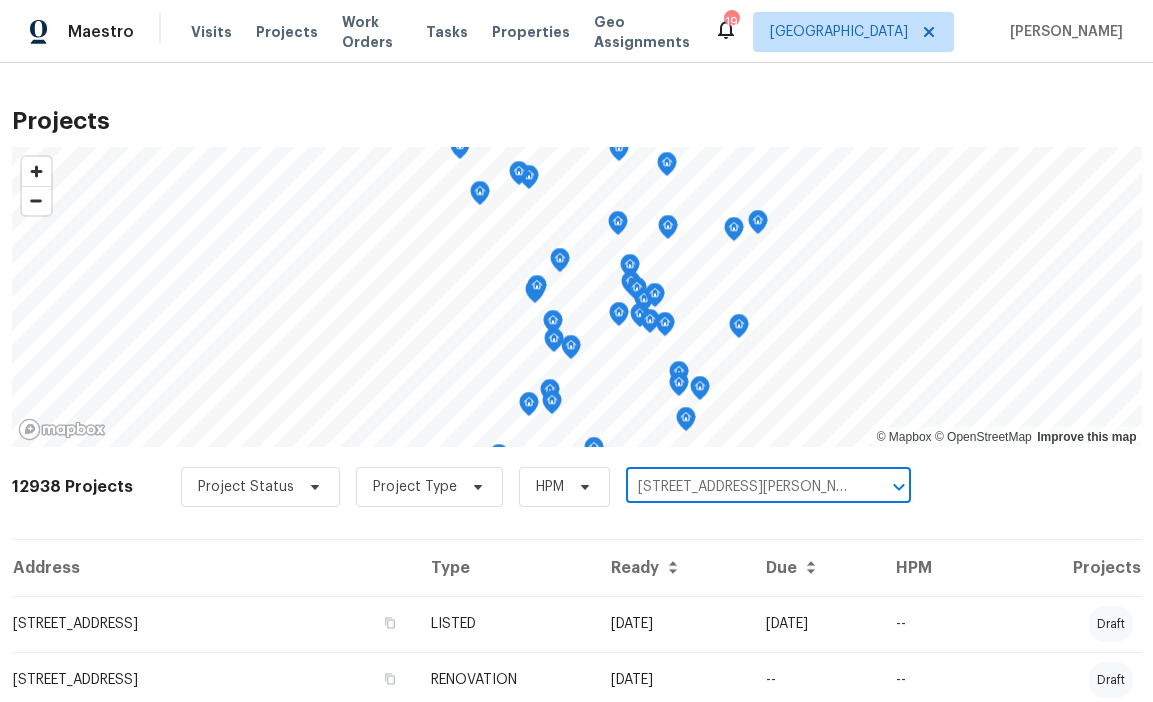 scroll, scrollTop: 0, scrollLeft: 70, axis: horizontal 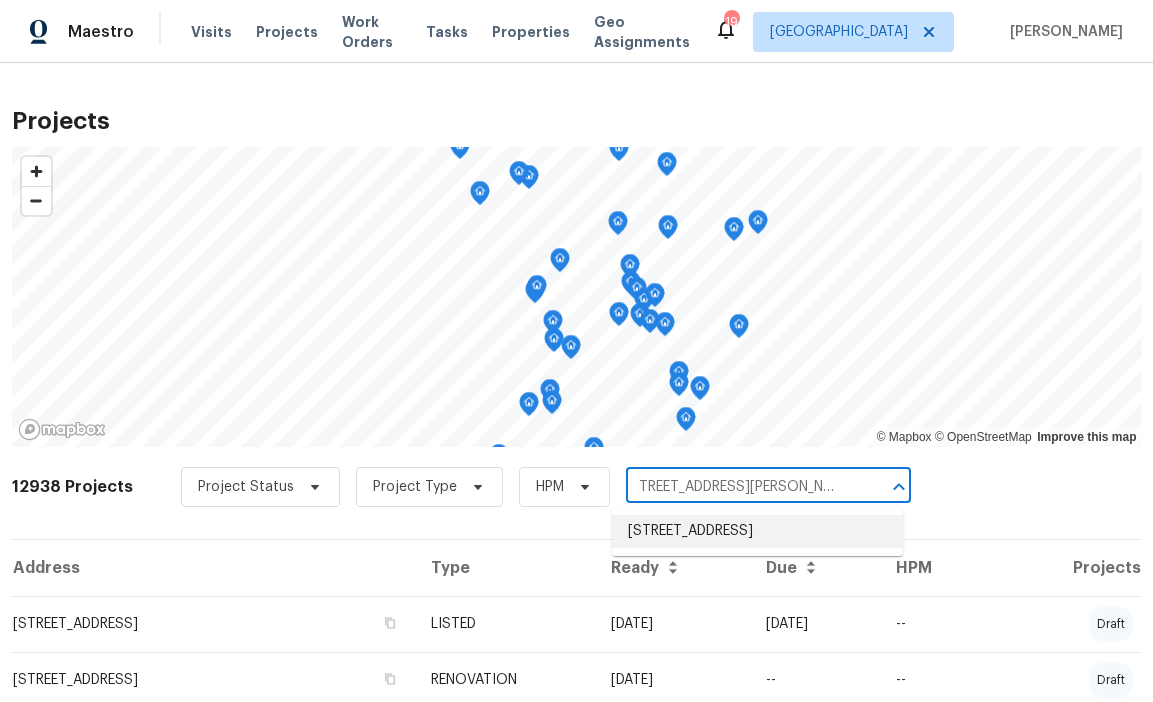 click on "[STREET_ADDRESS]" at bounding box center [757, 531] 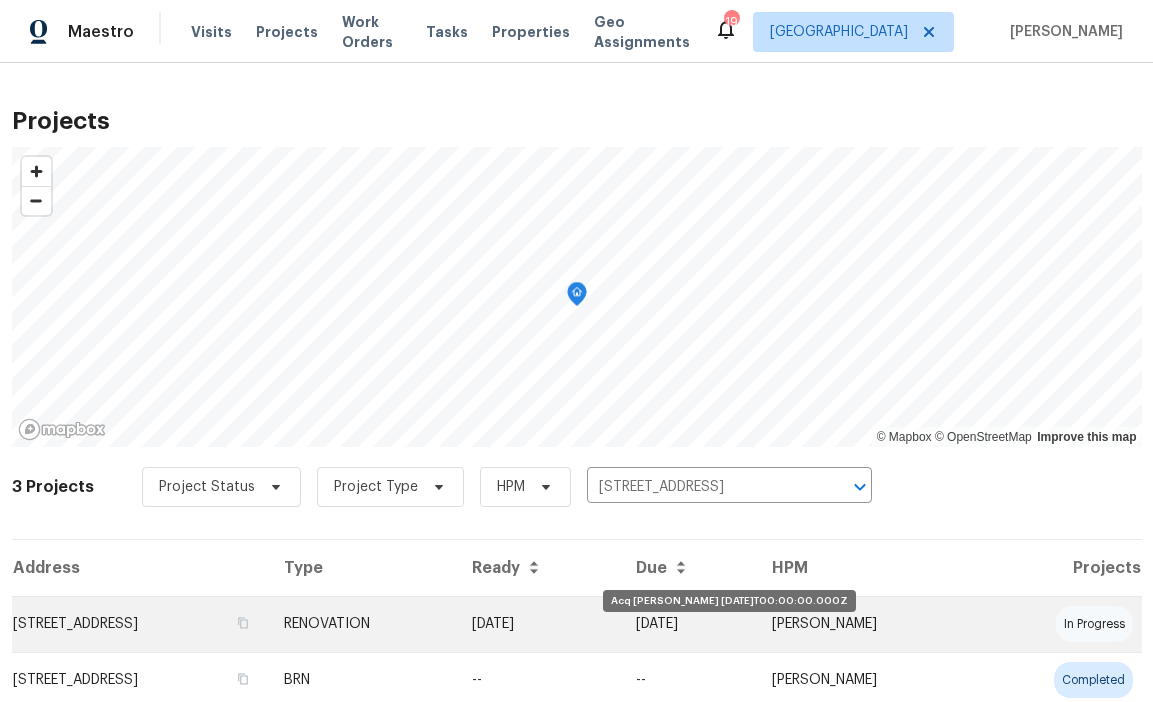click on "[DATE]" at bounding box center (537, 624) 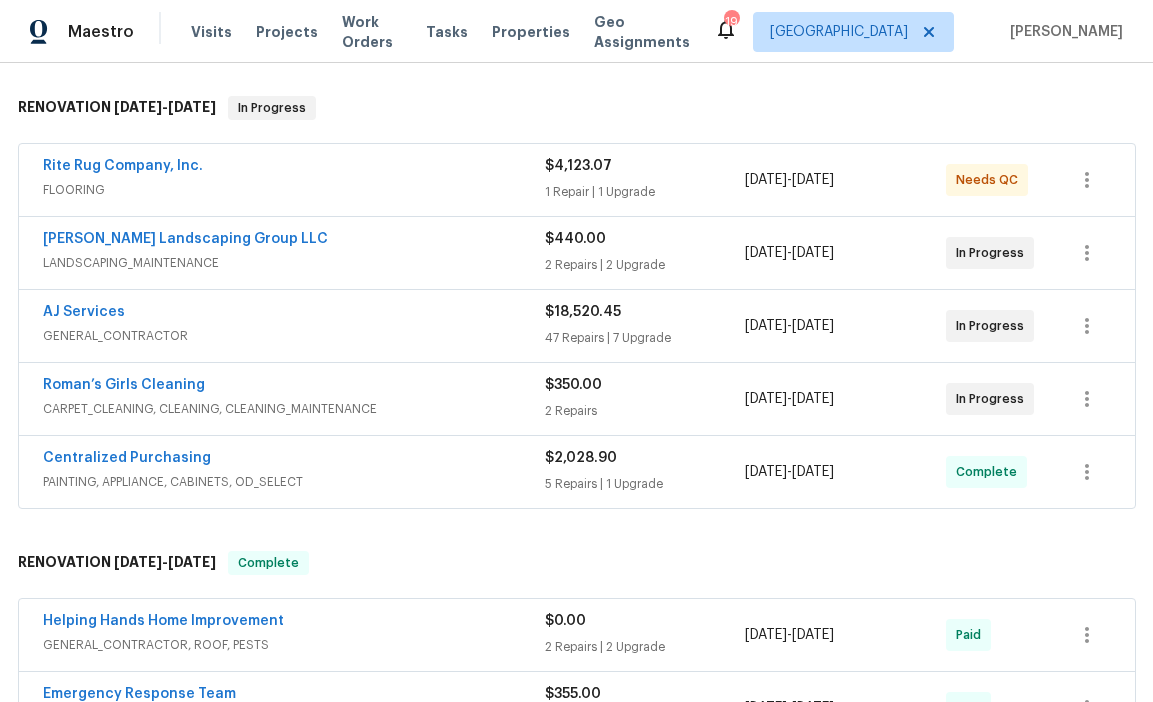 scroll, scrollTop: 302, scrollLeft: 0, axis: vertical 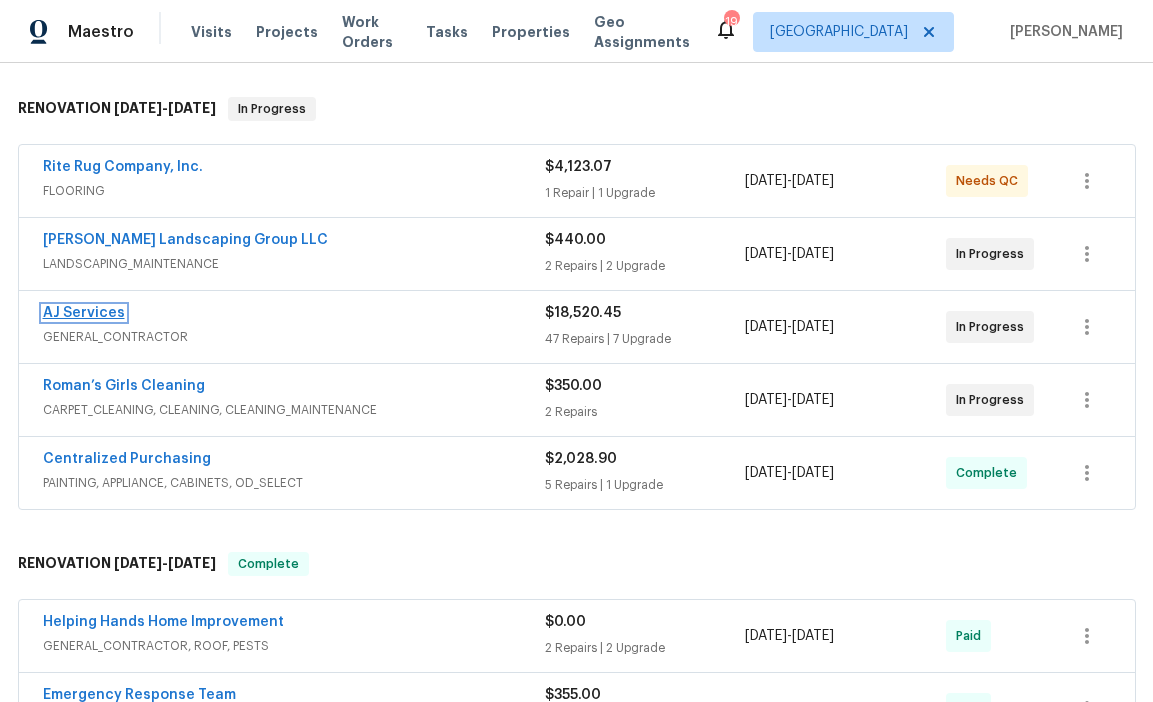 click on "AJ Services" at bounding box center [84, 313] 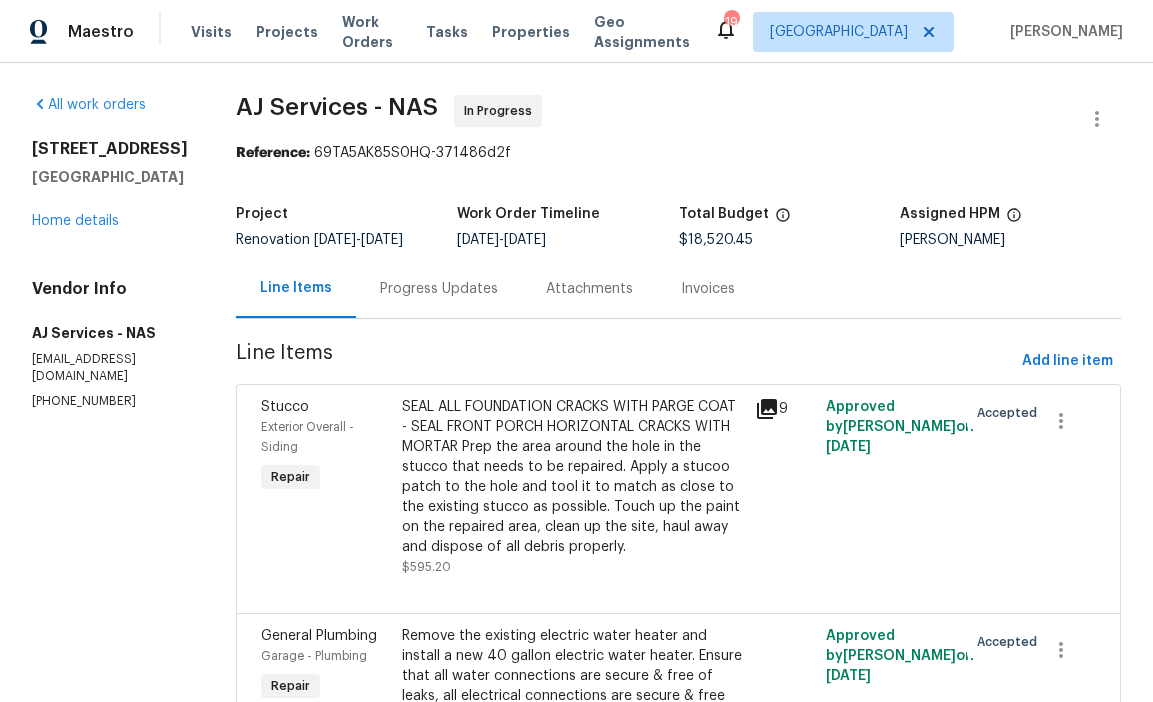 click on "Progress Updates" at bounding box center [439, 289] 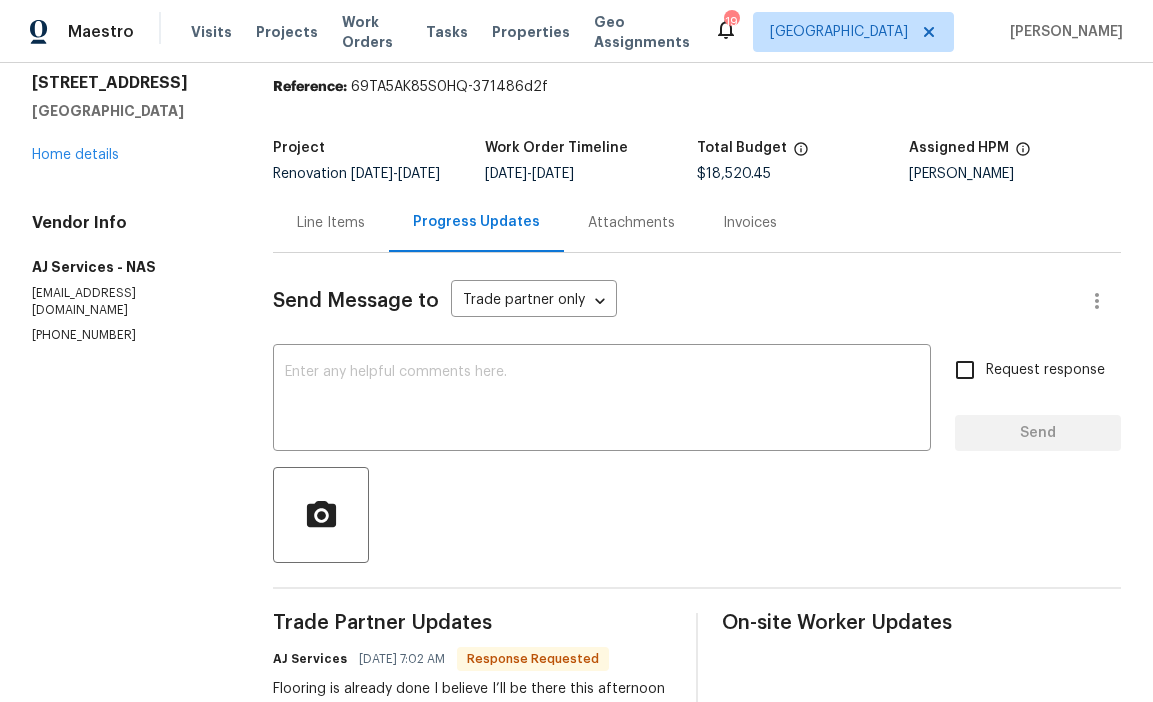 scroll, scrollTop: 0, scrollLeft: 0, axis: both 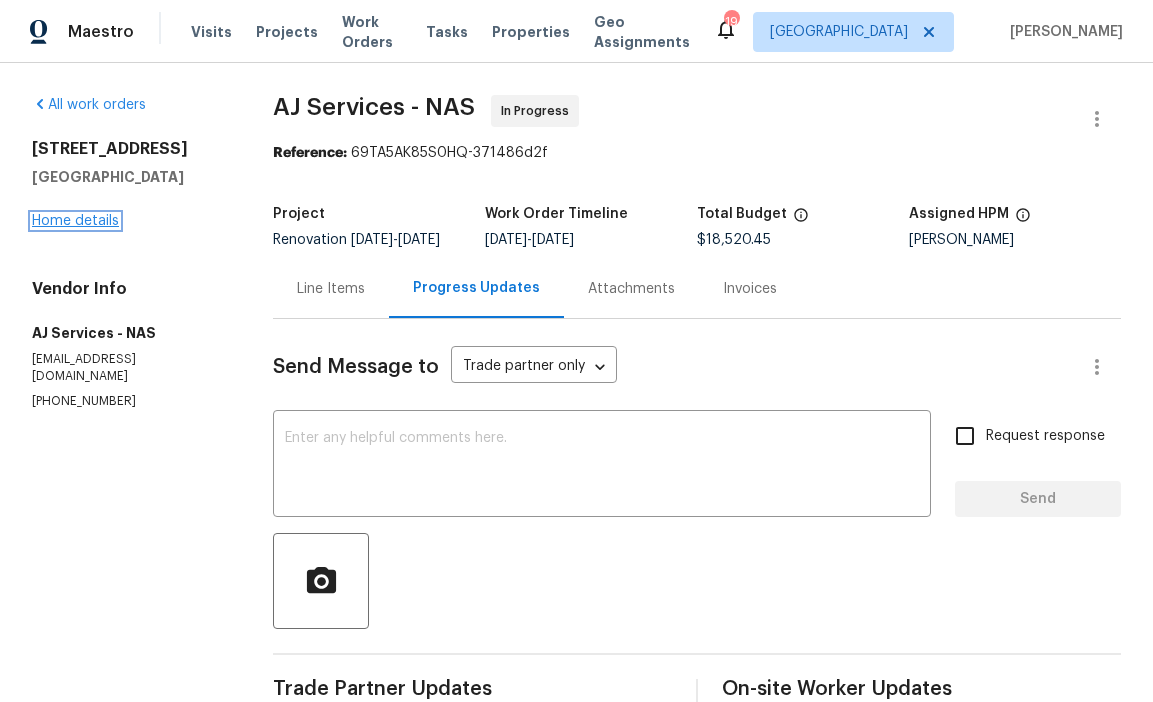 click on "Home details" at bounding box center [75, 221] 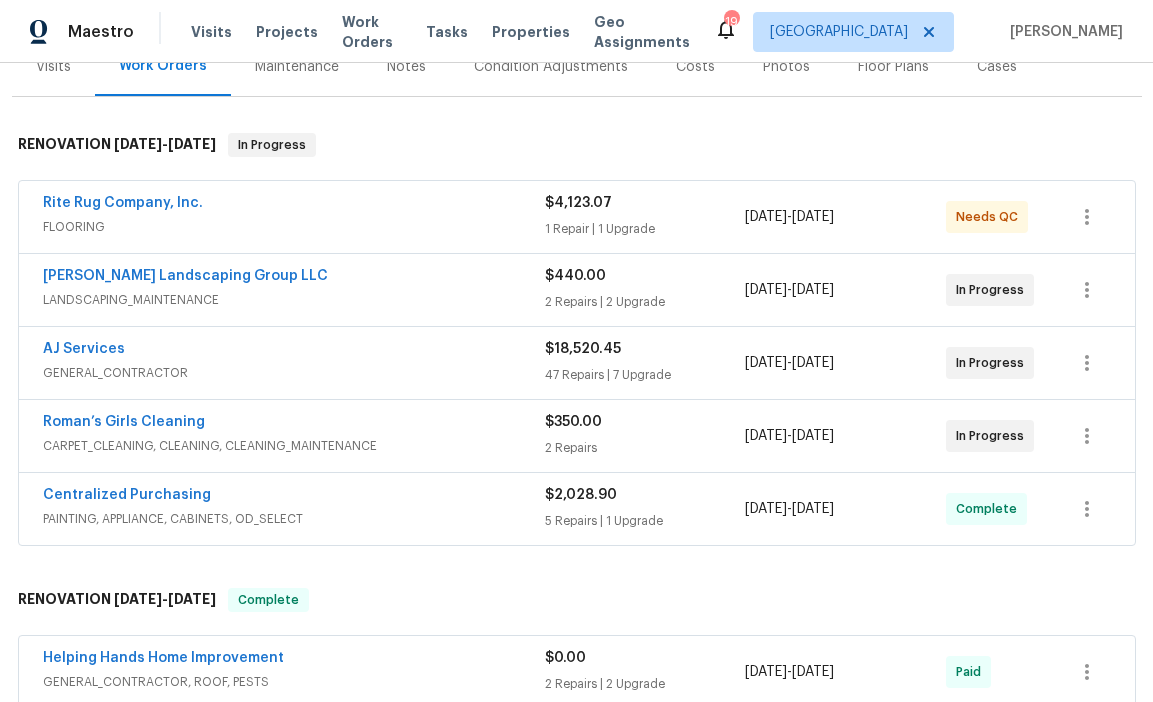 scroll, scrollTop: 272, scrollLeft: 0, axis: vertical 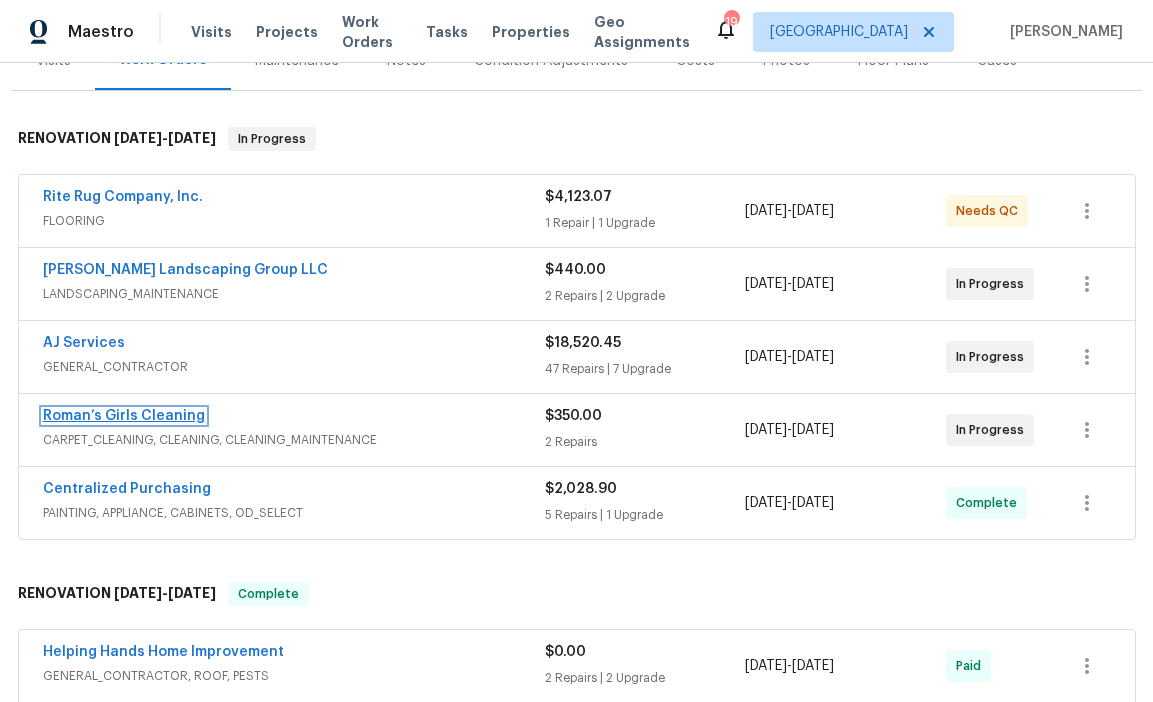 click on "Roman’s Girls Cleaning" at bounding box center [124, 416] 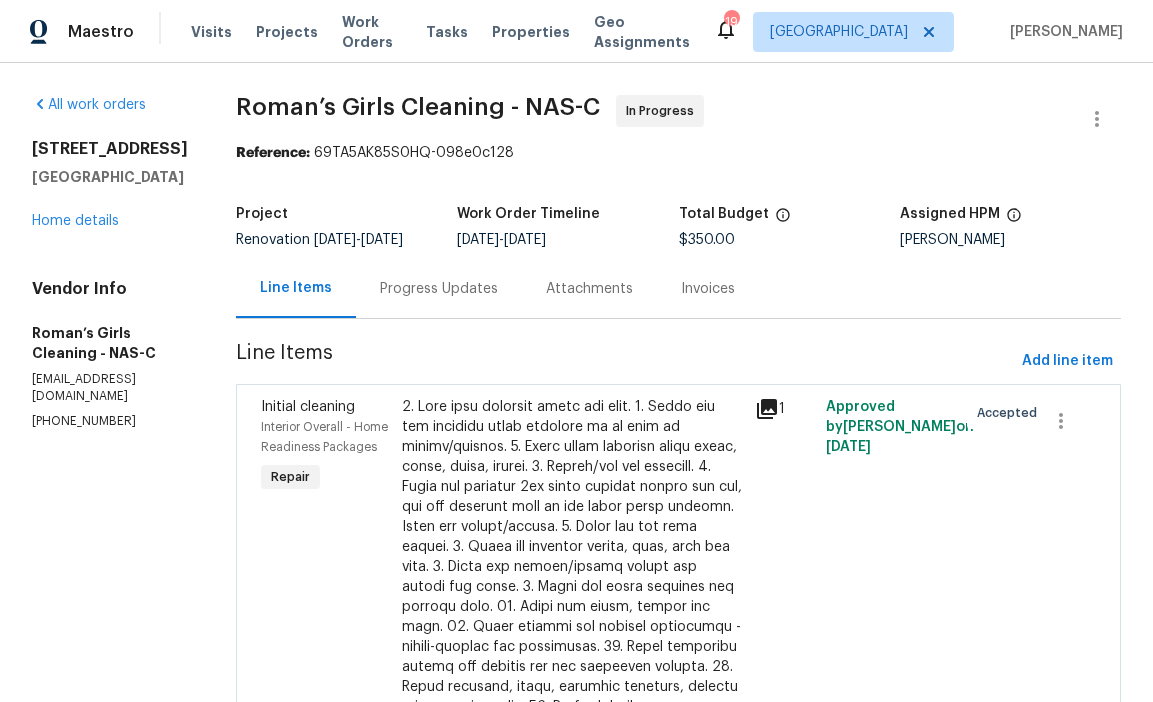 click on "Progress Updates" at bounding box center (439, 288) 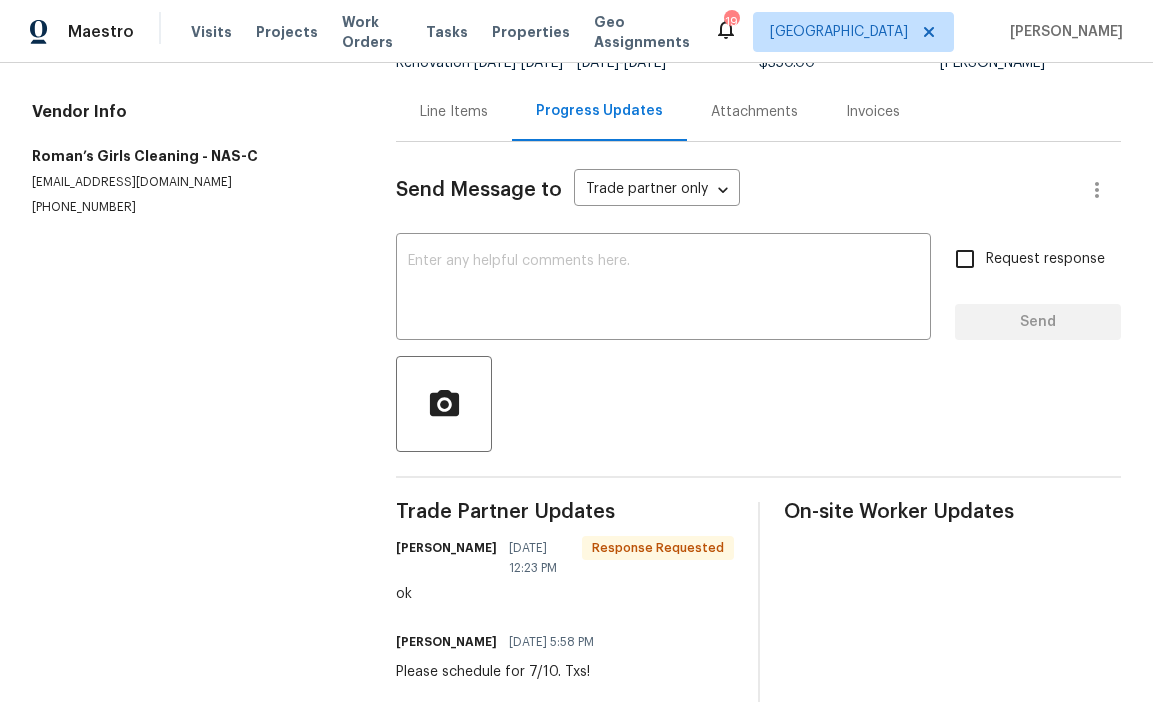 scroll, scrollTop: 180, scrollLeft: 0, axis: vertical 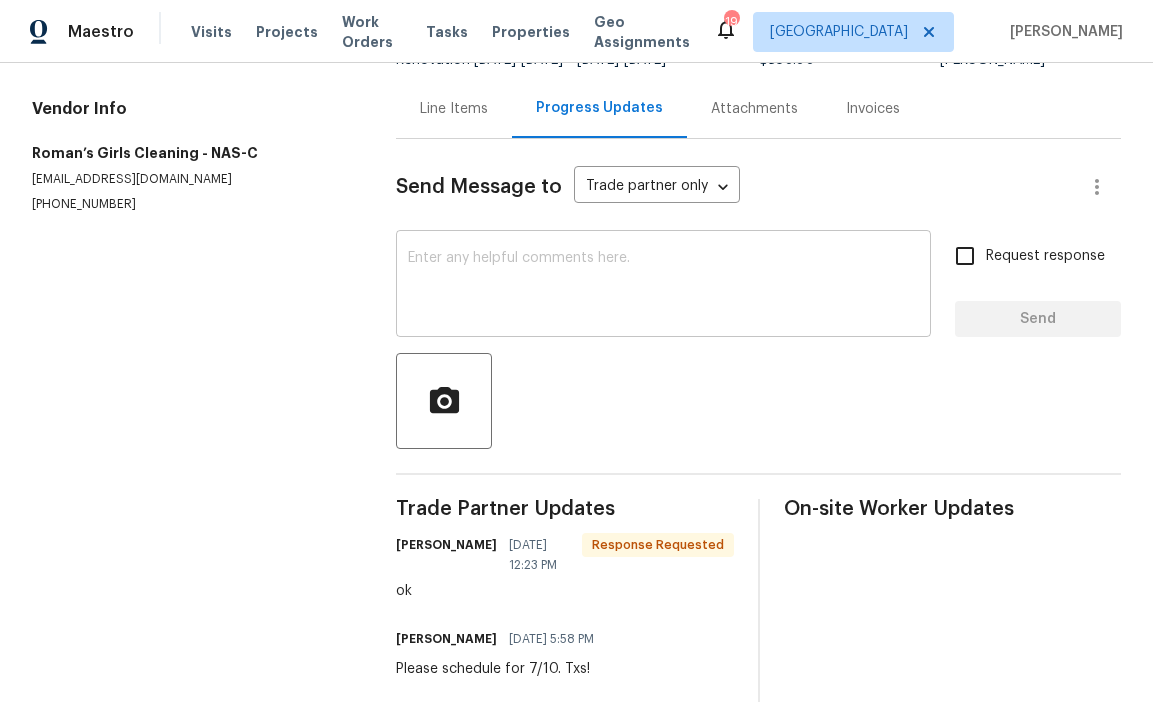 click at bounding box center [663, 286] 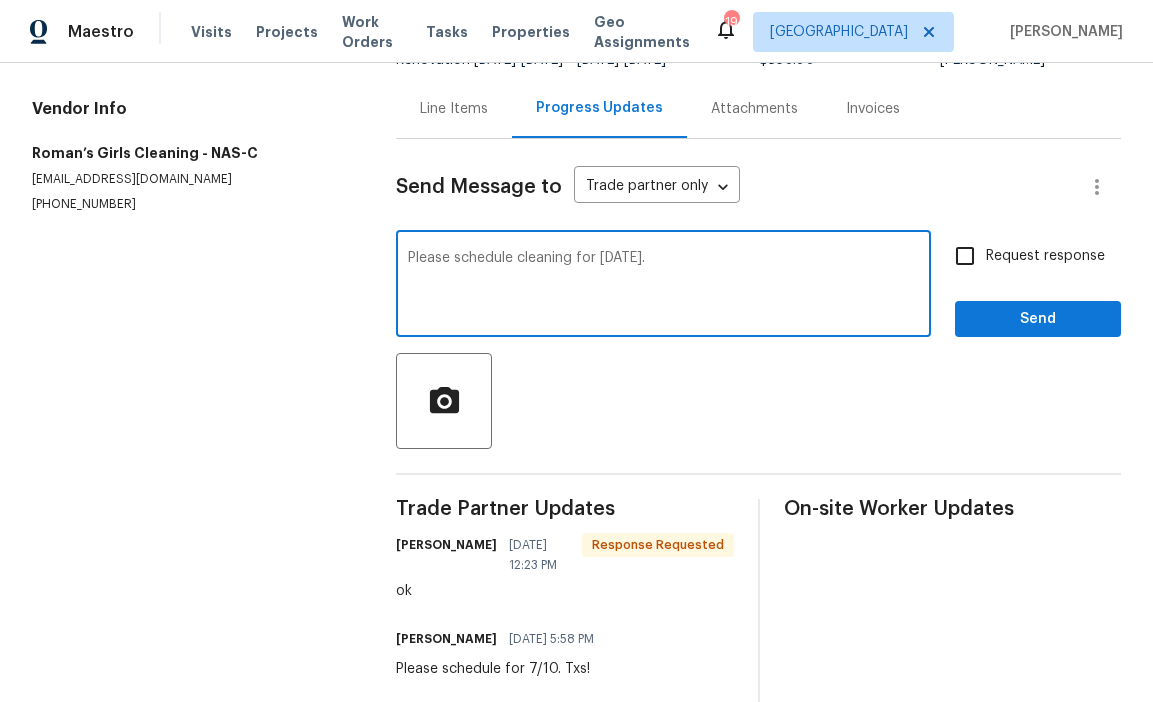 type on "Please schedule cleaning for [DATE]." 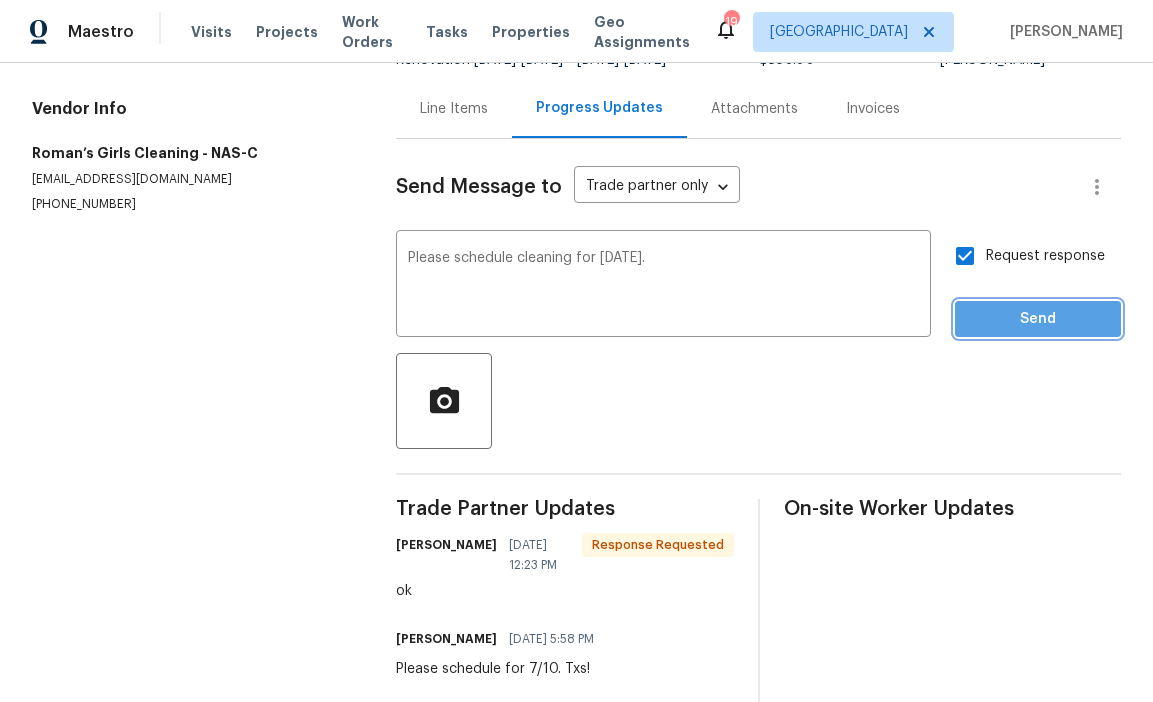click on "Send" at bounding box center (1038, 319) 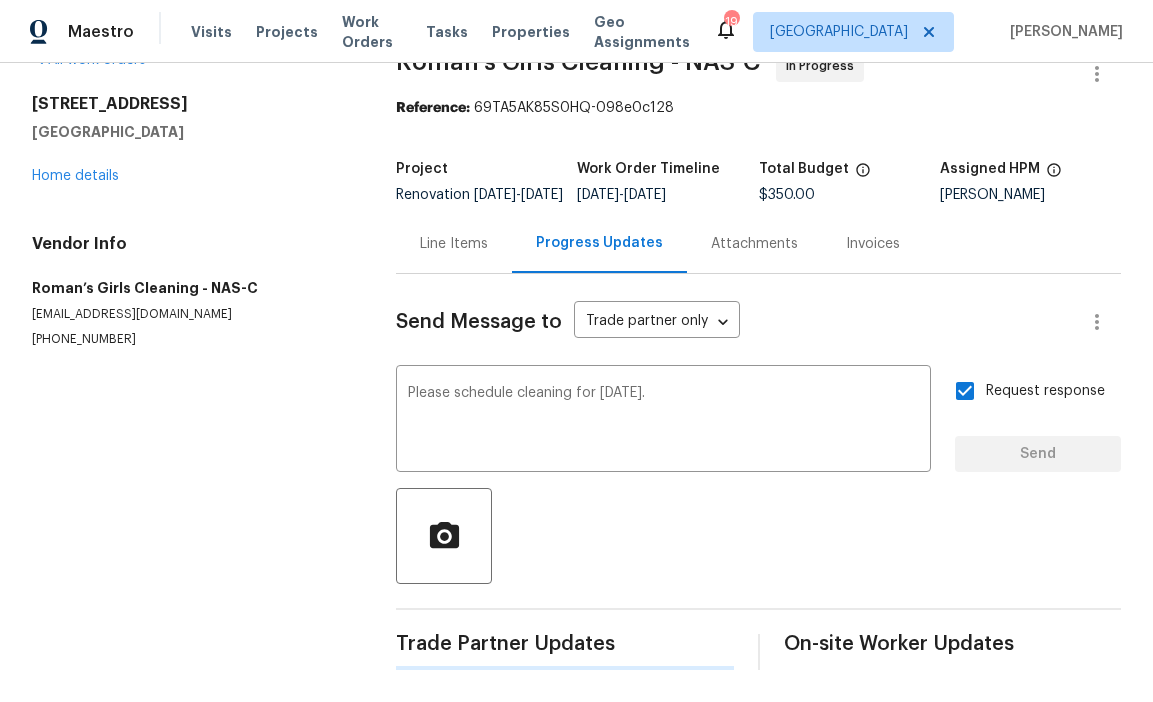 type 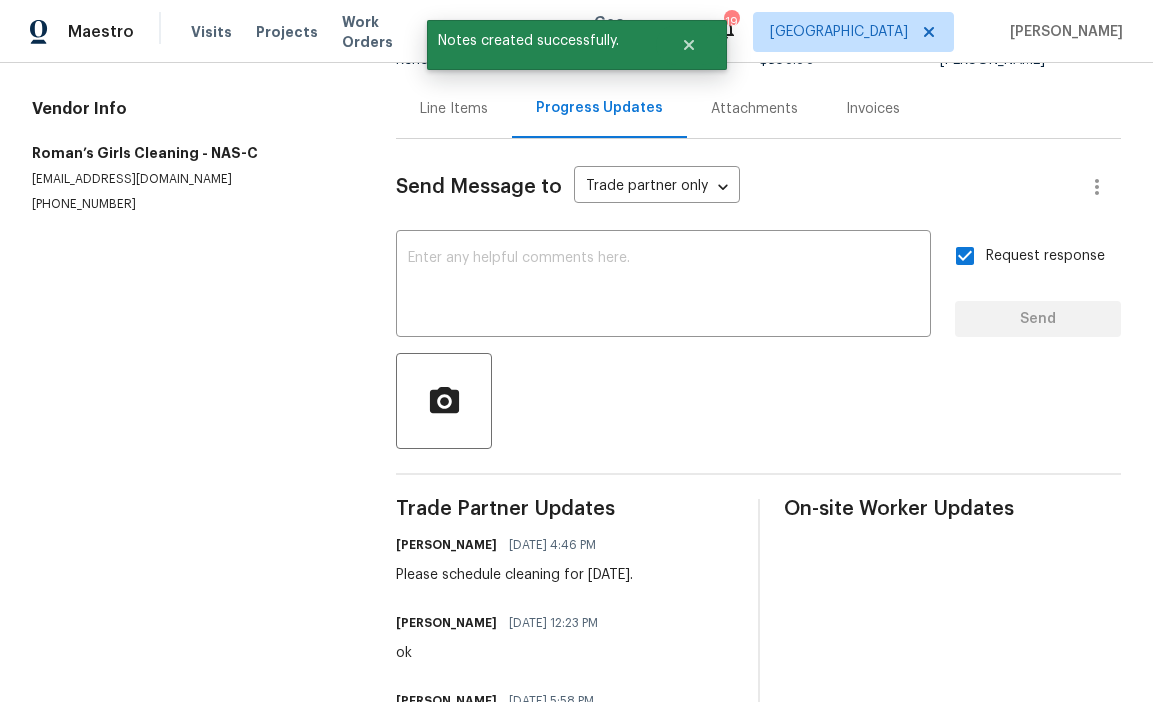 scroll, scrollTop: 0, scrollLeft: 0, axis: both 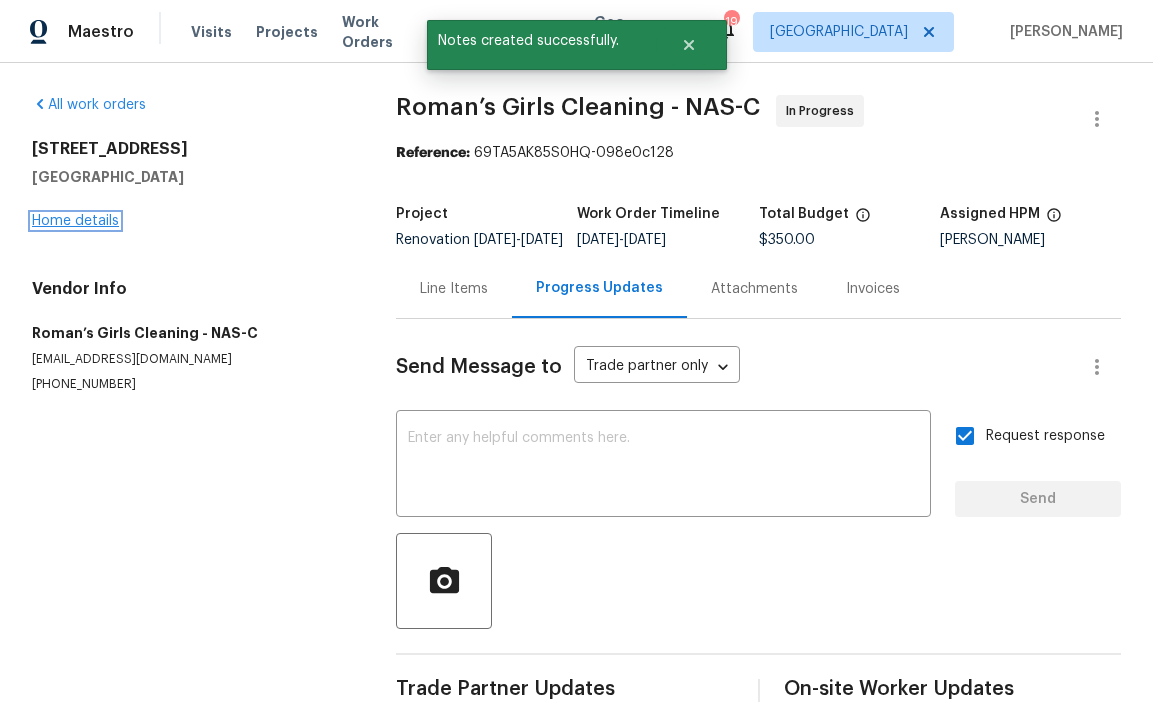 click on "Home details" at bounding box center (75, 221) 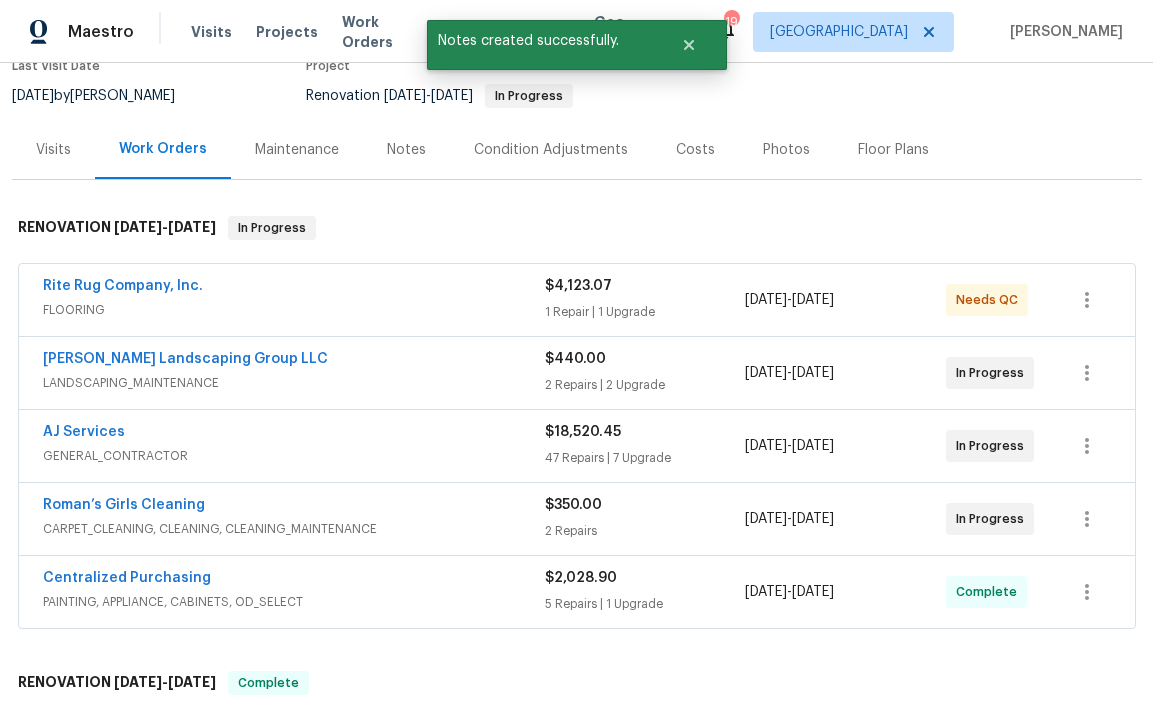 scroll, scrollTop: 187, scrollLeft: 0, axis: vertical 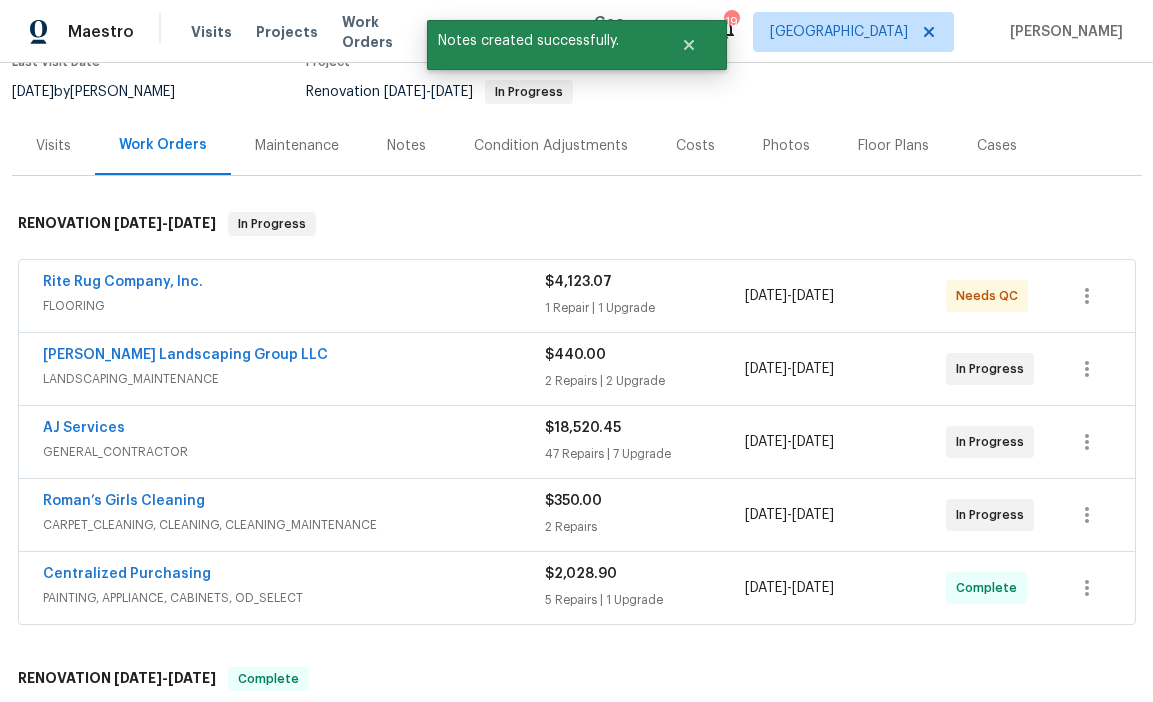 click on "Notes" at bounding box center (406, 146) 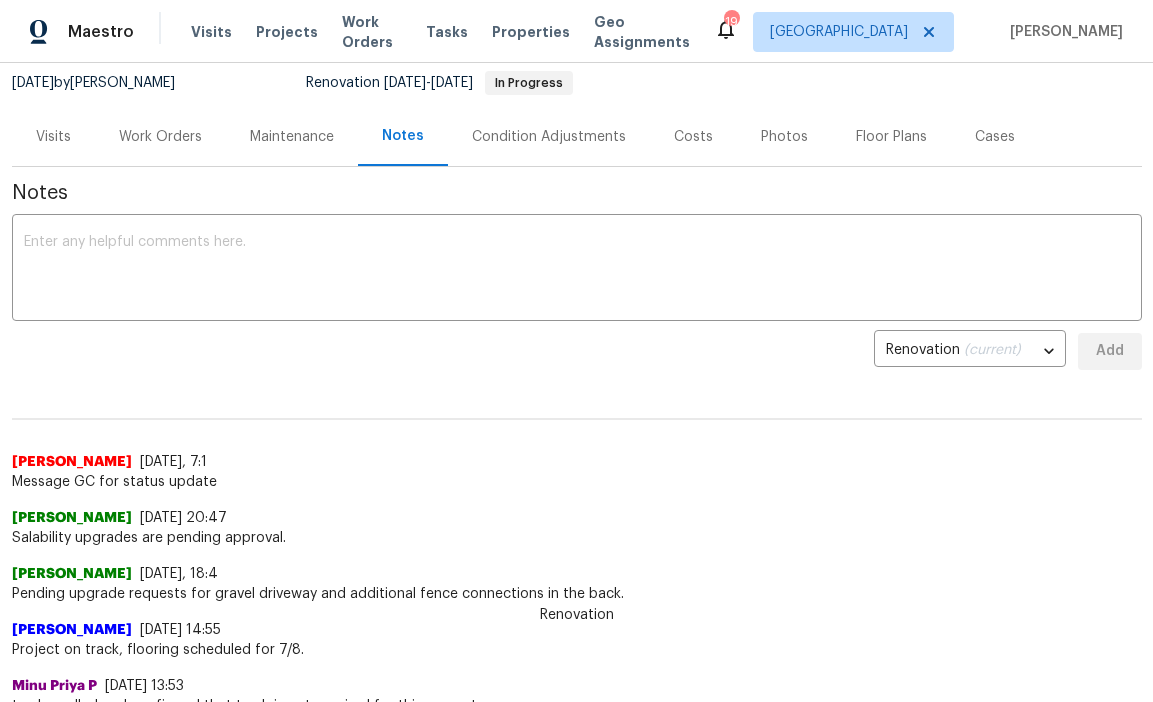 scroll, scrollTop: 201, scrollLeft: 0, axis: vertical 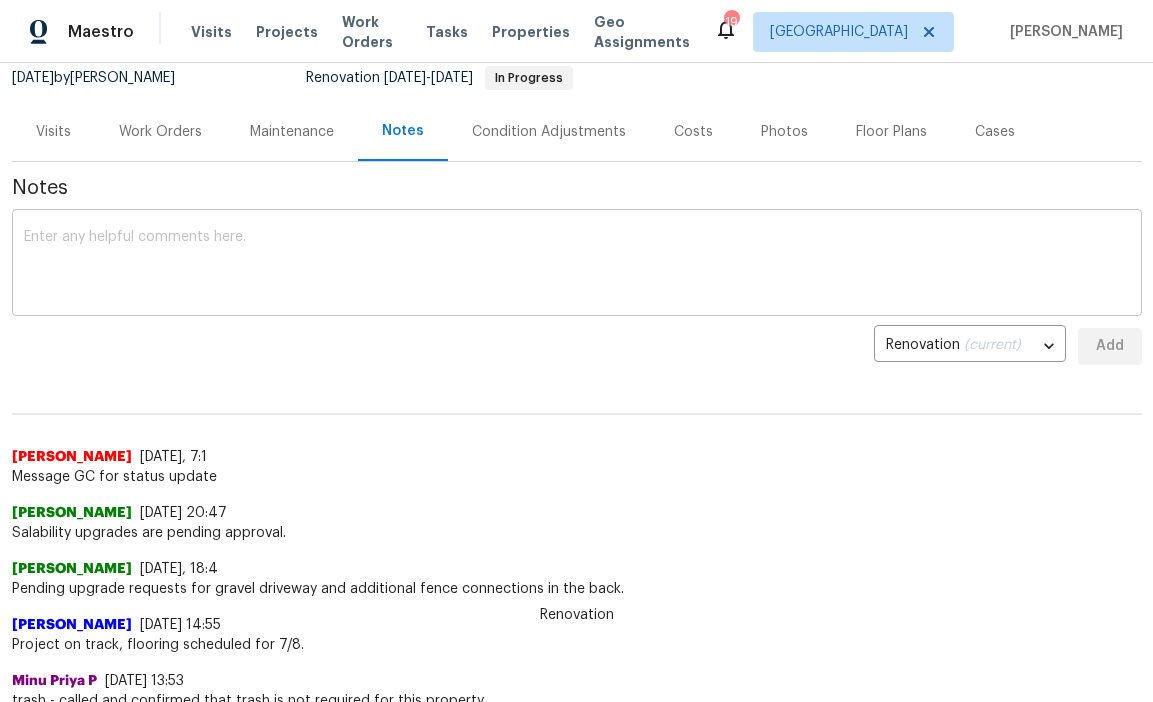 click at bounding box center (577, 265) 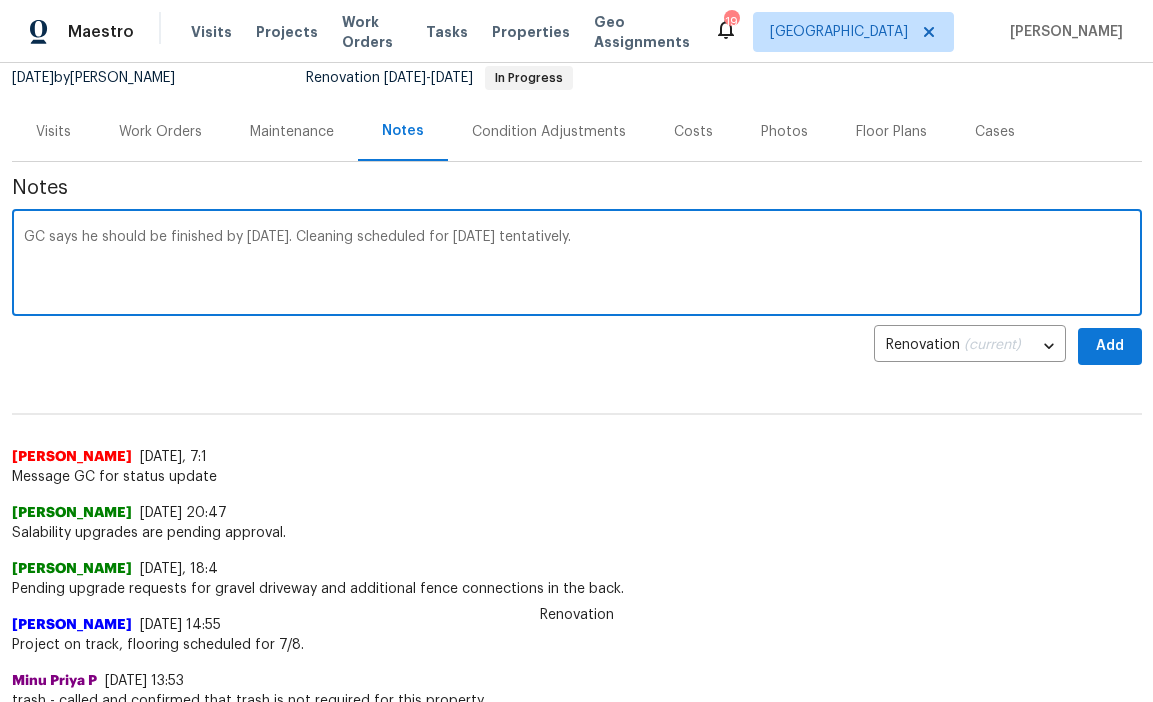type on "GC says he should be finished by [DATE]. Cleaning scheduled for [DATE] tentatively." 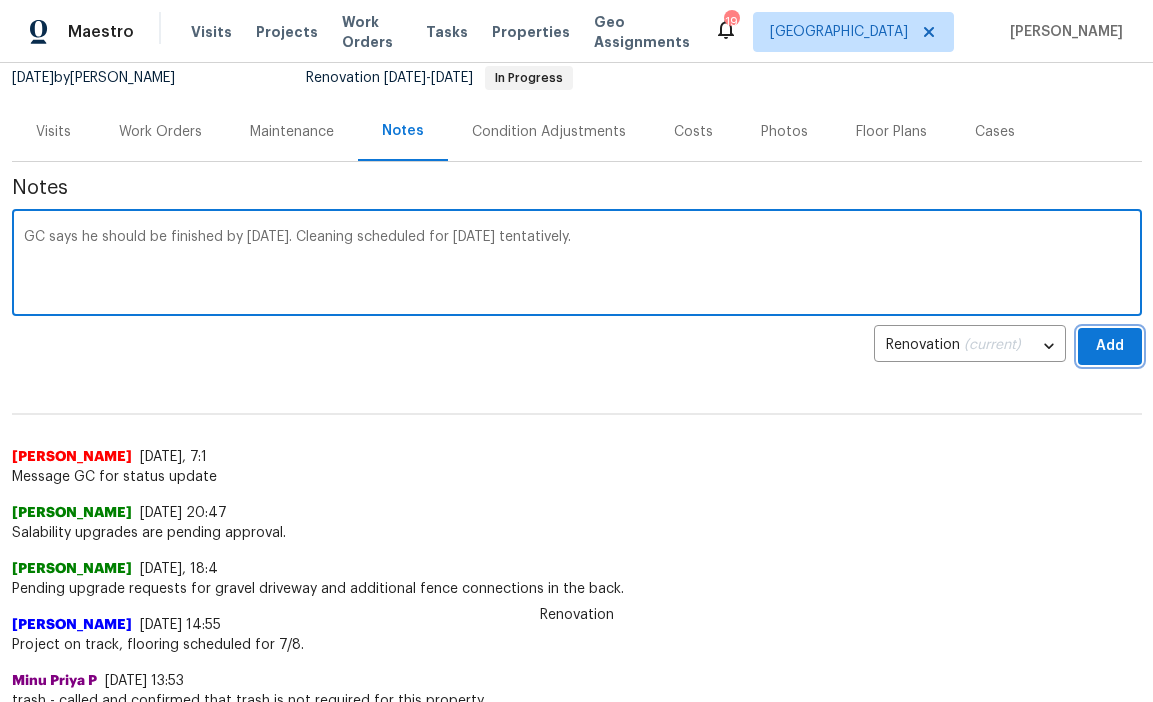 click on "Add" at bounding box center [1110, 346] 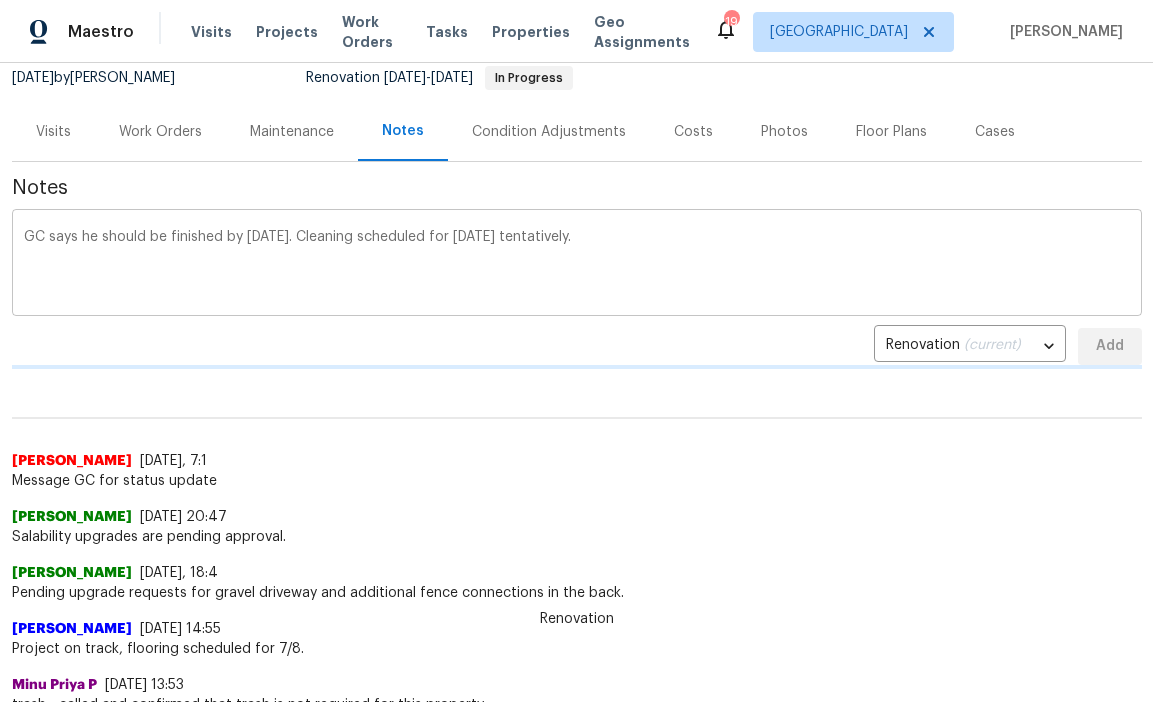 type 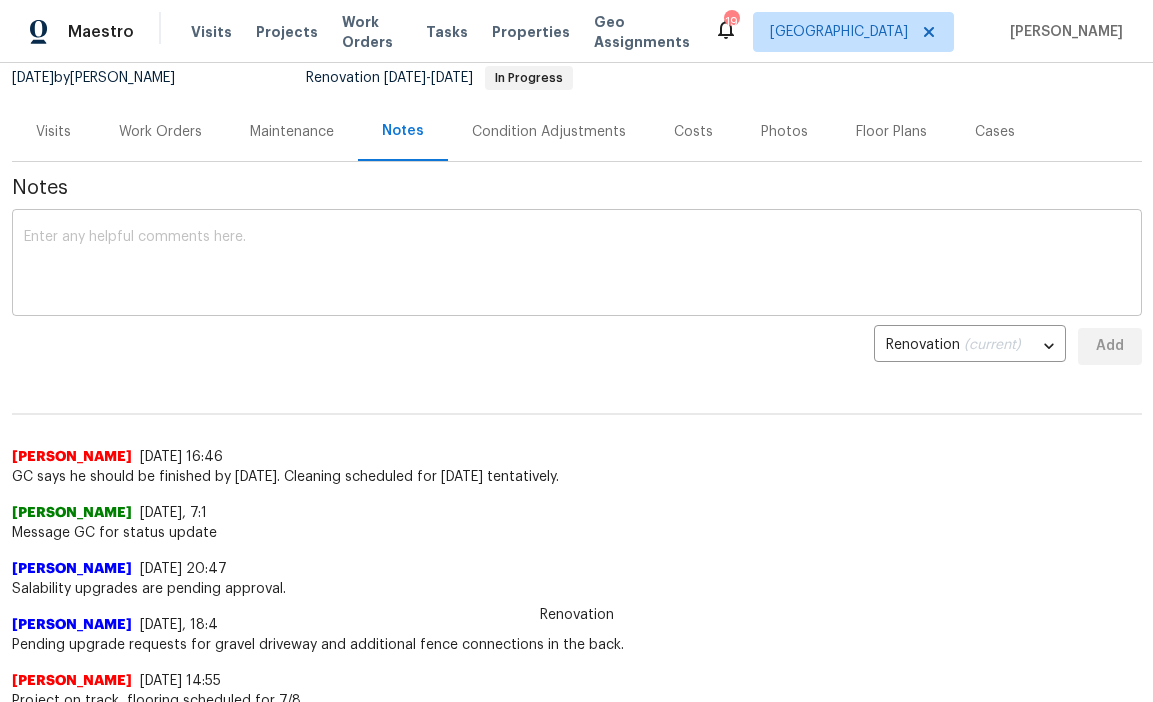 scroll, scrollTop: 0, scrollLeft: 0, axis: both 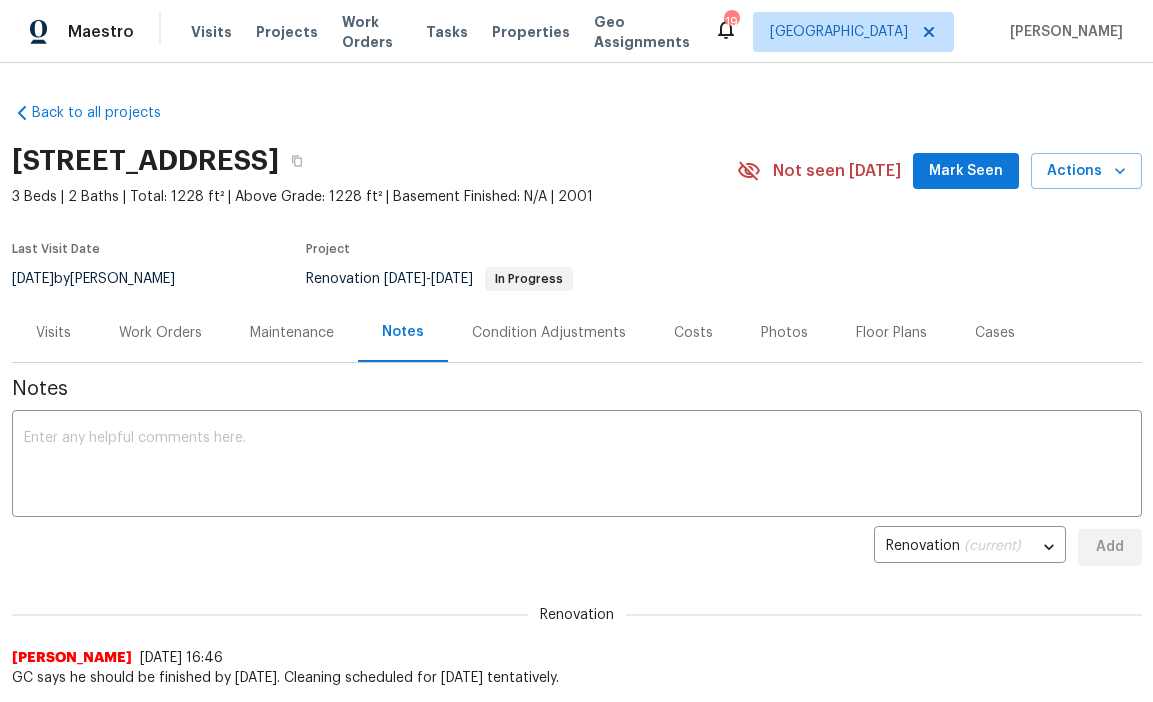 click on "Not seen [DATE]" at bounding box center (825, 171) 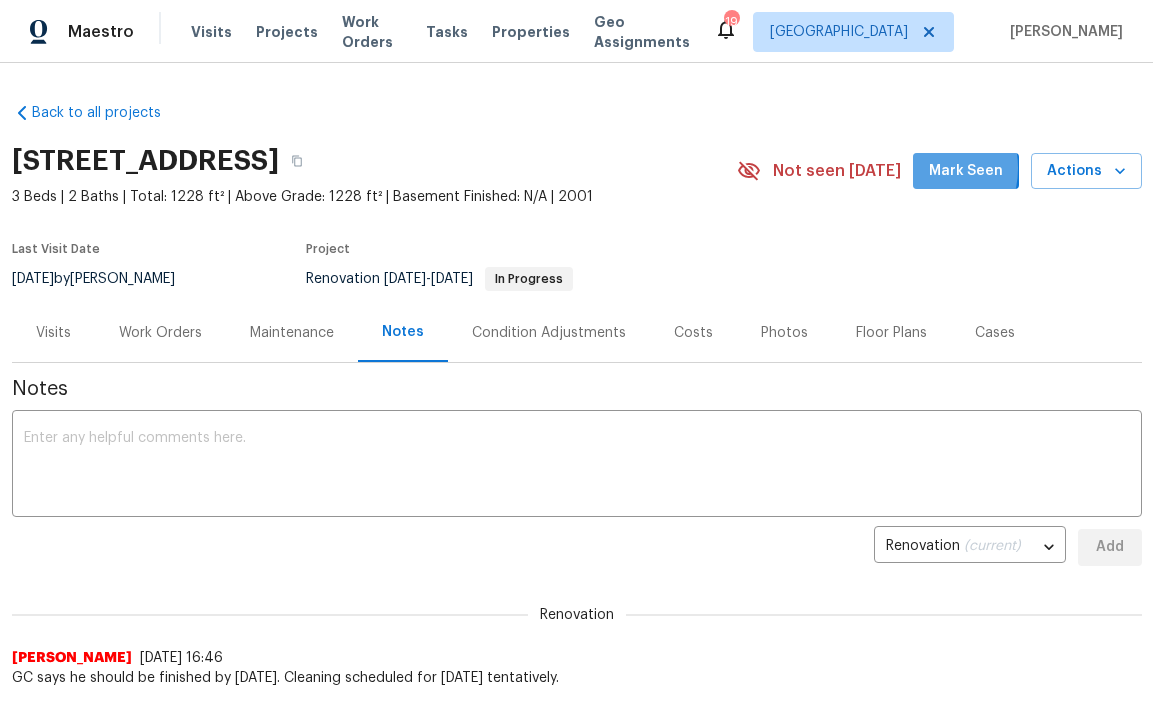 click on "Mark Seen" at bounding box center (966, 171) 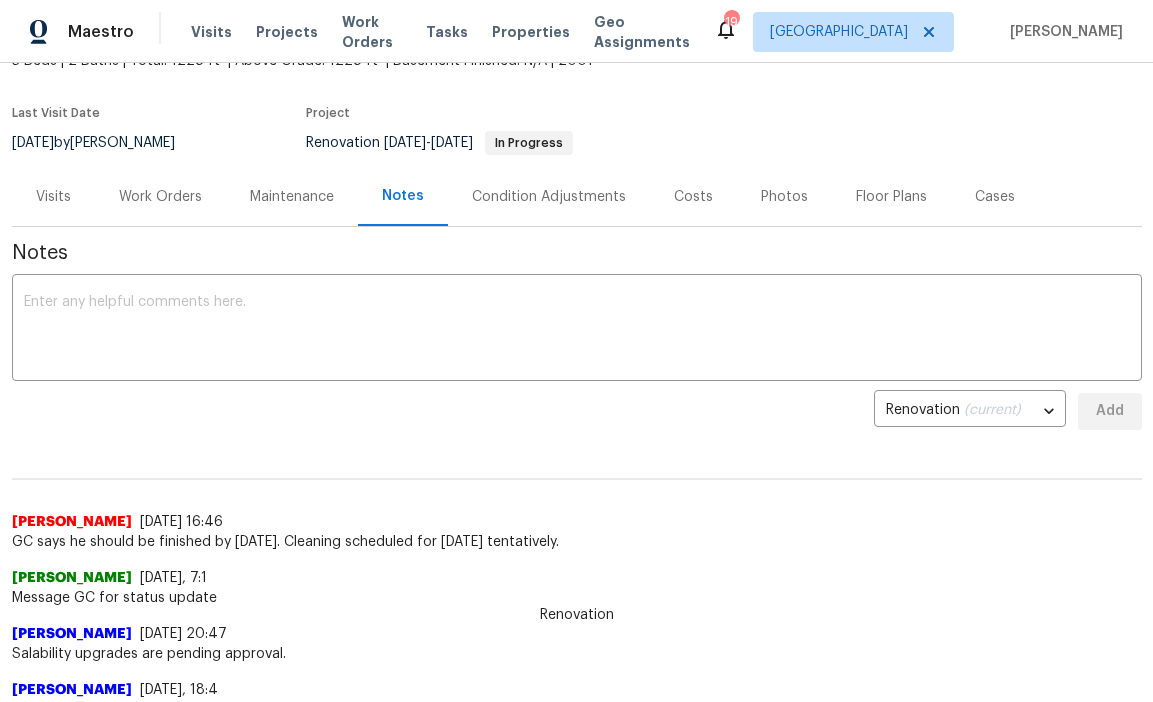 scroll, scrollTop: 0, scrollLeft: 0, axis: both 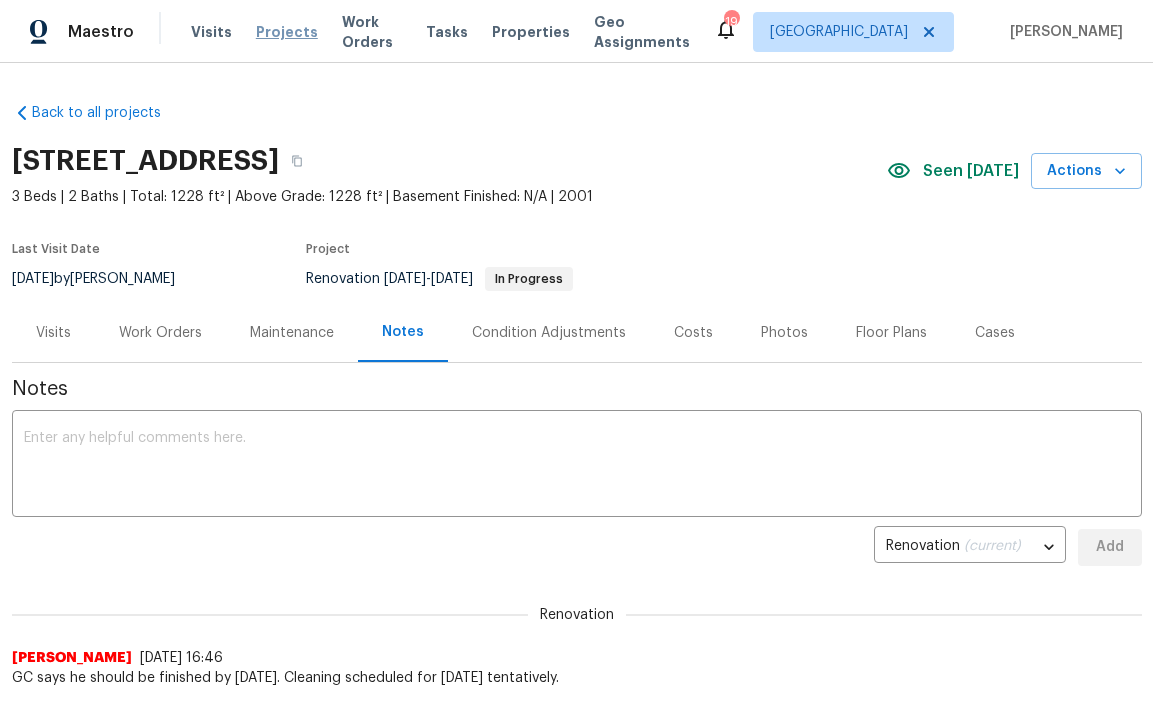 click on "Projects" at bounding box center [287, 32] 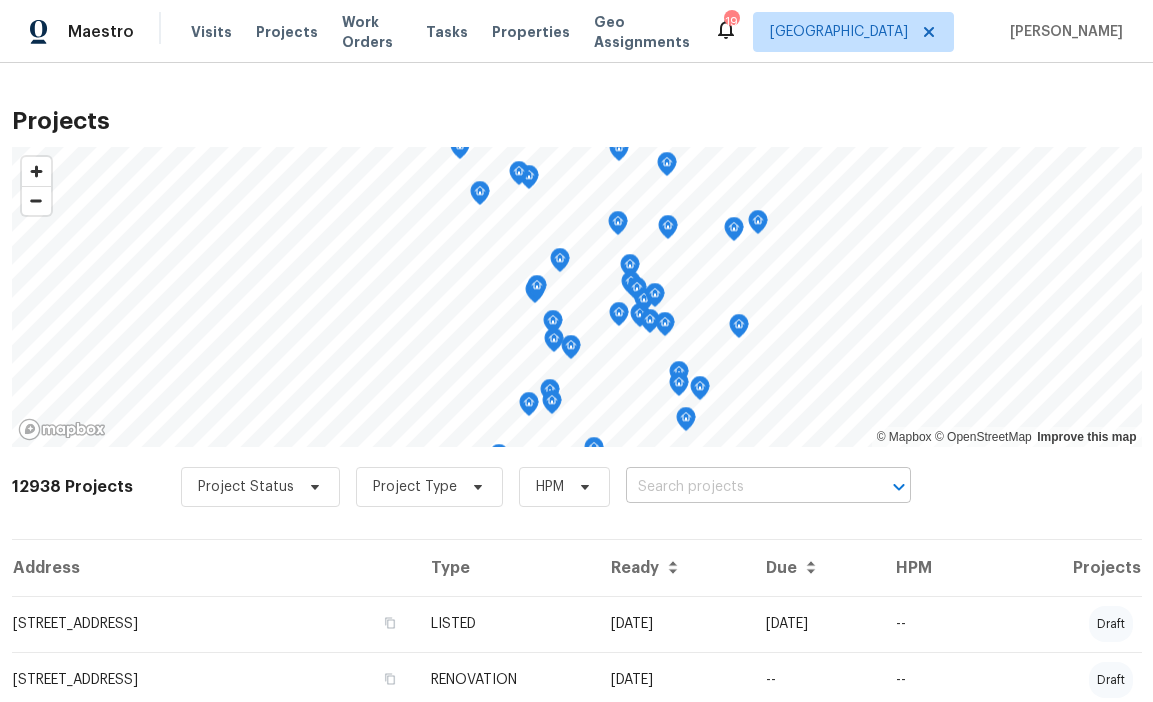 click at bounding box center (740, 487) 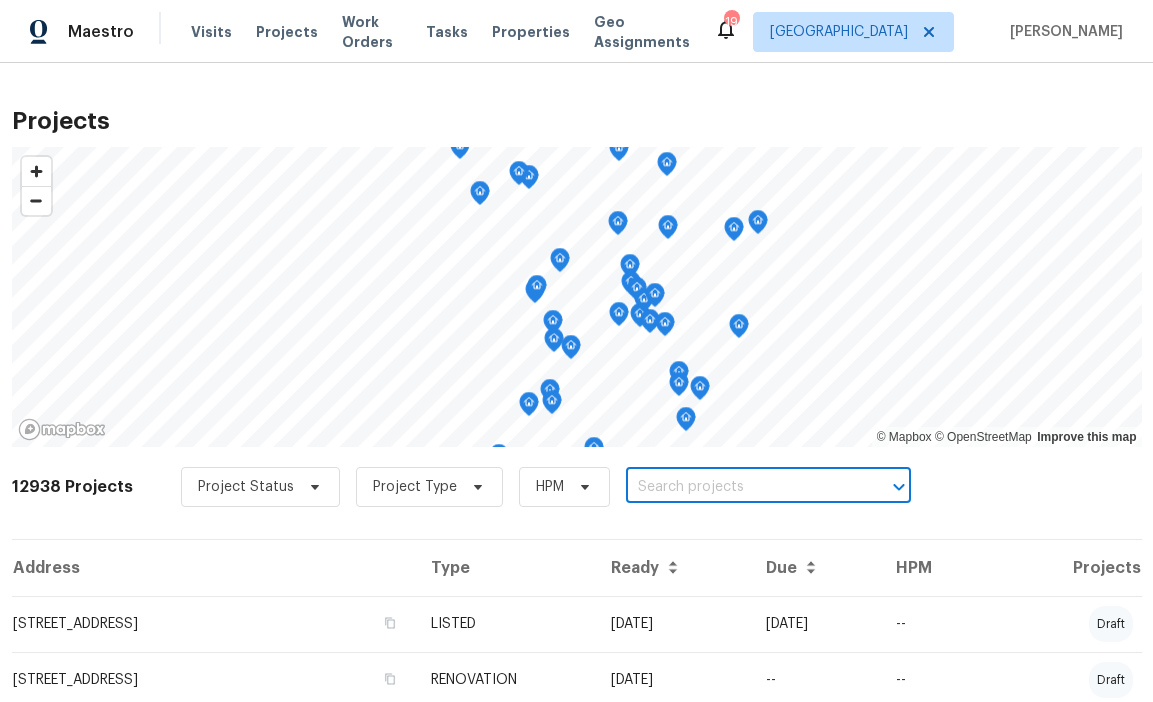 paste on "[STREET_ADDRESS][PERSON_NAME]" 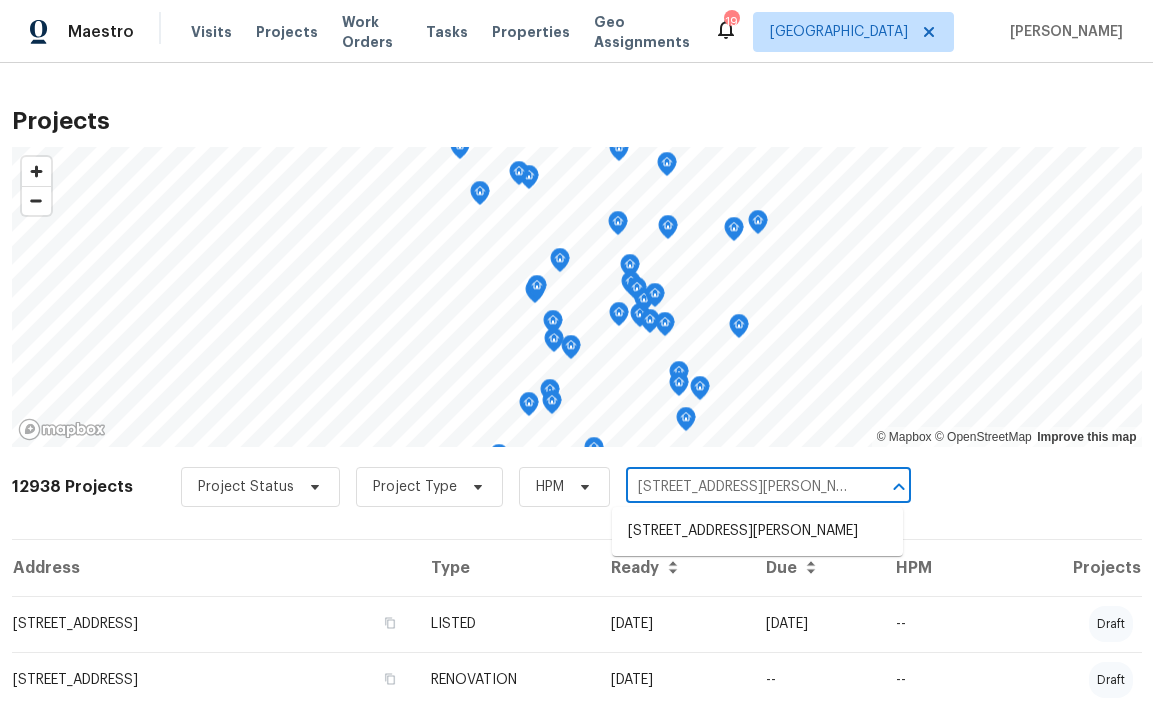 click on "[STREET_ADDRESS][PERSON_NAME]" at bounding box center (757, 531) 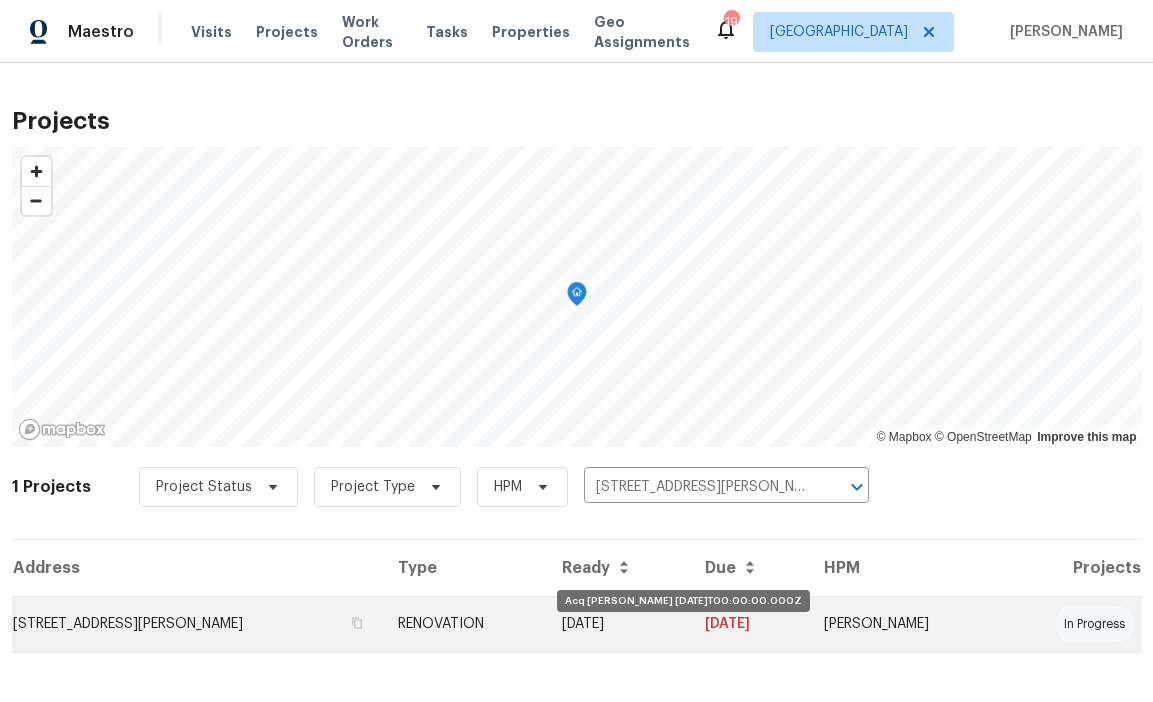click on "[DATE]" at bounding box center [617, 624] 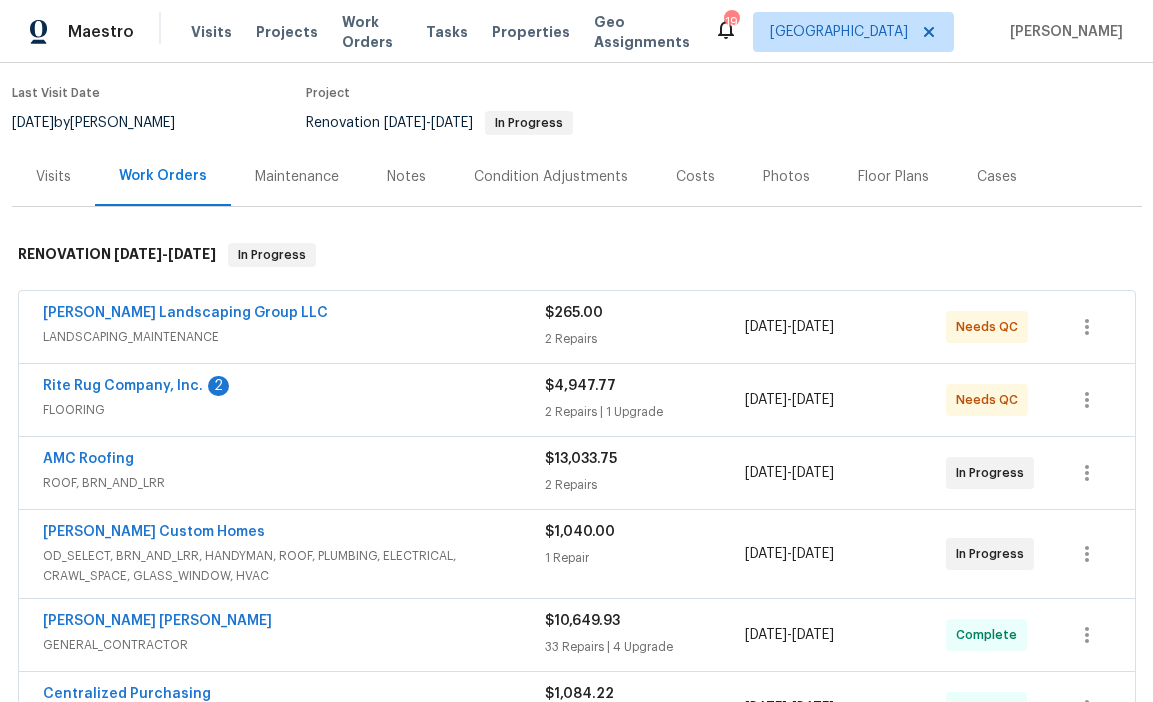 scroll, scrollTop: 158, scrollLeft: 0, axis: vertical 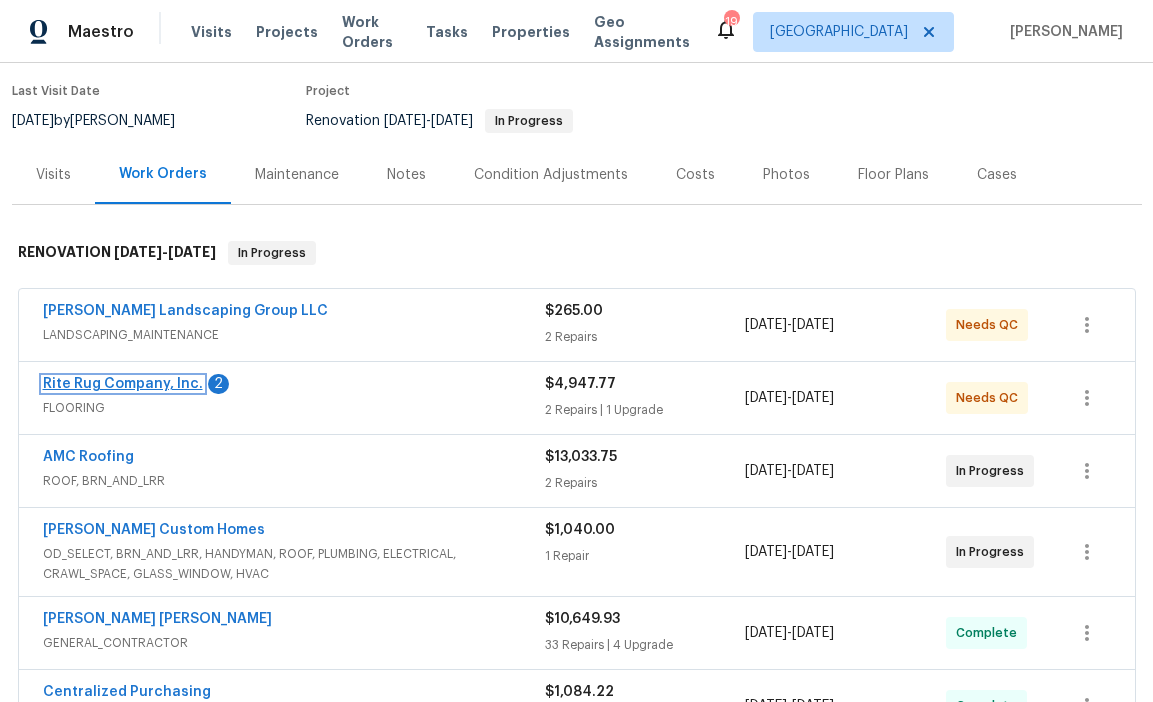 click on "Rite Rug Company, Inc." at bounding box center [123, 384] 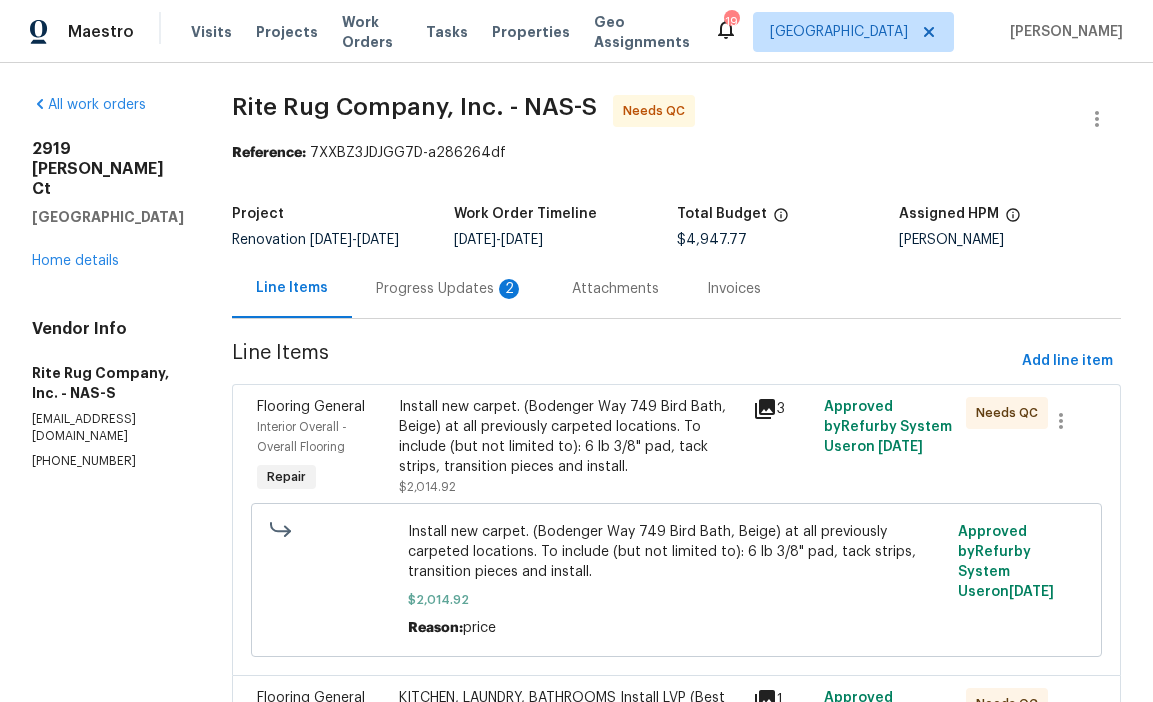 click on "Progress Updates 2" at bounding box center (450, 289) 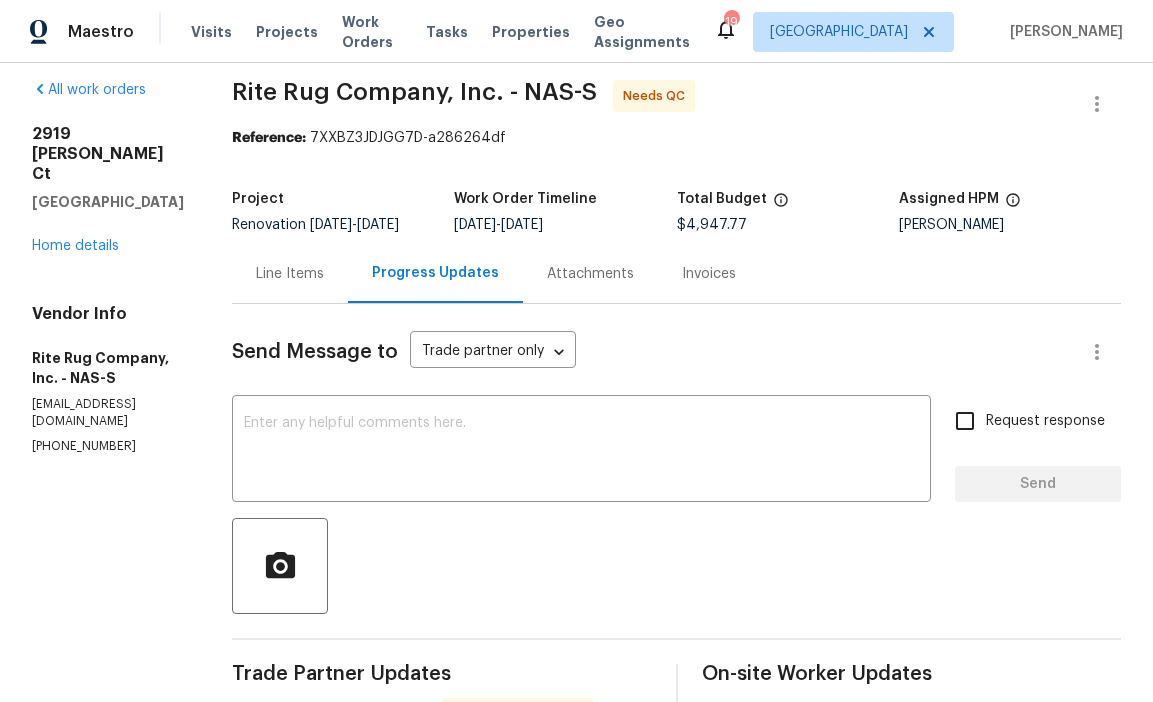 scroll, scrollTop: 0, scrollLeft: 0, axis: both 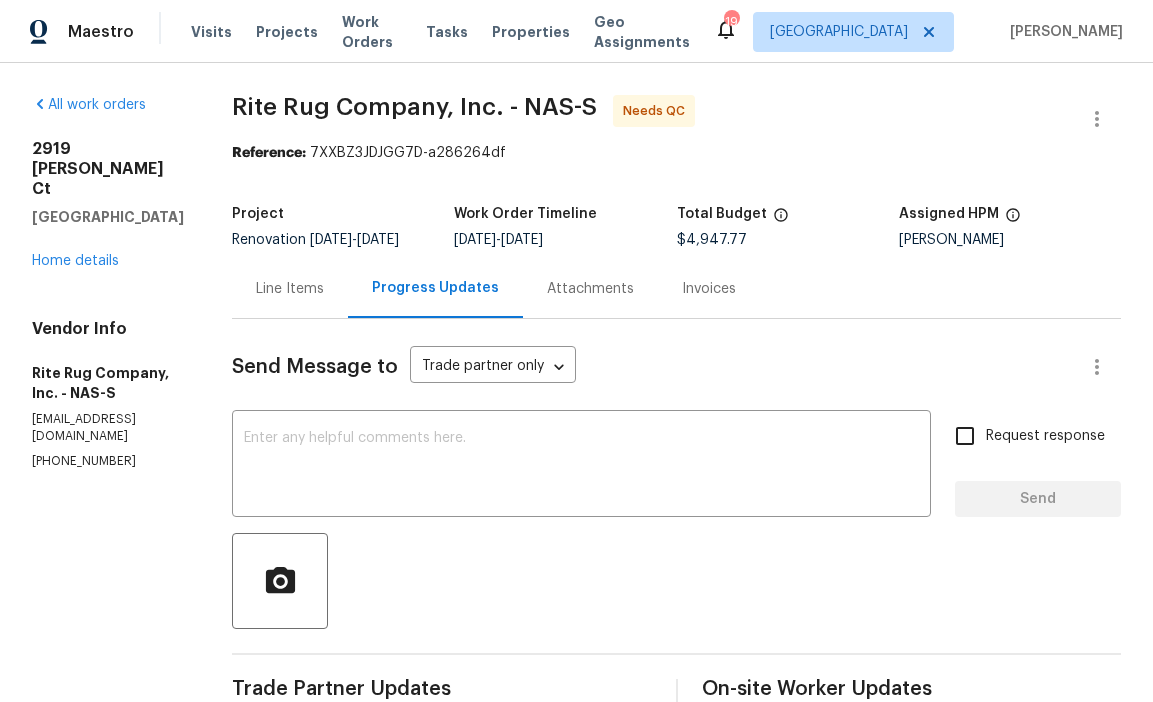click on "Line Items" at bounding box center [290, 289] 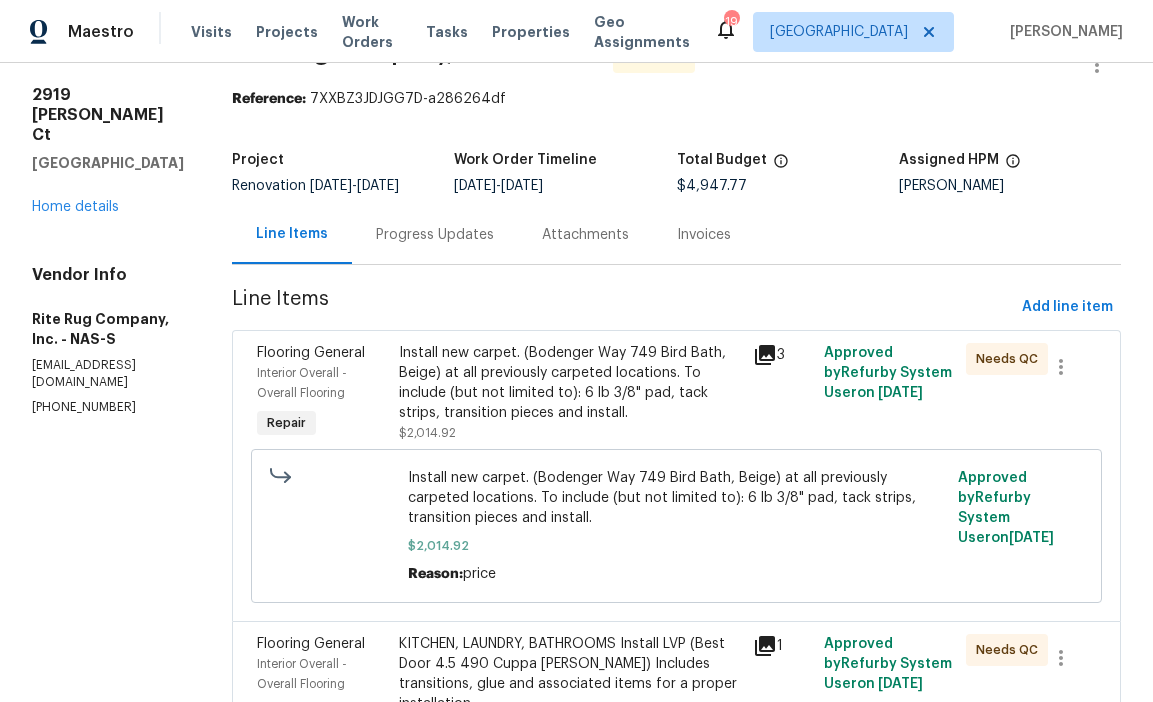 scroll, scrollTop: 0, scrollLeft: 0, axis: both 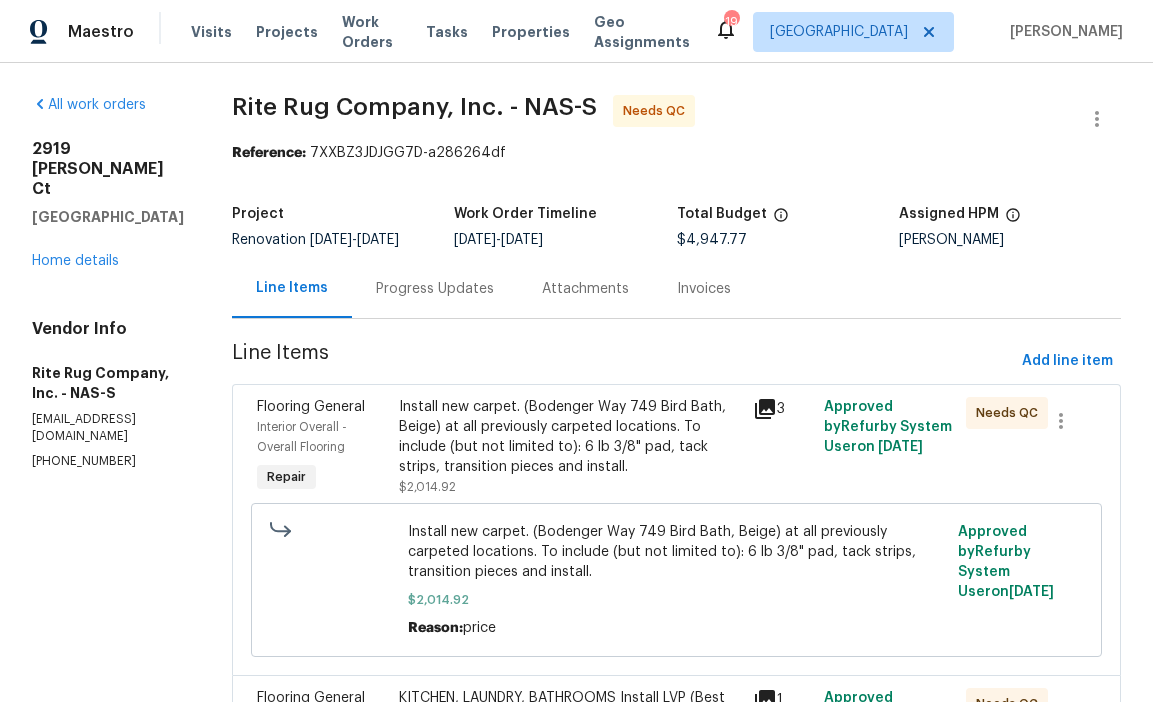 click on "Progress Updates" at bounding box center (435, 289) 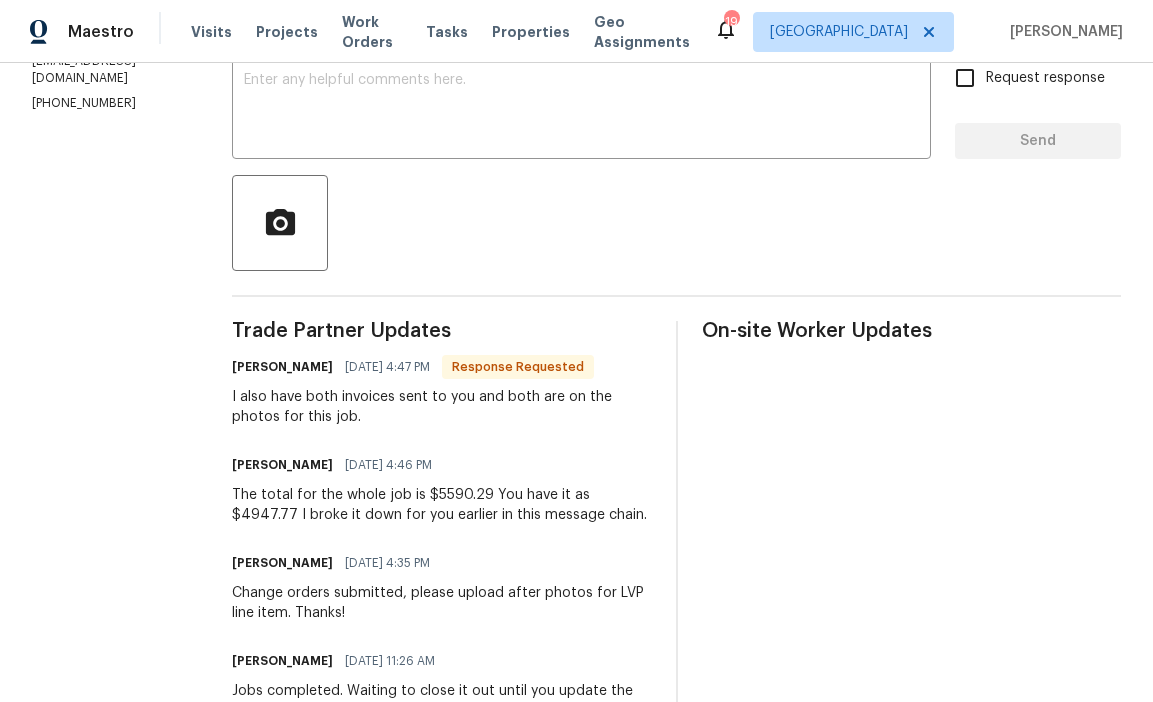 scroll, scrollTop: 321, scrollLeft: 0, axis: vertical 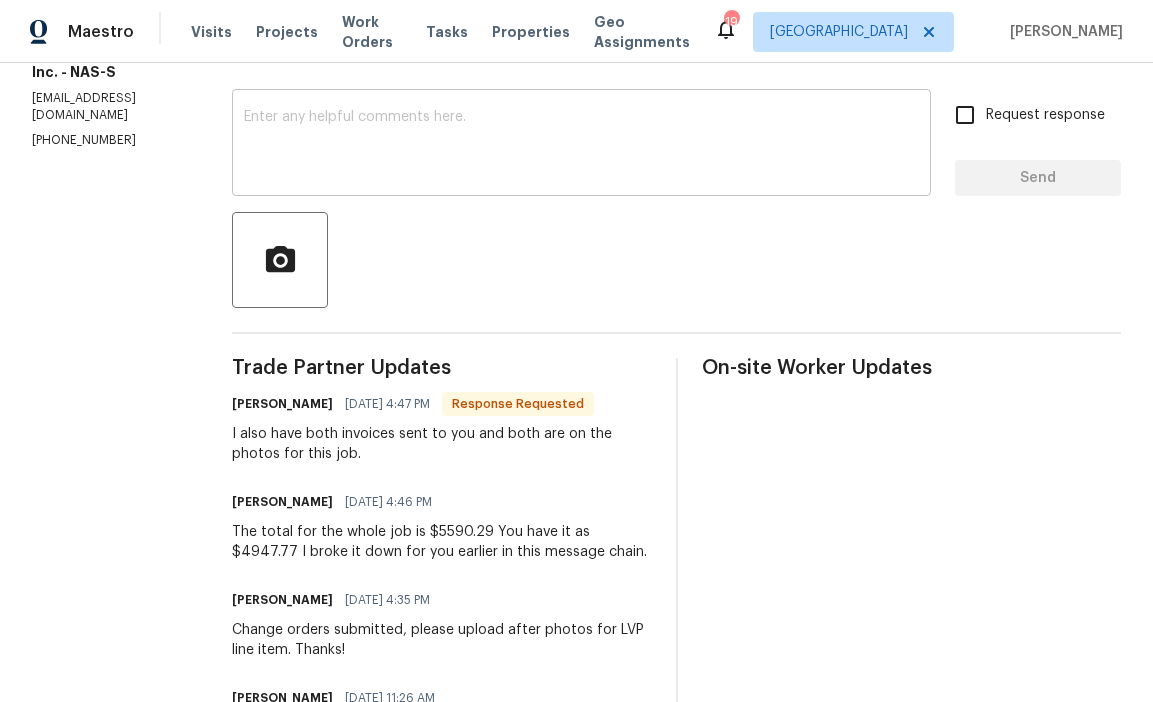 click at bounding box center (581, 145) 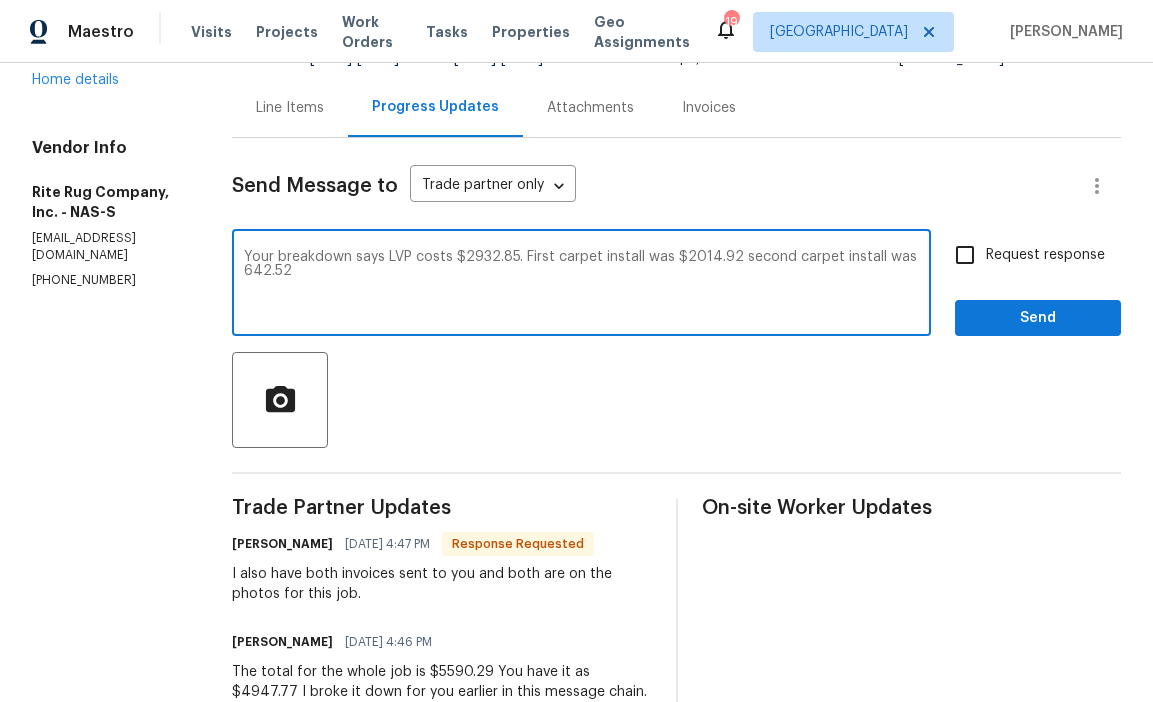 scroll, scrollTop: 176, scrollLeft: 0, axis: vertical 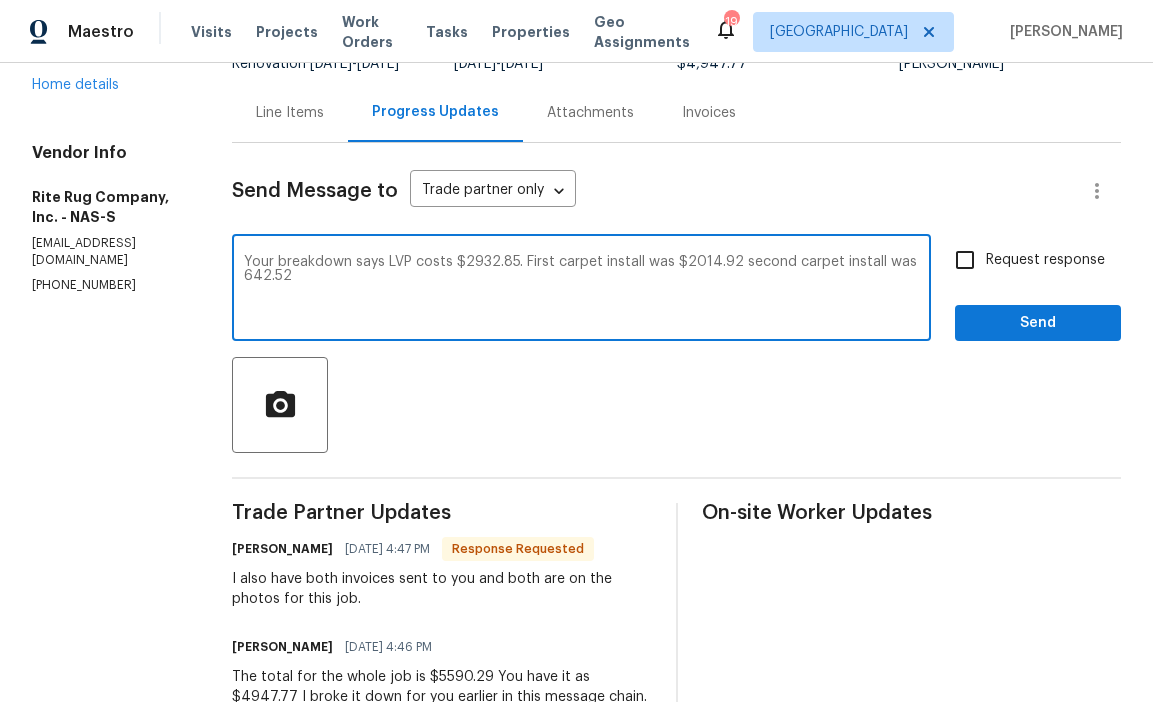 click on "Your breakdown says LVP costs $2932.85. First carpet install was $2014.92 second carpet install was 642.52" at bounding box center [581, 290] 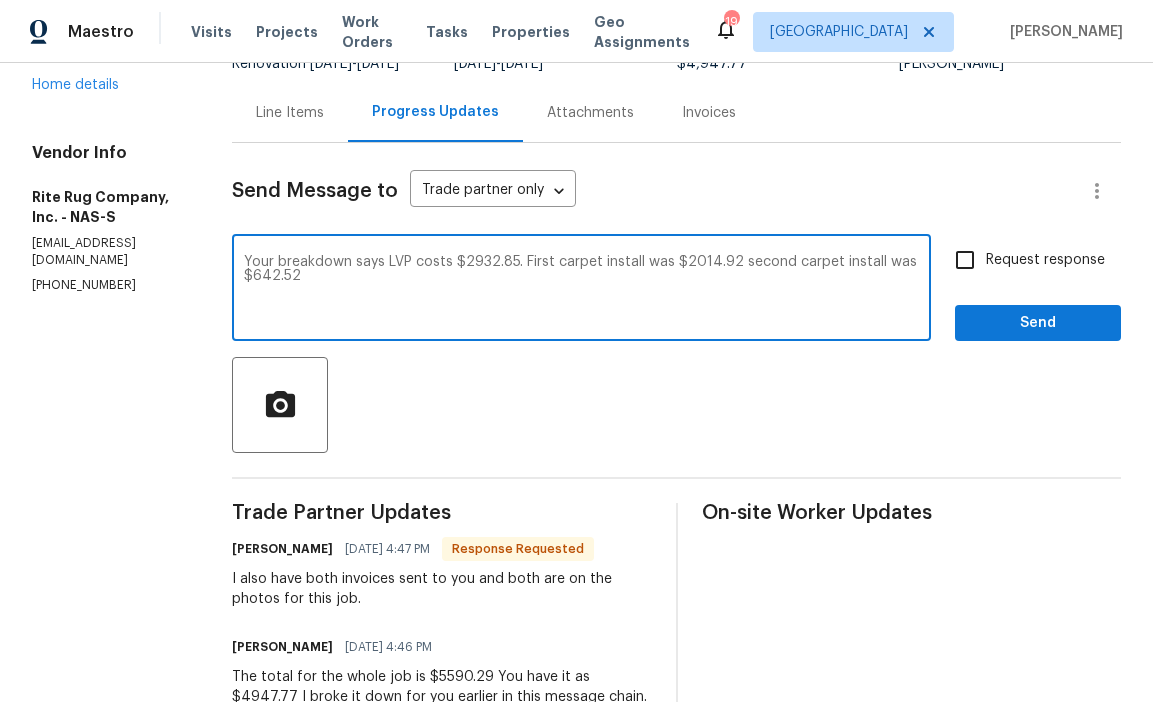 click on "Your breakdown says LVP costs $2932.85. First carpet install was $2014.92 second carpet install was $642.52" at bounding box center (581, 290) 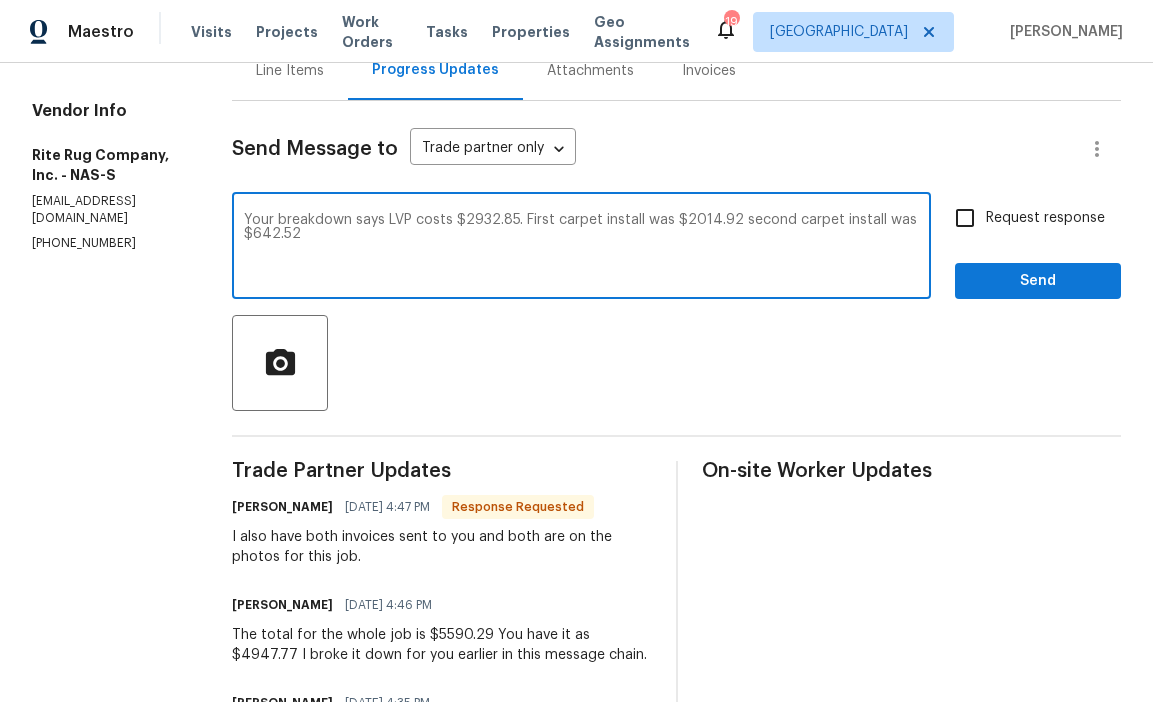scroll, scrollTop: 116, scrollLeft: 0, axis: vertical 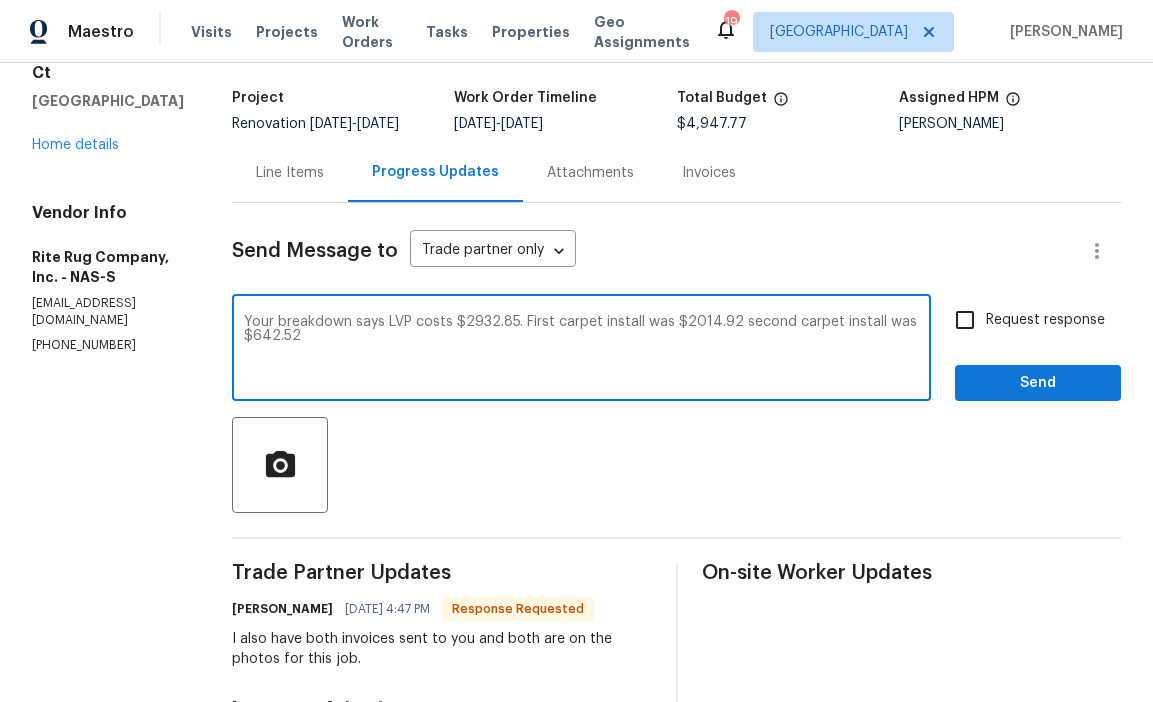 type on "Your breakdown says LVP costs $2932.85. First carpet install was $2014.92 second carpet install was $642.52" 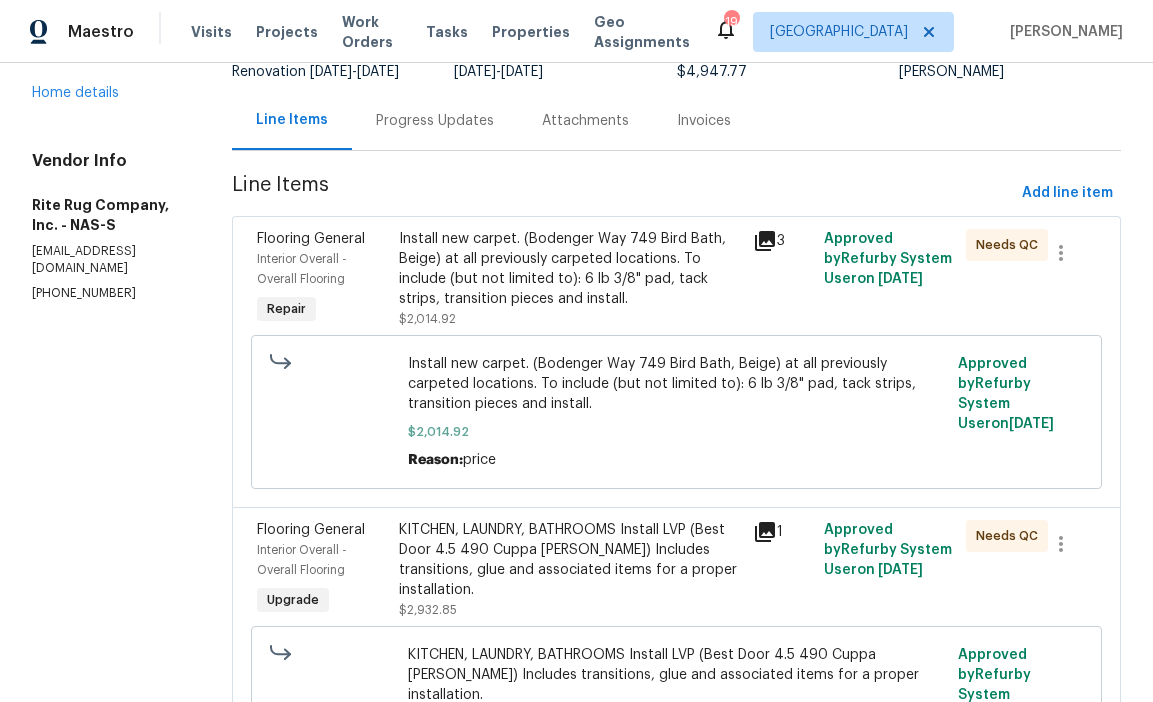 scroll, scrollTop: 155, scrollLeft: 0, axis: vertical 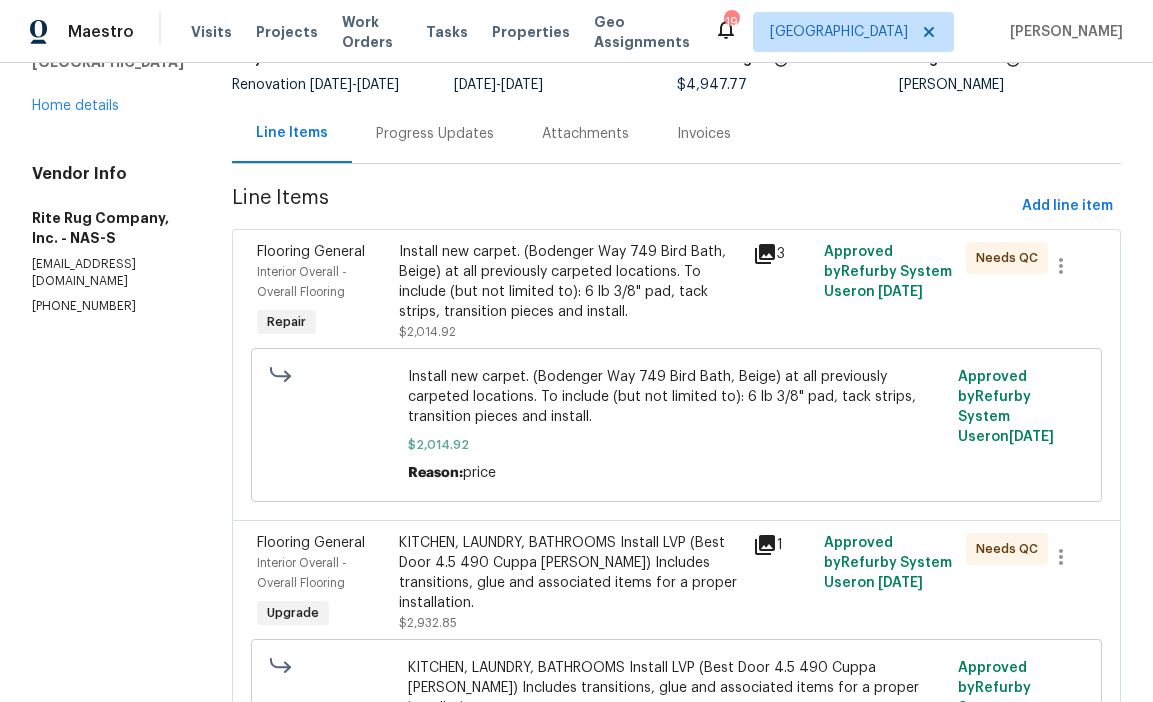 click on "Install new carpet. (Bodenger Way 749 Bird Bath, Beige) at all previously carpeted locations. To include (but not limited to): 6 lb 3/8" pad, tack strips, transition pieces and install." at bounding box center (570, 282) 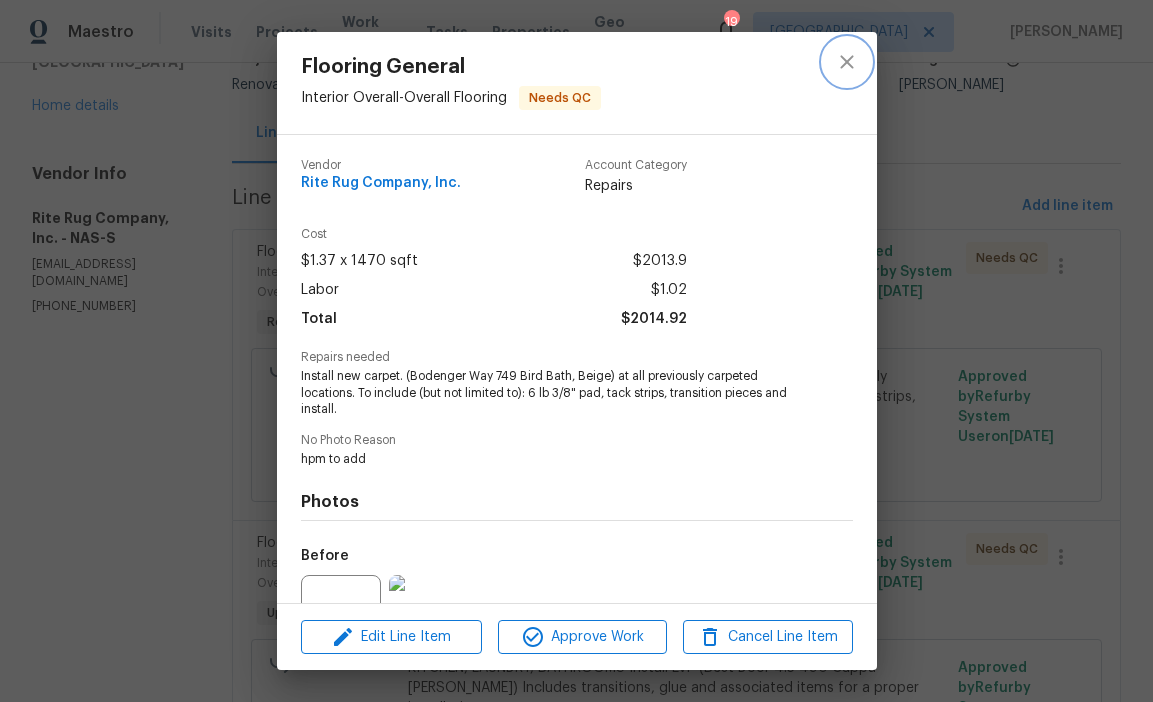 click 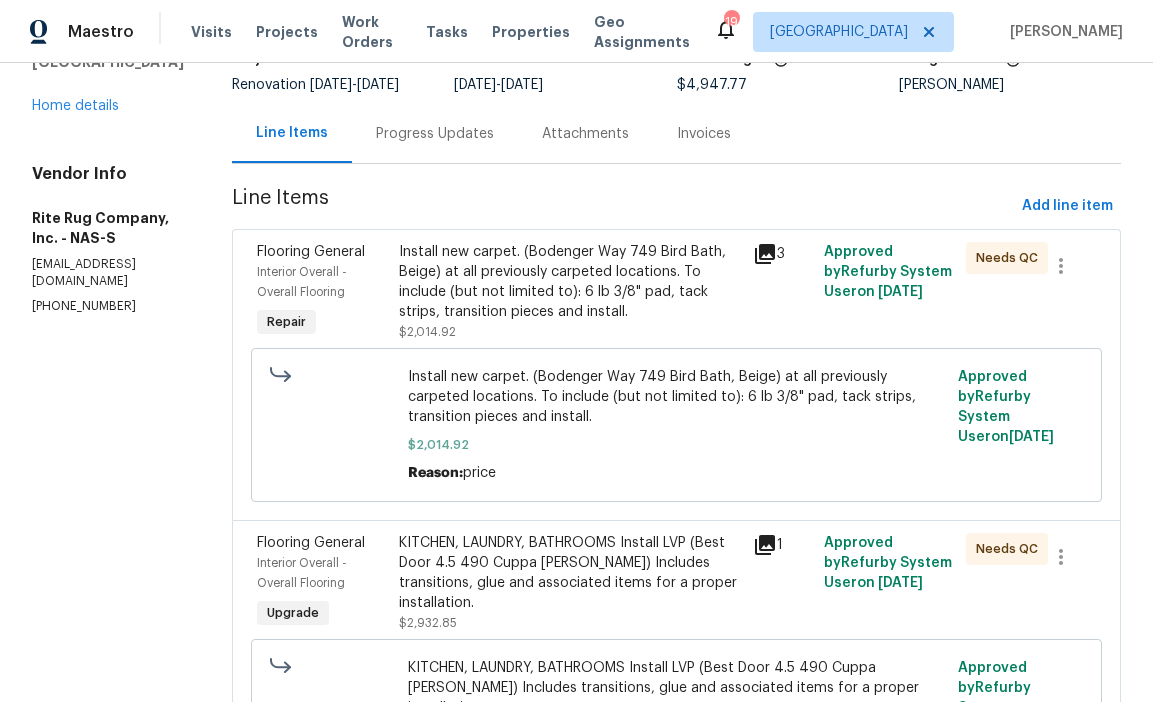 click on "Progress Updates" at bounding box center (435, 134) 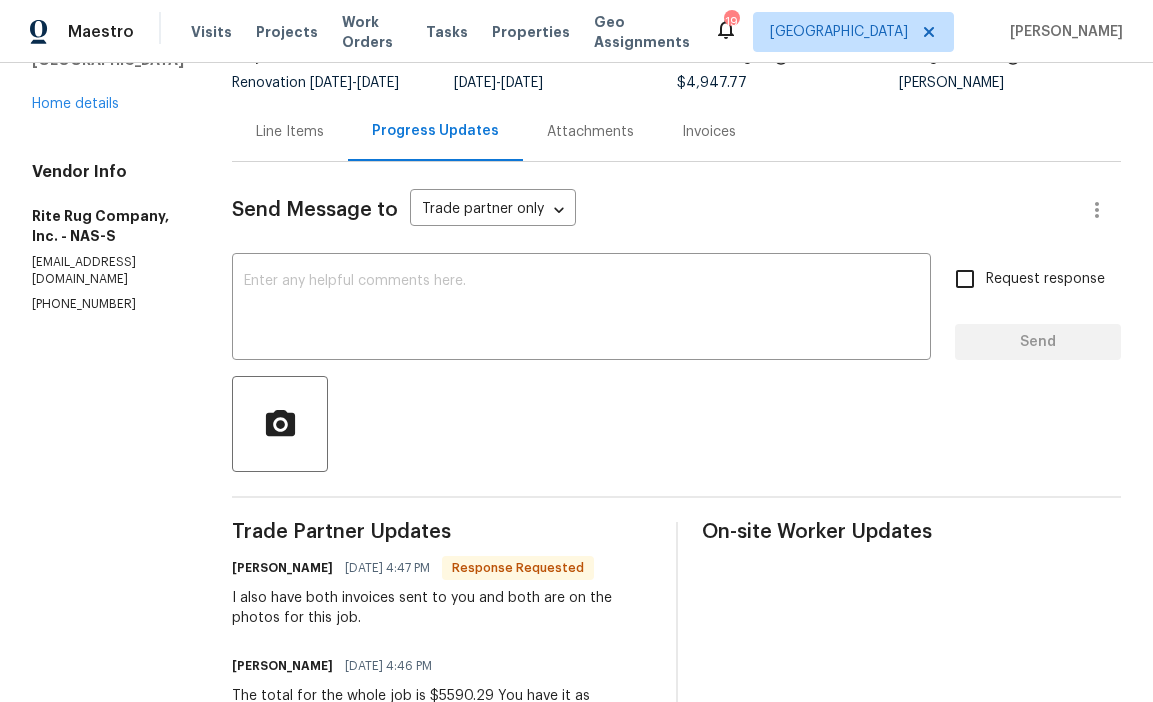 scroll, scrollTop: 138, scrollLeft: 0, axis: vertical 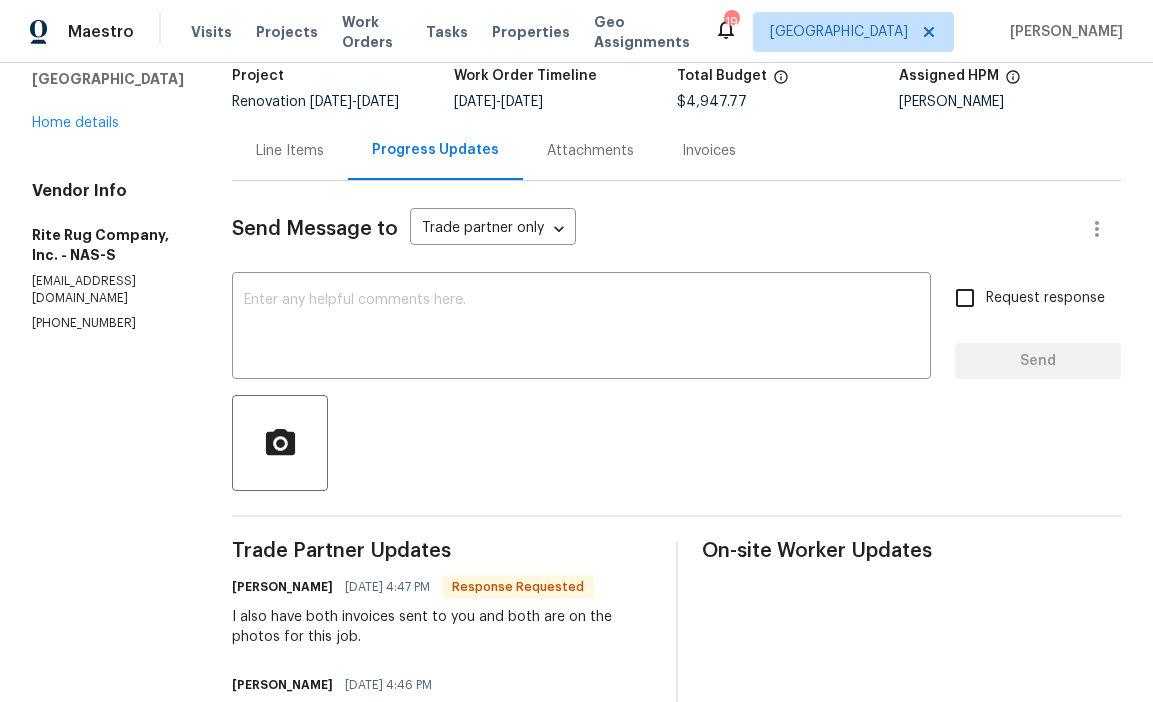 click on "Line Items" at bounding box center [290, 150] 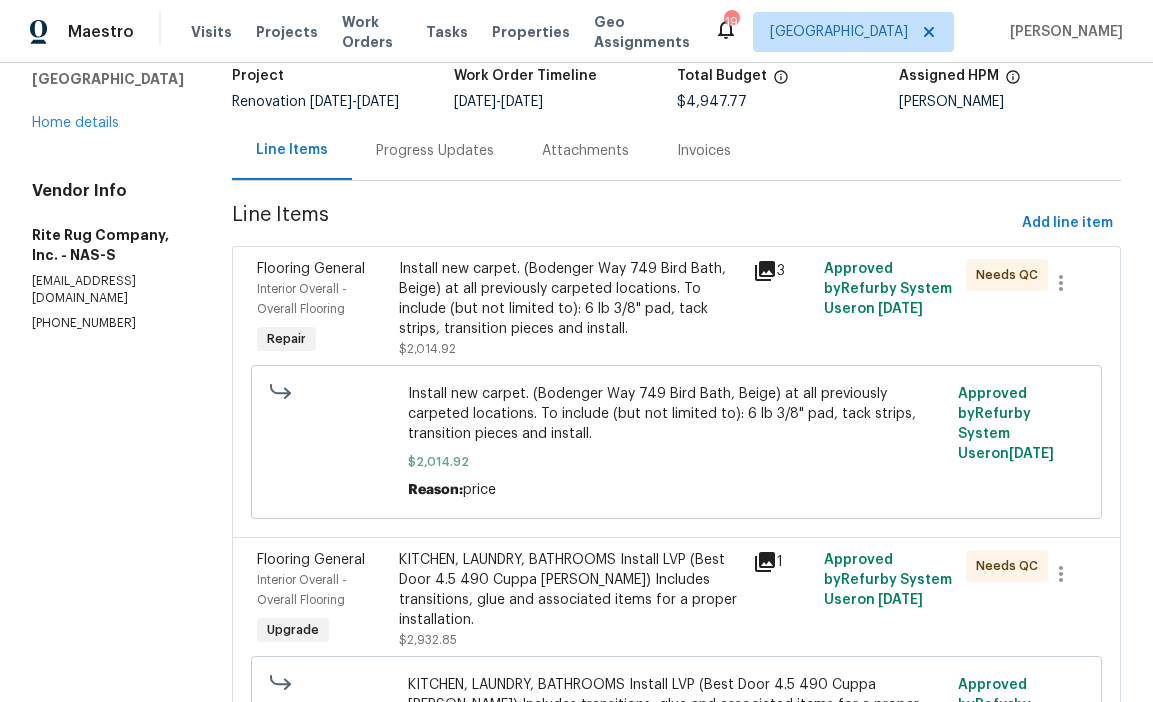 click on "Install new carpet. (Bodenger Way 749 Bird Bath, Beige) at all previously carpeted locations. To include (but not limited to): 6 lb 3/8" pad, tack strips, transition pieces and install." at bounding box center (570, 299) 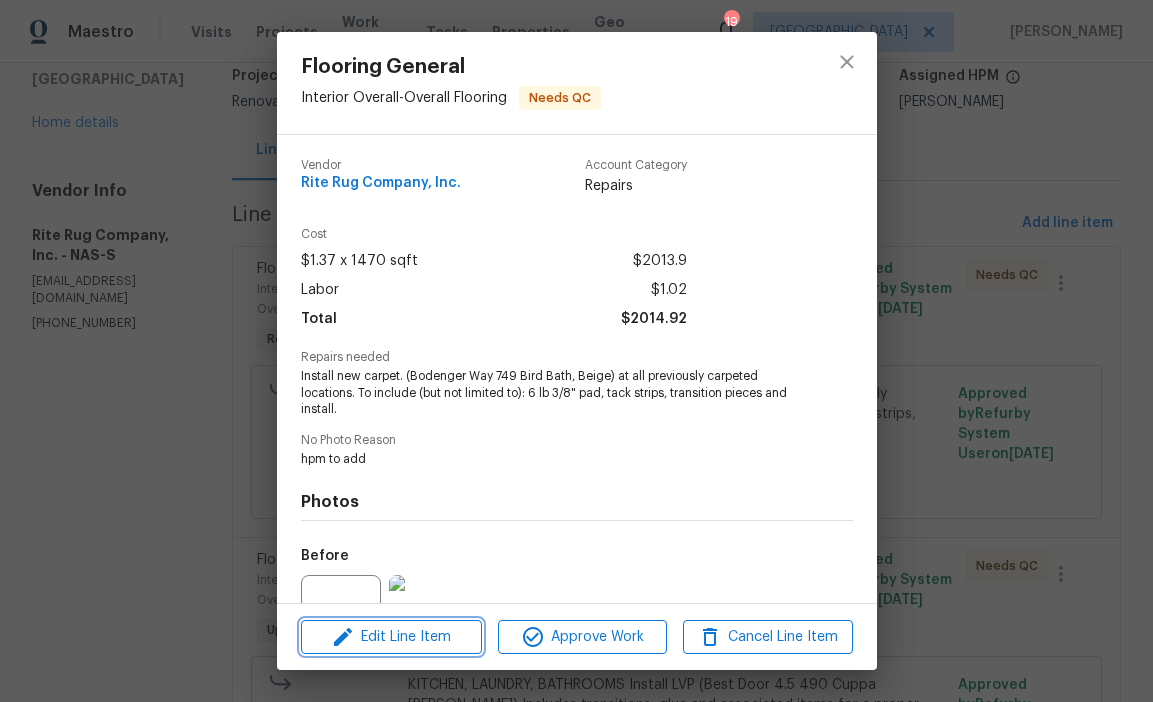 click on "Edit Line Item" at bounding box center (391, 637) 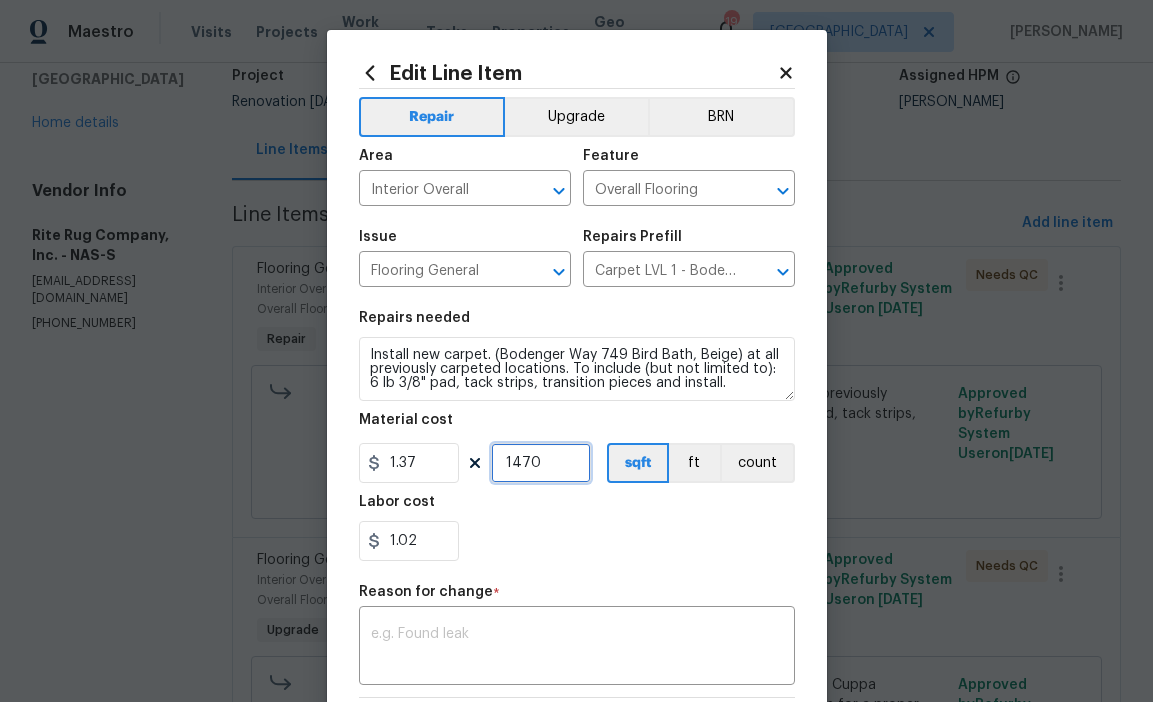 click on "1470" at bounding box center (541, 463) 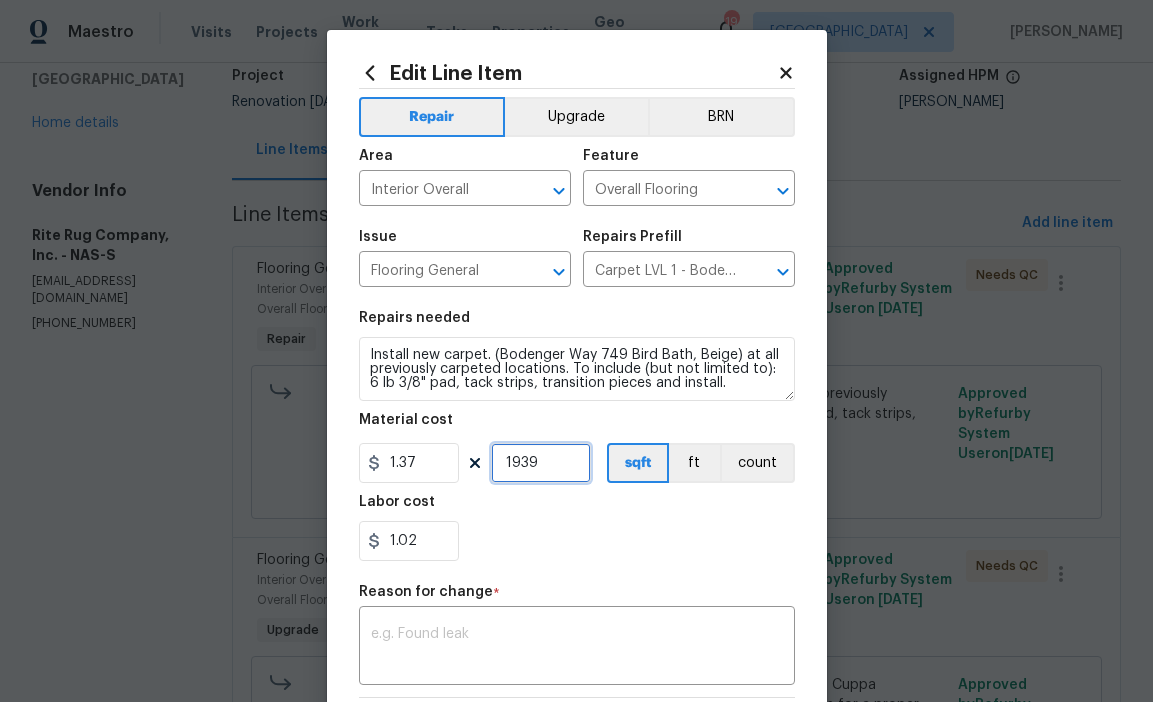 type on "1939" 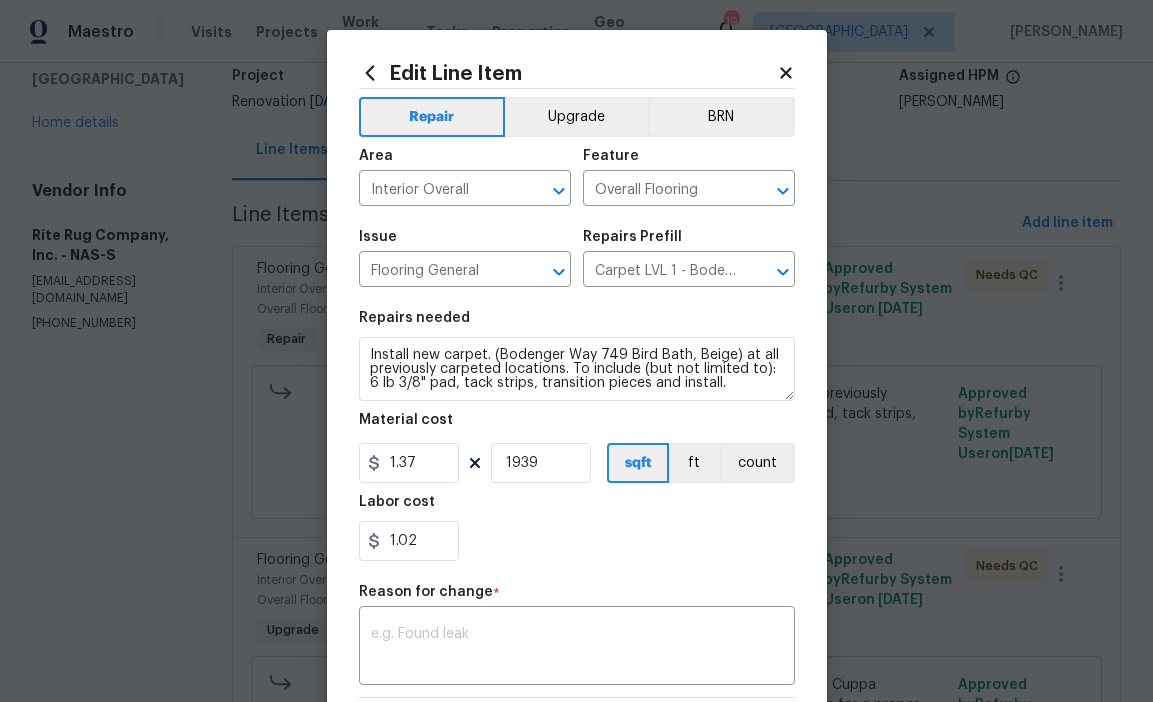 click on "Repairs needed Install new carpet. (Bodenger Way 749 Bird Bath, Beige) at all previously carpeted locations. To include (but not limited to): 6 lb 3/8" pad, tack strips, transition pieces and install. Material cost 1.37 1939 sqft ft count Labor cost 1.02" at bounding box center (577, 436) 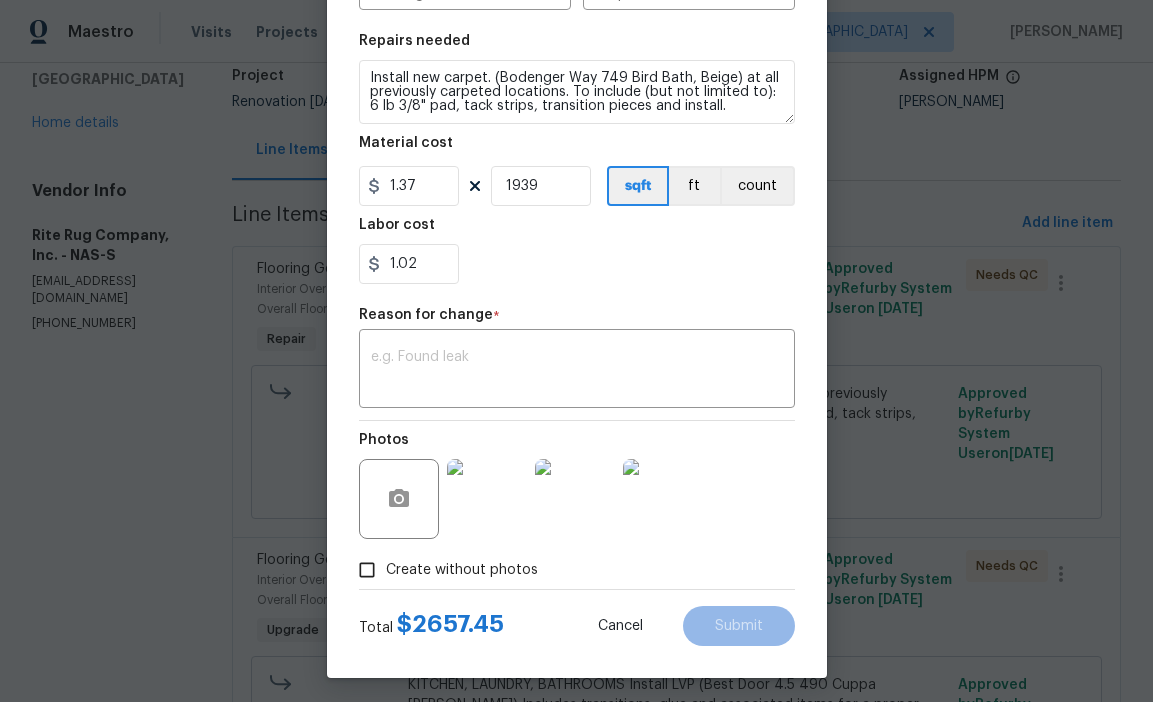 scroll, scrollTop: 238, scrollLeft: 0, axis: vertical 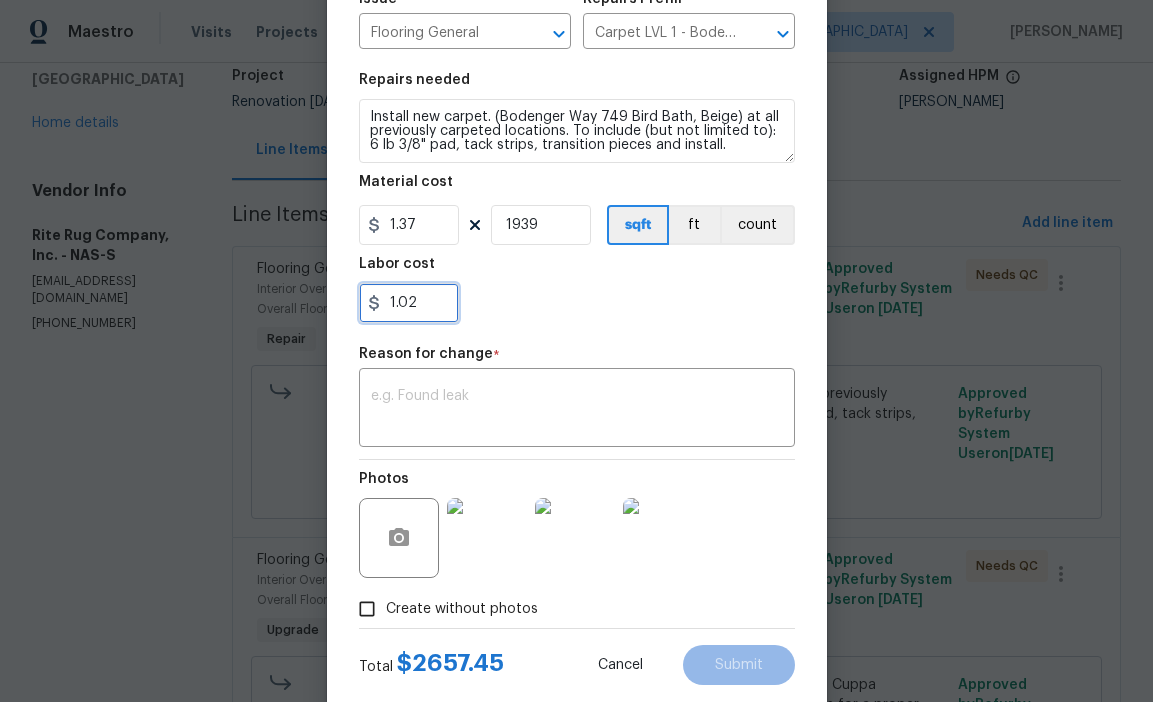 click on "1.02" at bounding box center (409, 303) 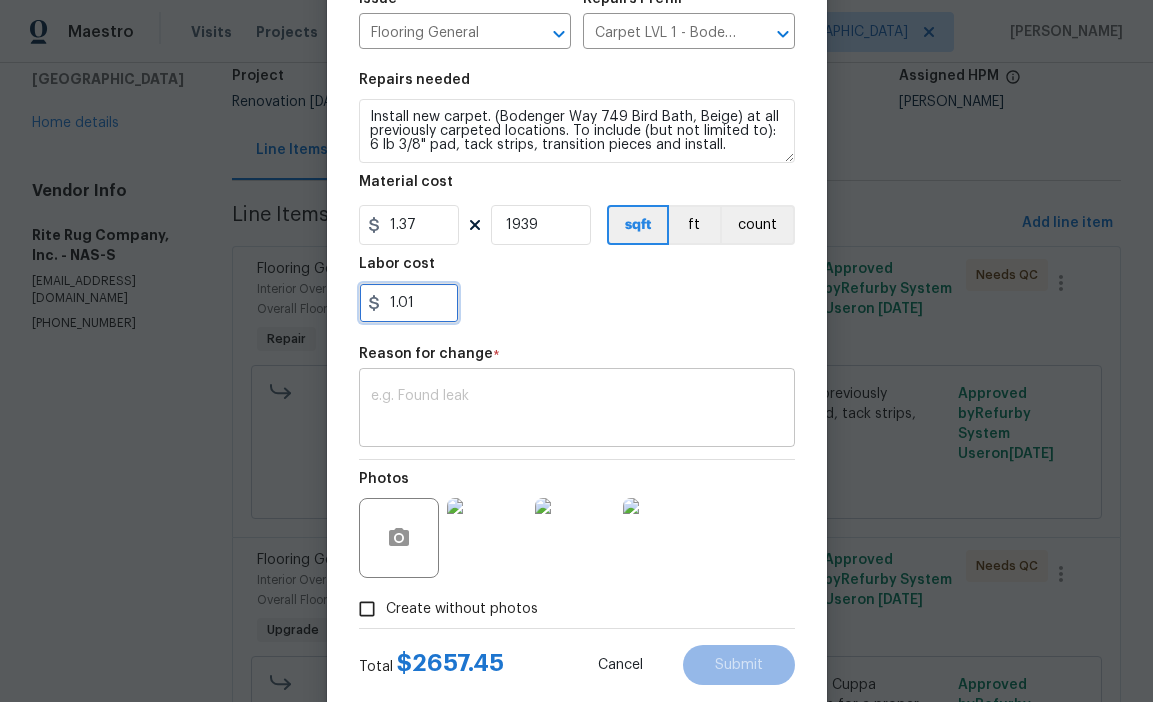 type on "1.01" 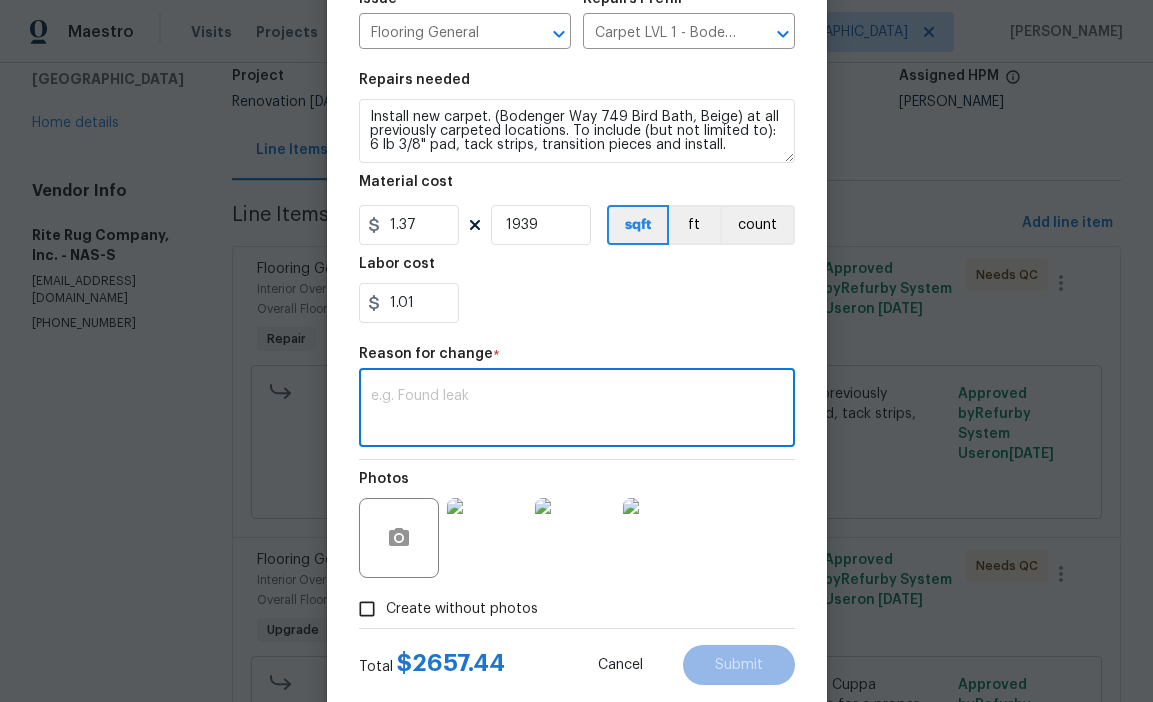 click at bounding box center [577, 410] 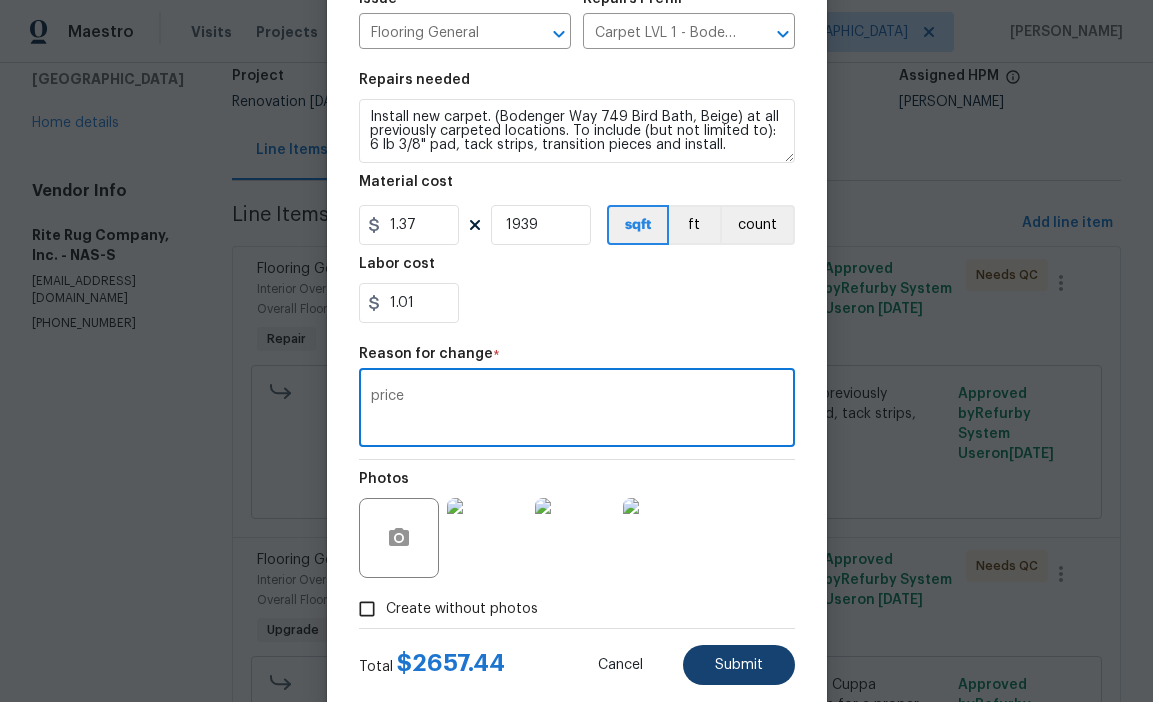 type on "price" 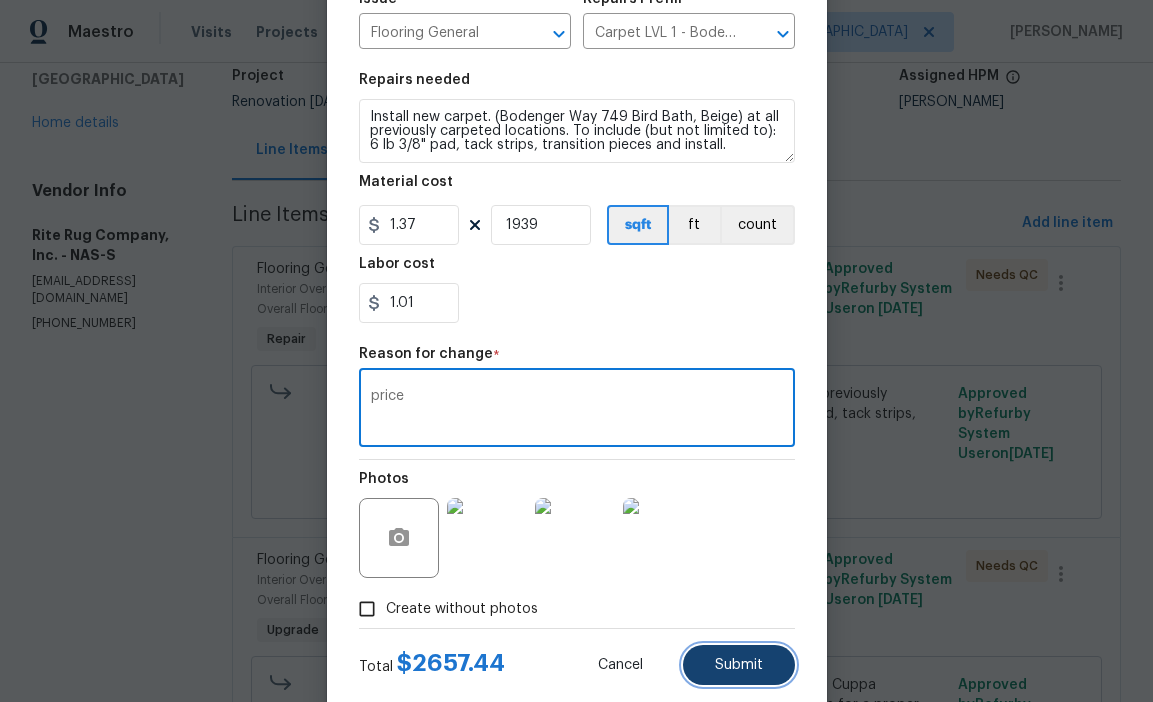 click on "Submit" at bounding box center (739, 665) 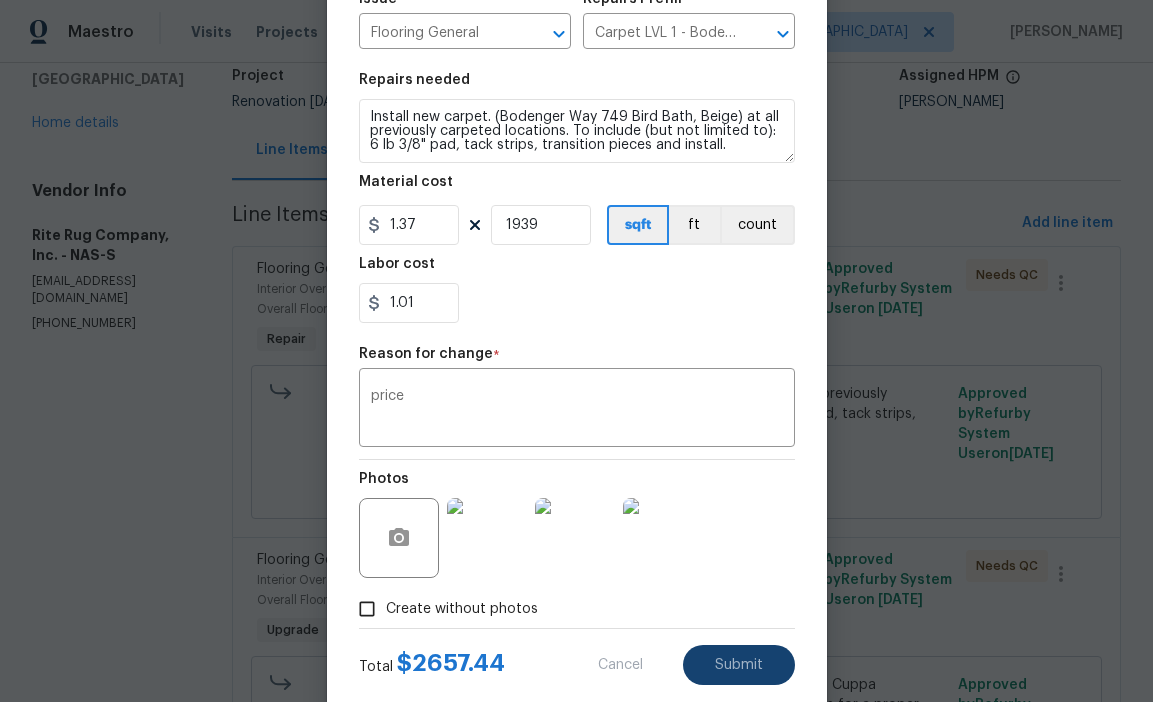 type on "1470" 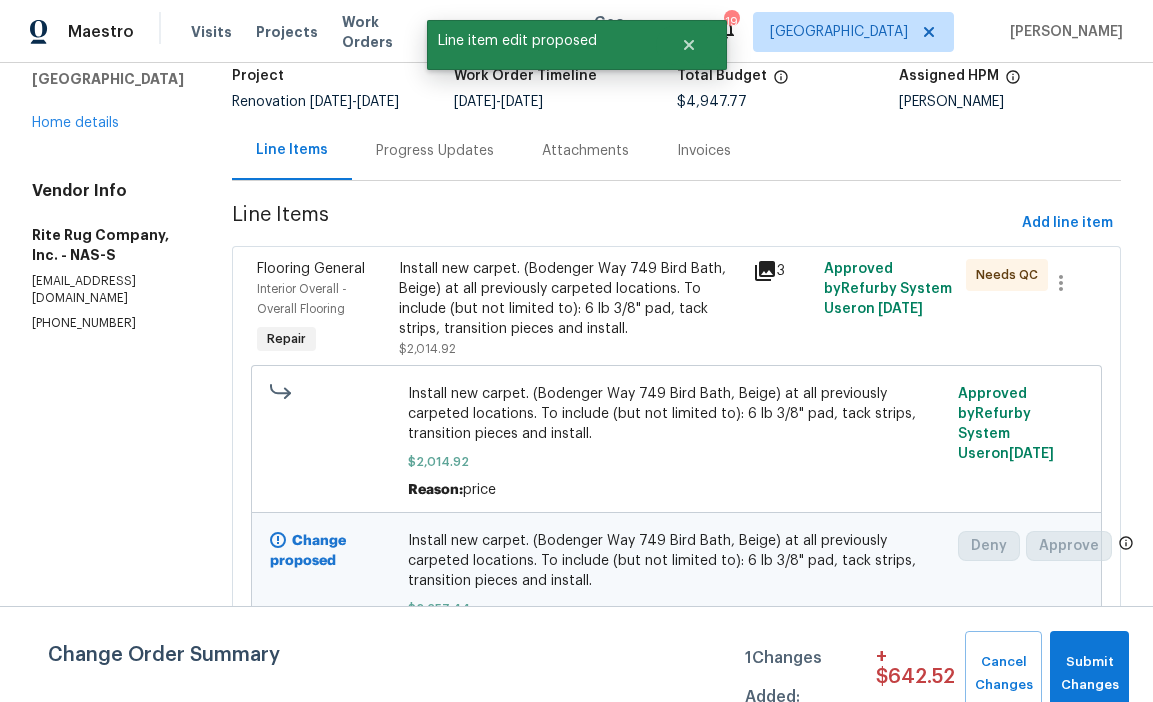 scroll, scrollTop: 0, scrollLeft: 0, axis: both 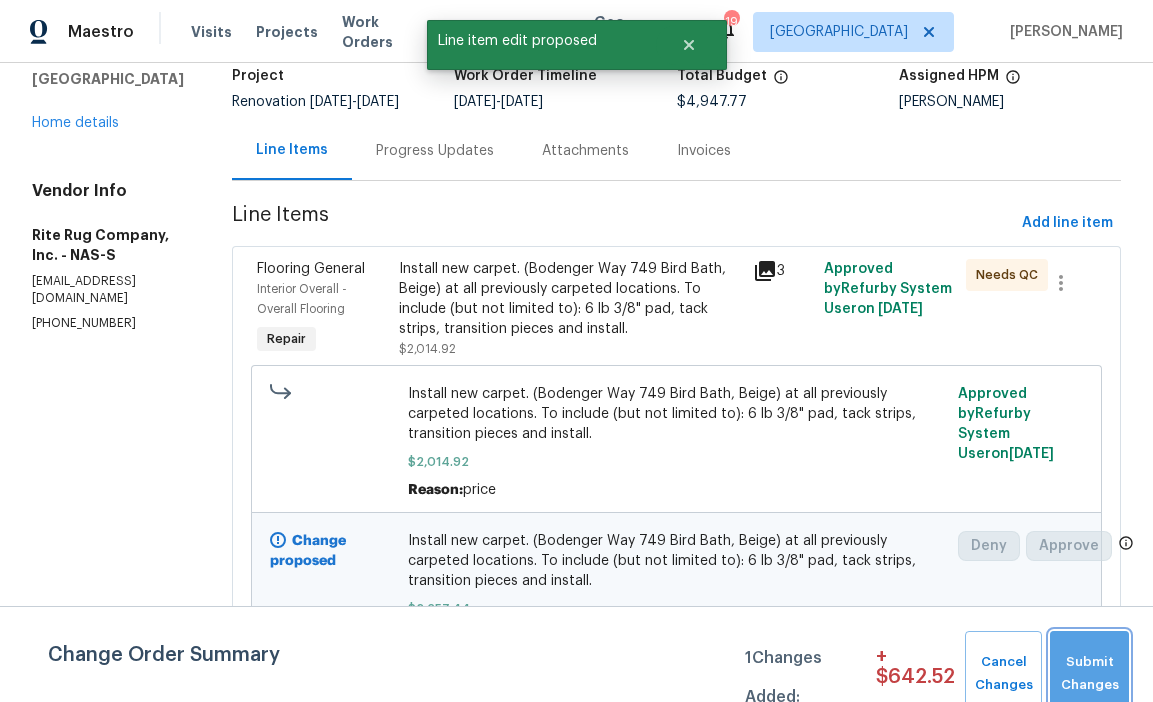 click on "Submit Changes" at bounding box center [1089, 674] 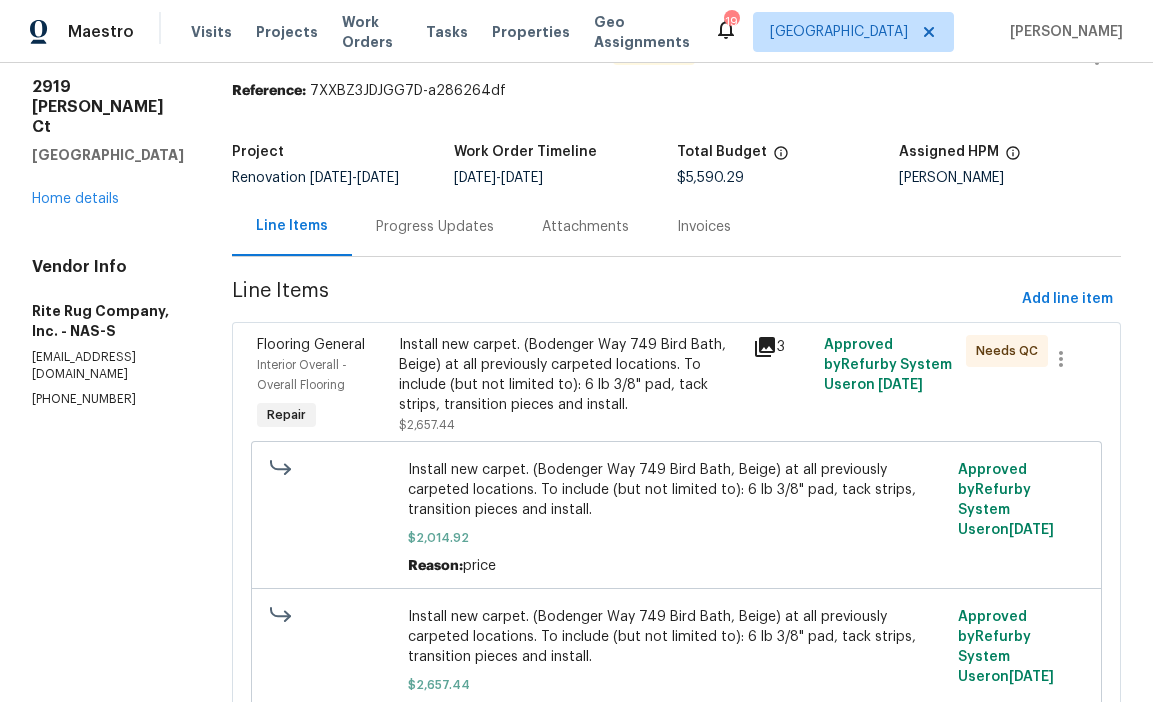 scroll, scrollTop: 10, scrollLeft: 0, axis: vertical 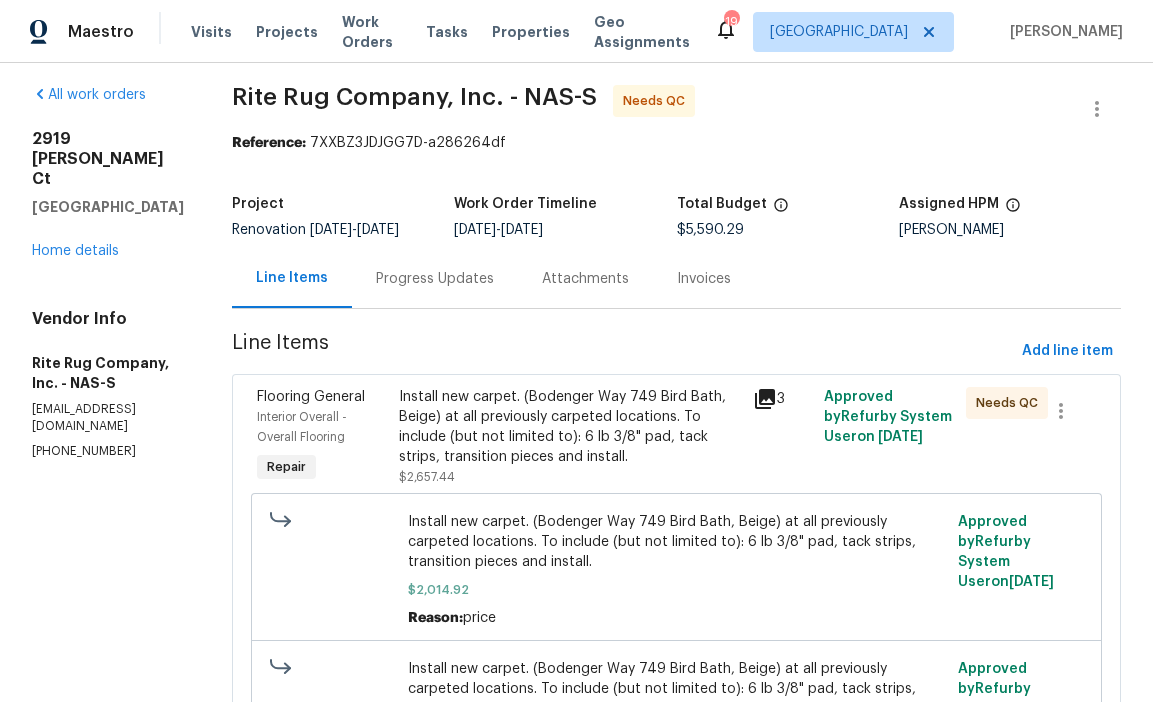 click on "Progress Updates" at bounding box center [435, 278] 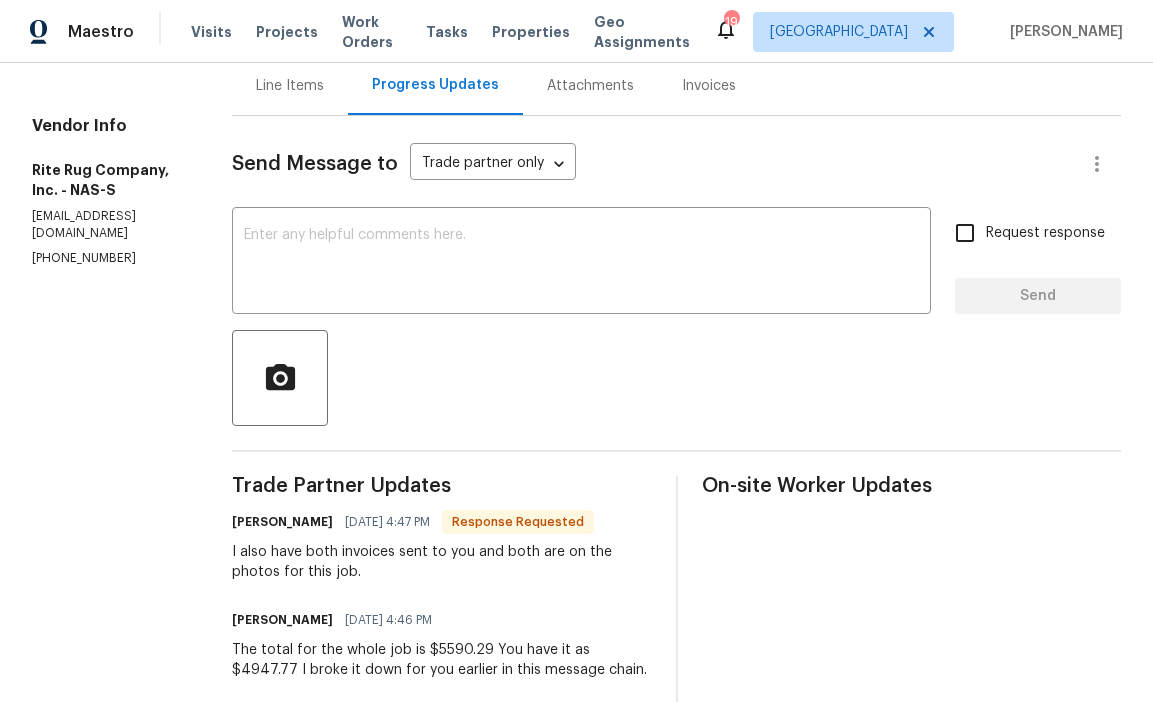 scroll, scrollTop: 247, scrollLeft: 0, axis: vertical 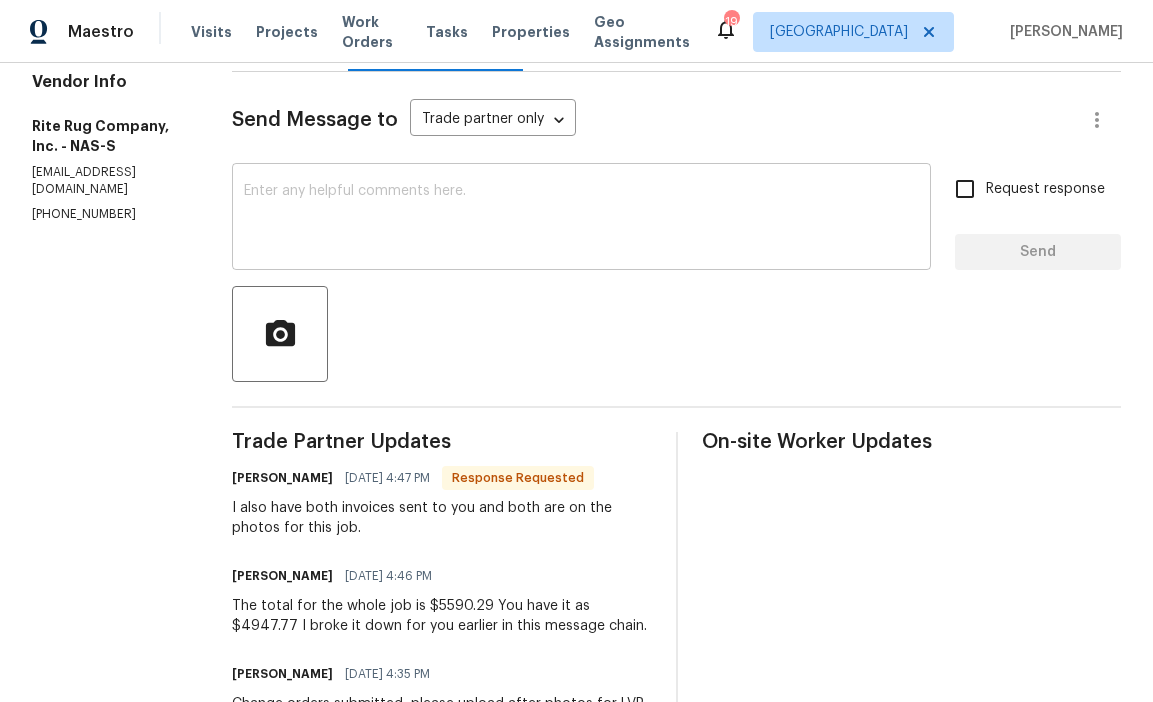 click at bounding box center (581, 219) 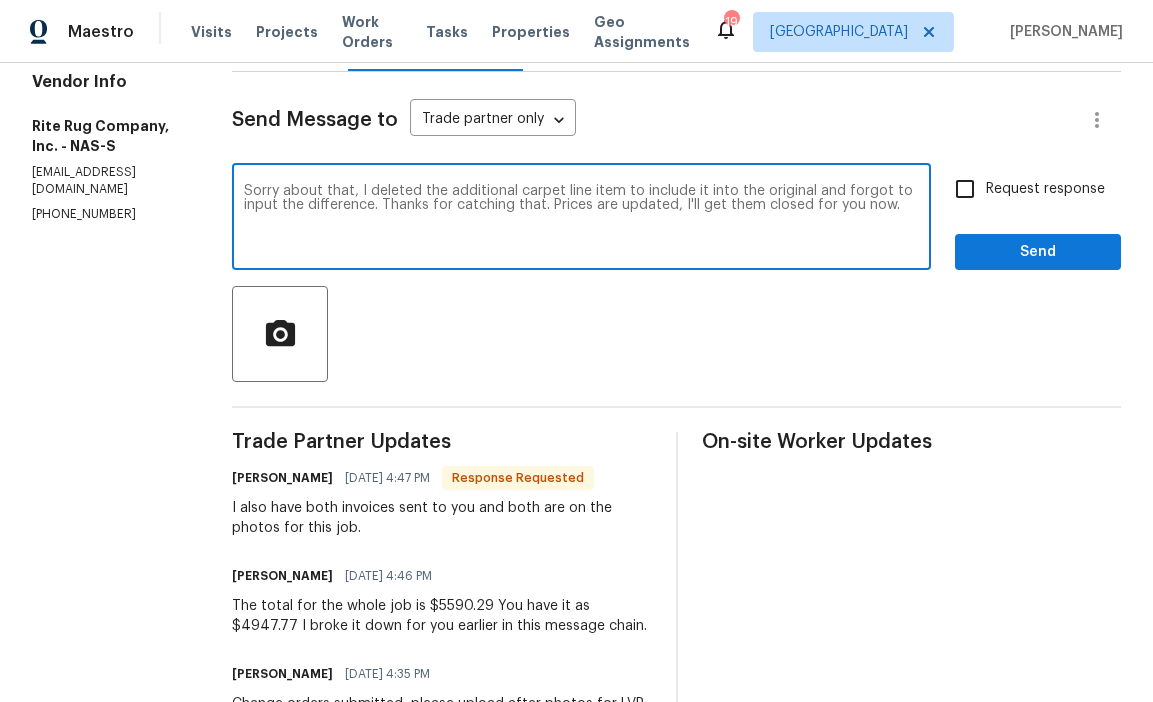type on "Sorry about that, I deleted the additional carpet line item to include it into the original and forgot to input the difference. Thanks for catching that. Prices are updated, I'll get them closed for you now." 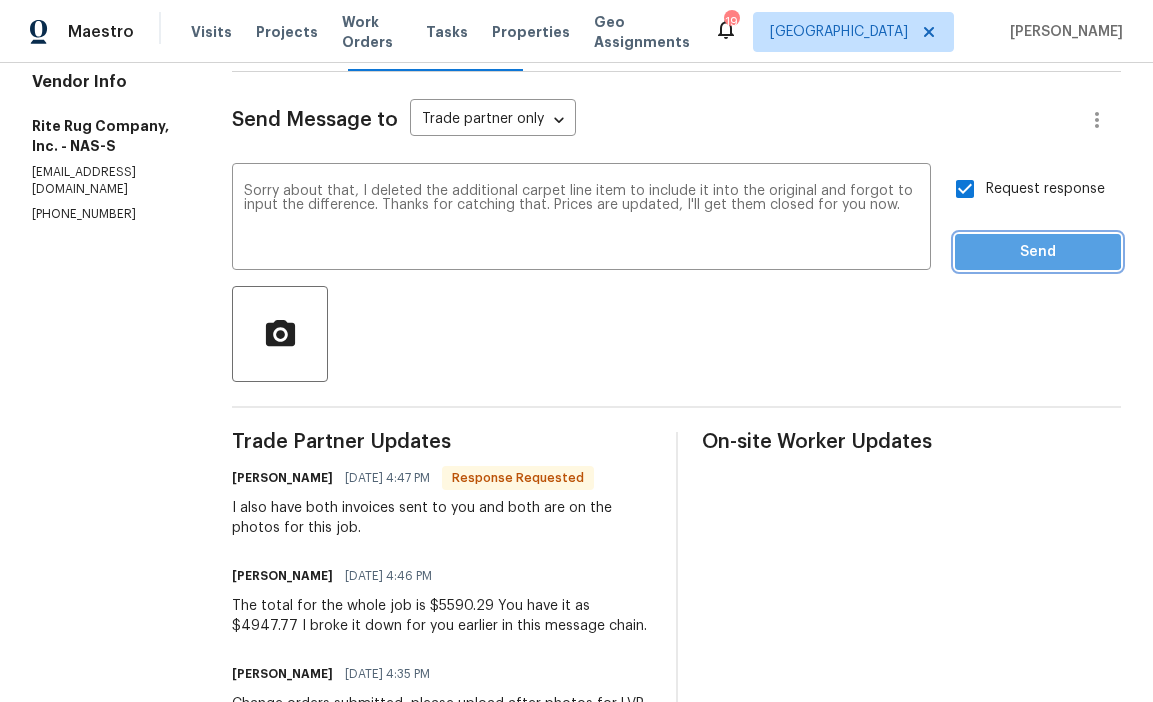 click on "Send" at bounding box center (1038, 252) 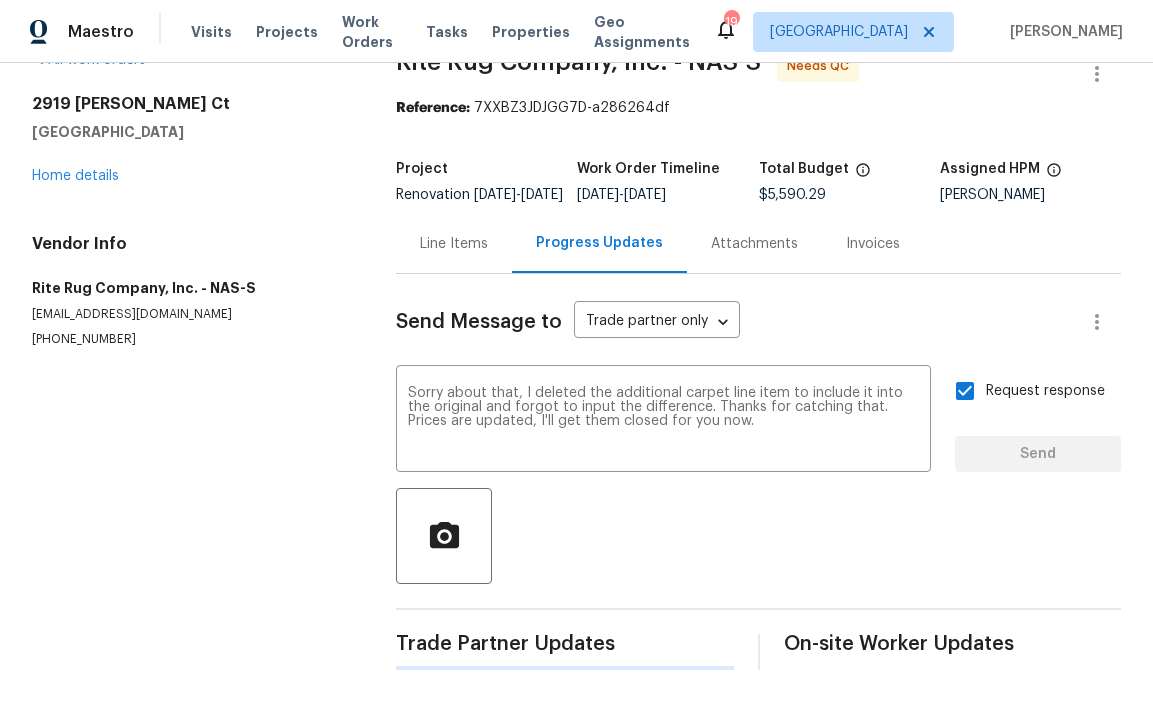 type 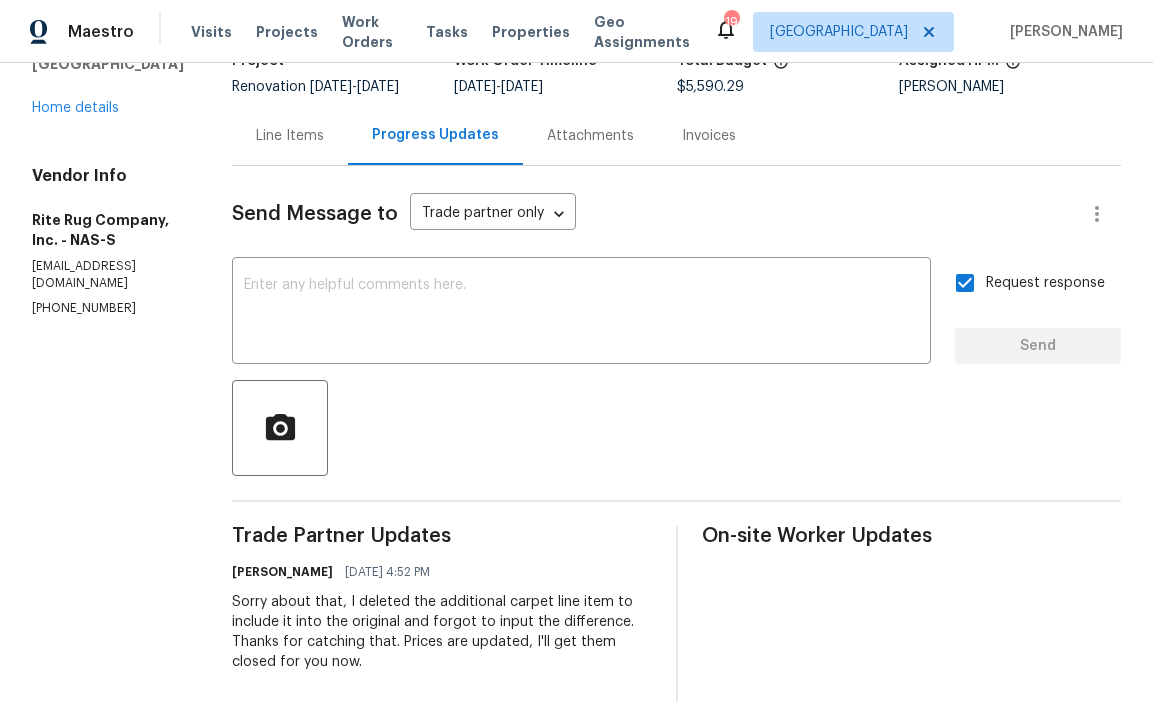 scroll, scrollTop: 0, scrollLeft: 0, axis: both 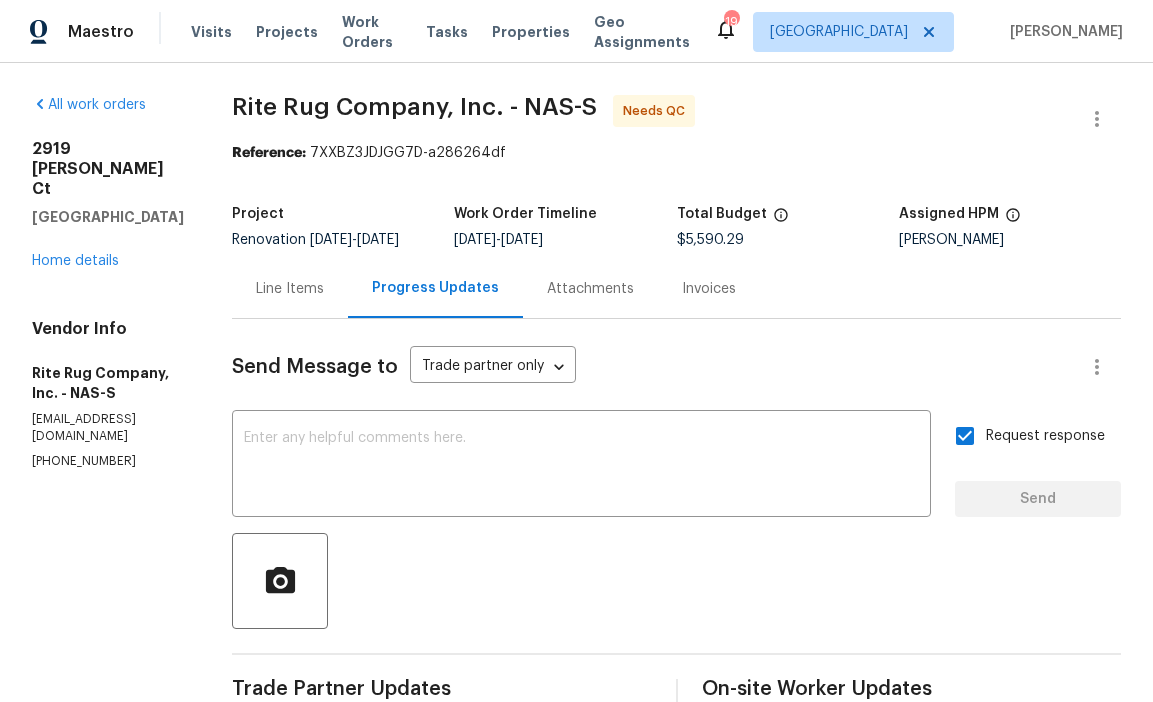 click on "Line Items" at bounding box center [290, 289] 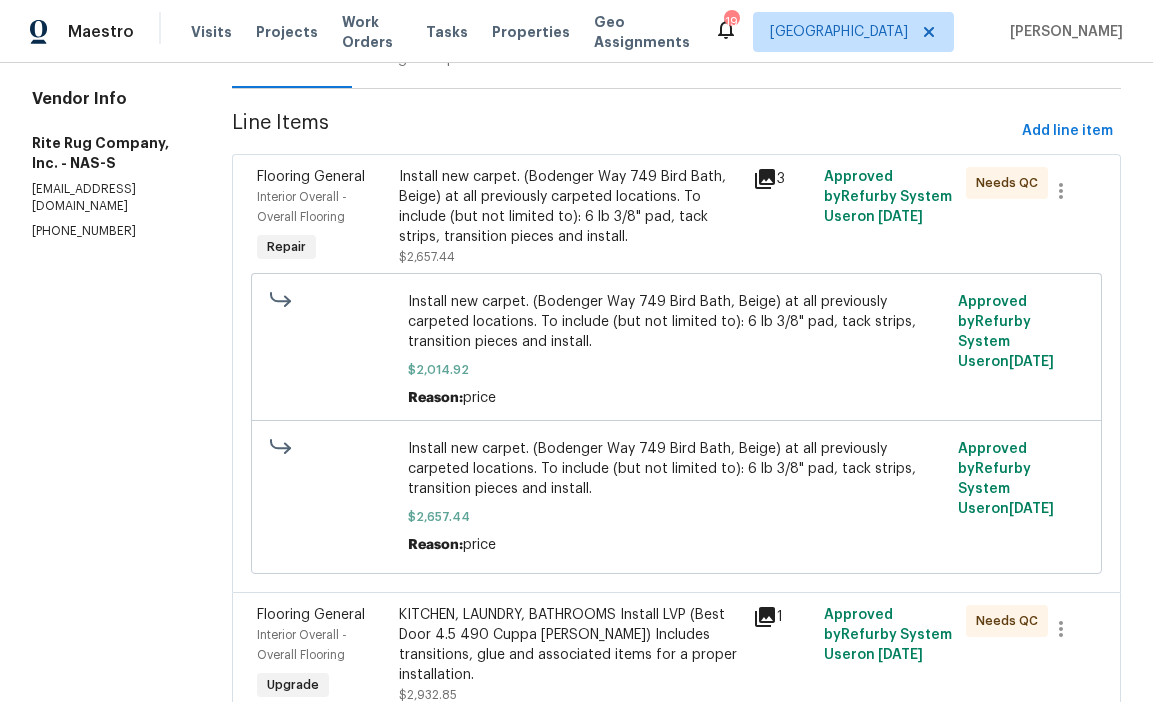scroll, scrollTop: 231, scrollLeft: 0, axis: vertical 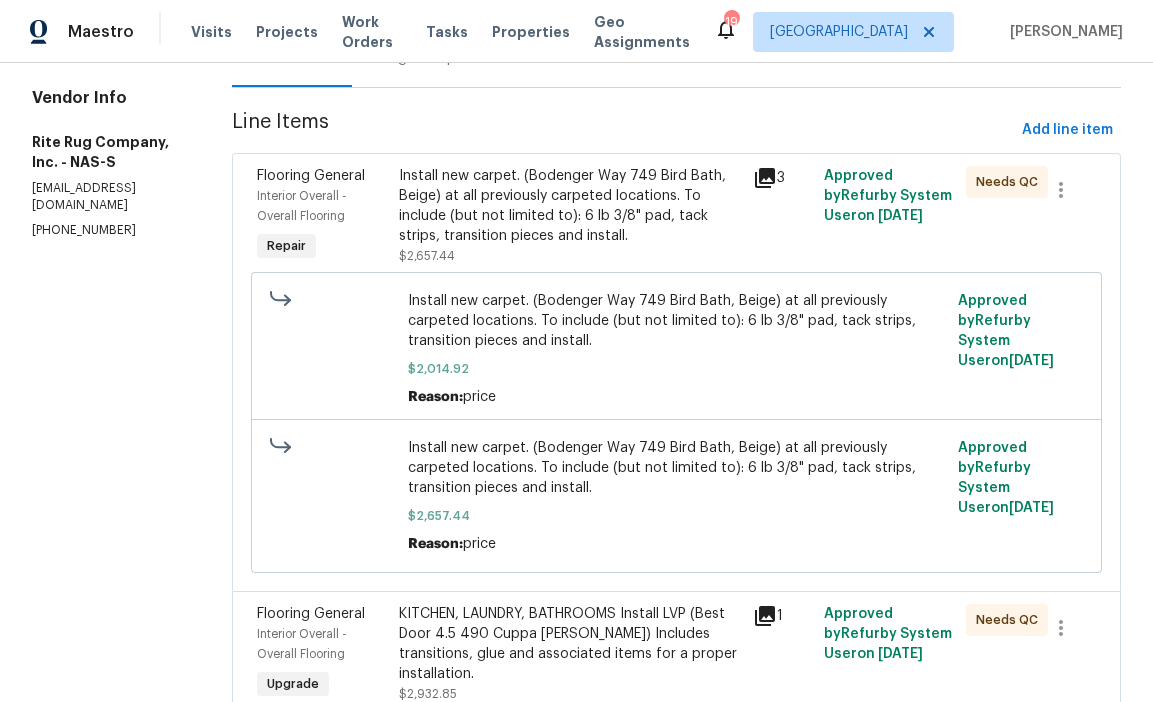 click on "Install new carpet. (Bodenger Way 749 Bird Bath, Beige) at all previously carpeted locations. To include (but not limited to): 6 lb 3/8" pad, tack strips, transition pieces and install." at bounding box center (570, 206) 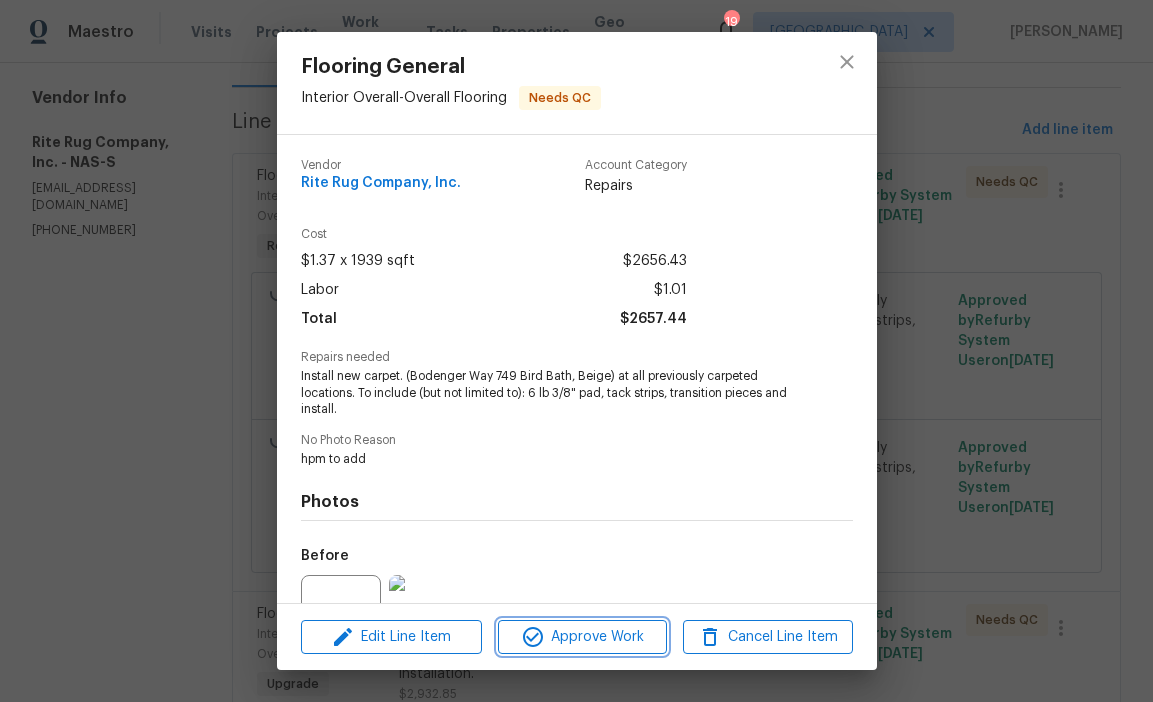 click on "Approve Work" at bounding box center [582, 637] 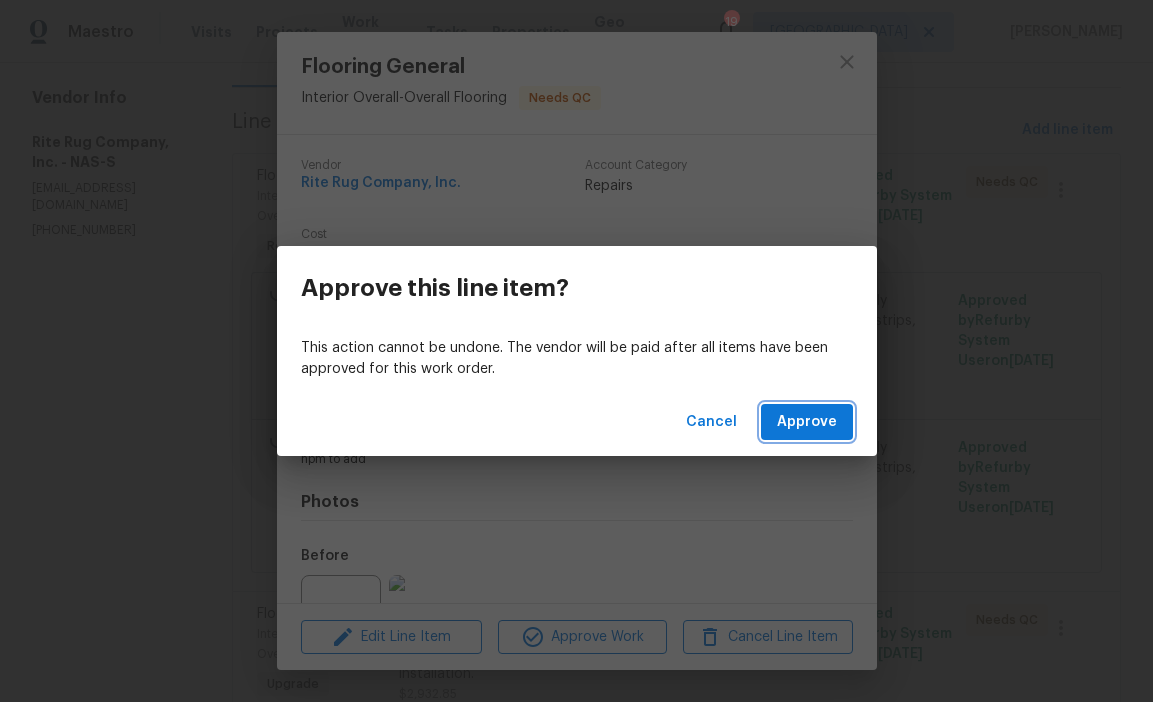 click on "Approve" at bounding box center [807, 422] 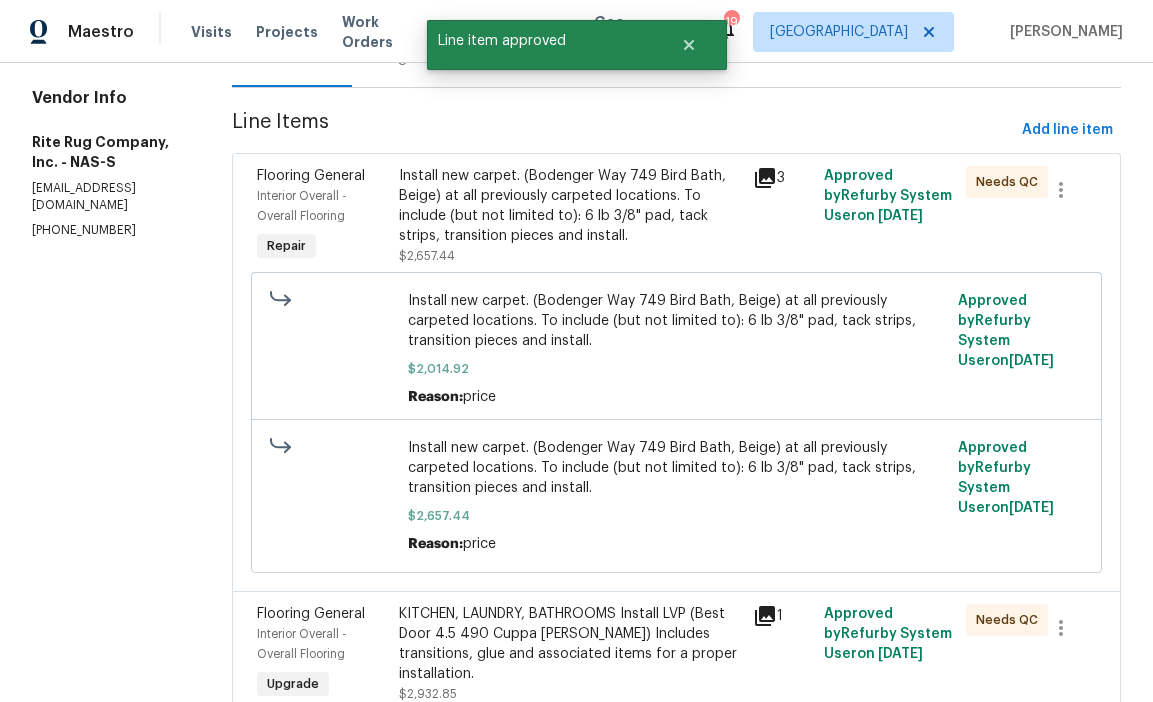 scroll, scrollTop: 0, scrollLeft: 0, axis: both 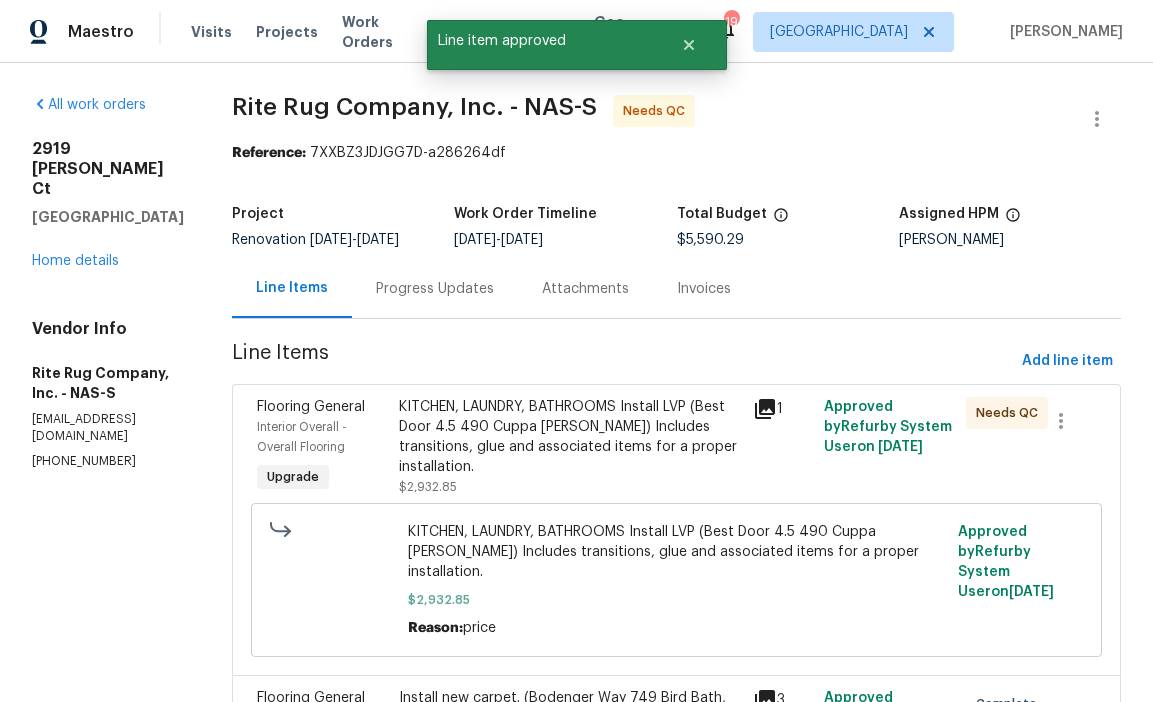 click on "KITCHEN, LAUNDRY, BATHROOMS Install LVP (Best Door 4.5 490 Cuppa [PERSON_NAME]) Includes transitions, glue and associated items for a proper installation." at bounding box center (570, 437) 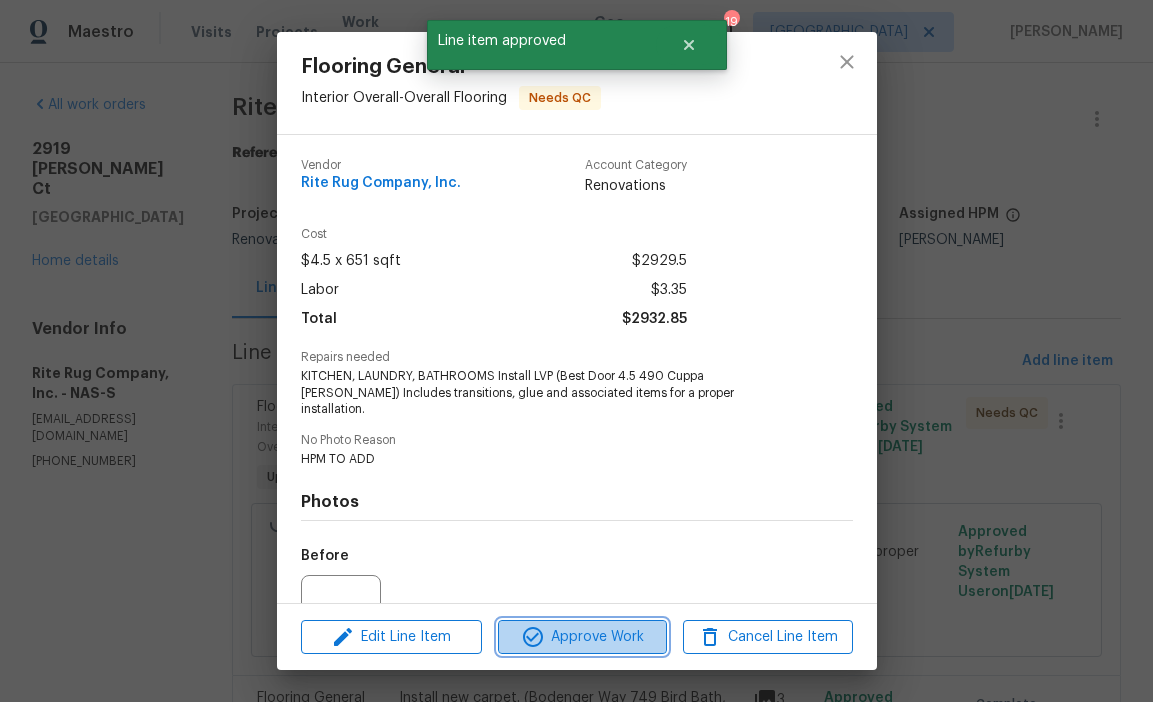 click on "Approve Work" at bounding box center [582, 637] 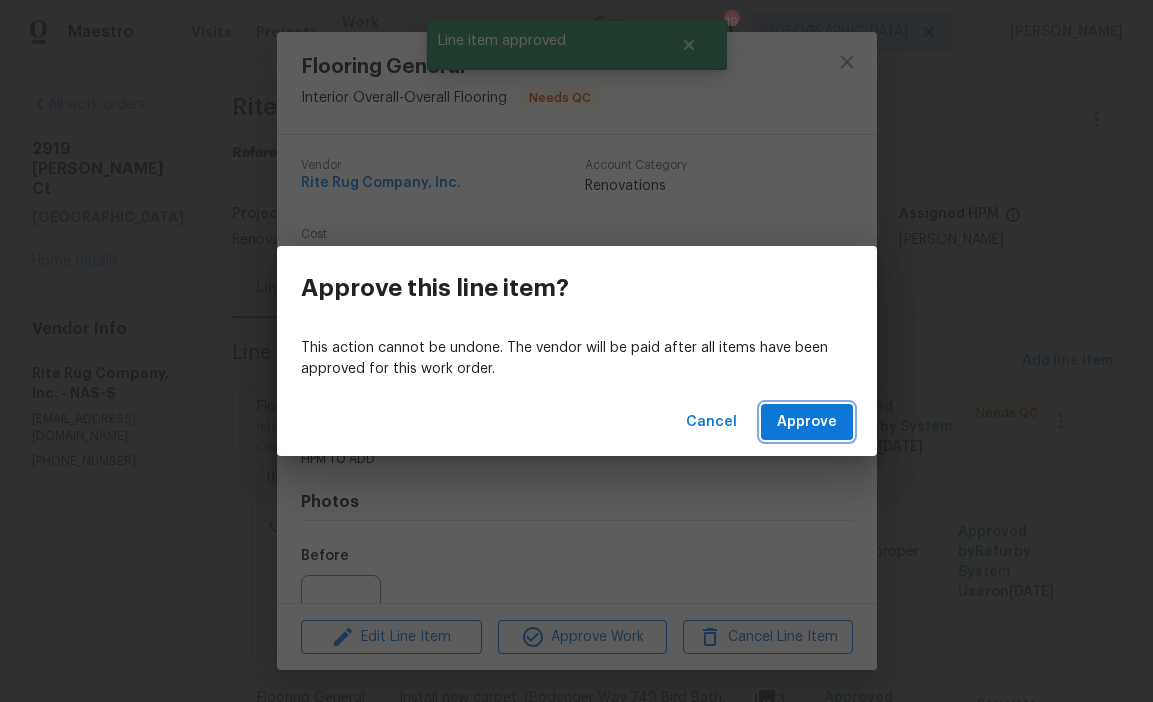 click on "Approve" at bounding box center [807, 422] 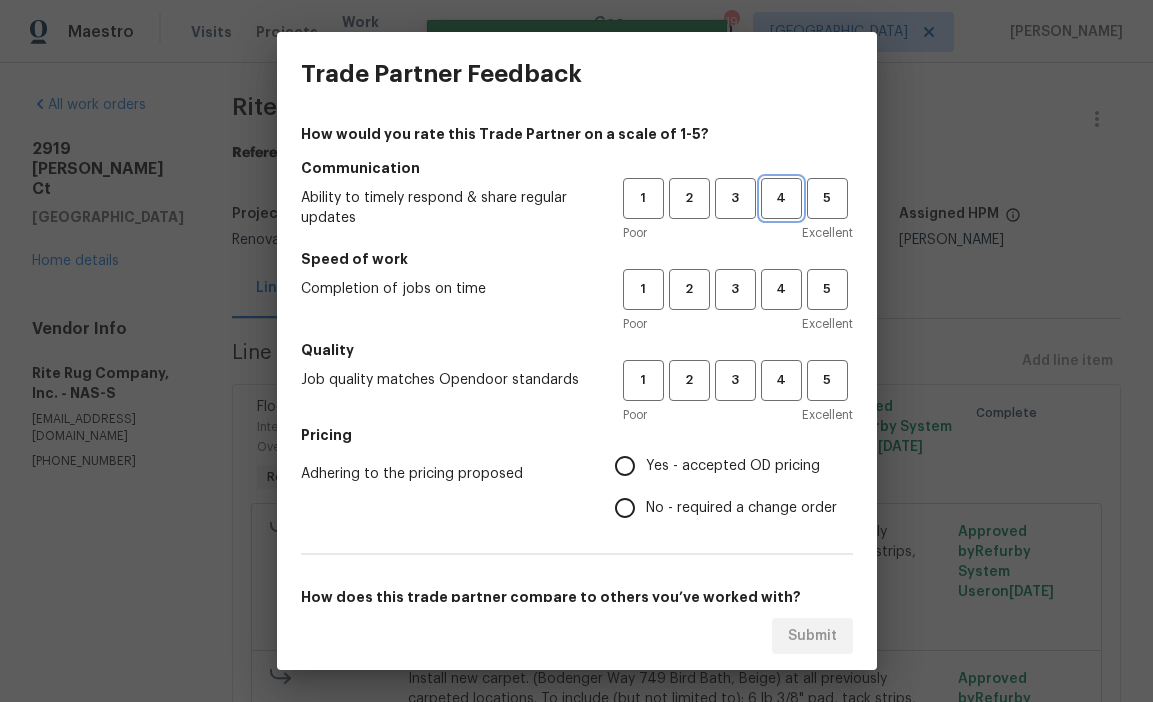 click on "4" at bounding box center (781, 198) 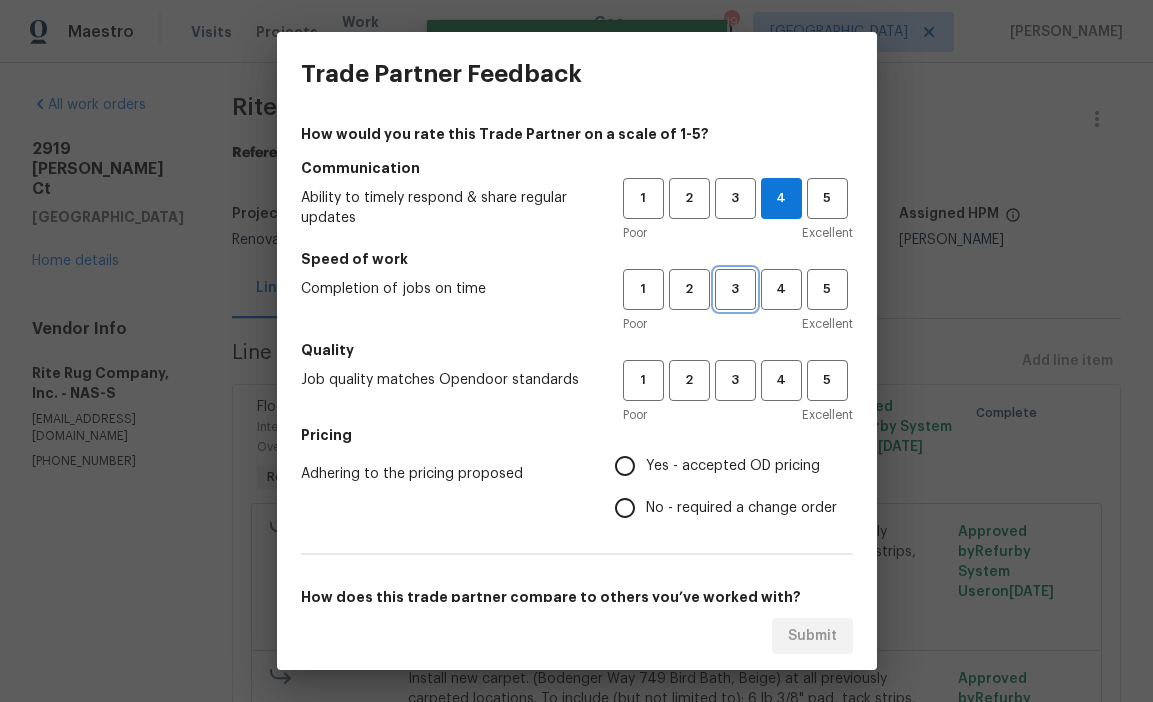 click on "3" at bounding box center [735, 289] 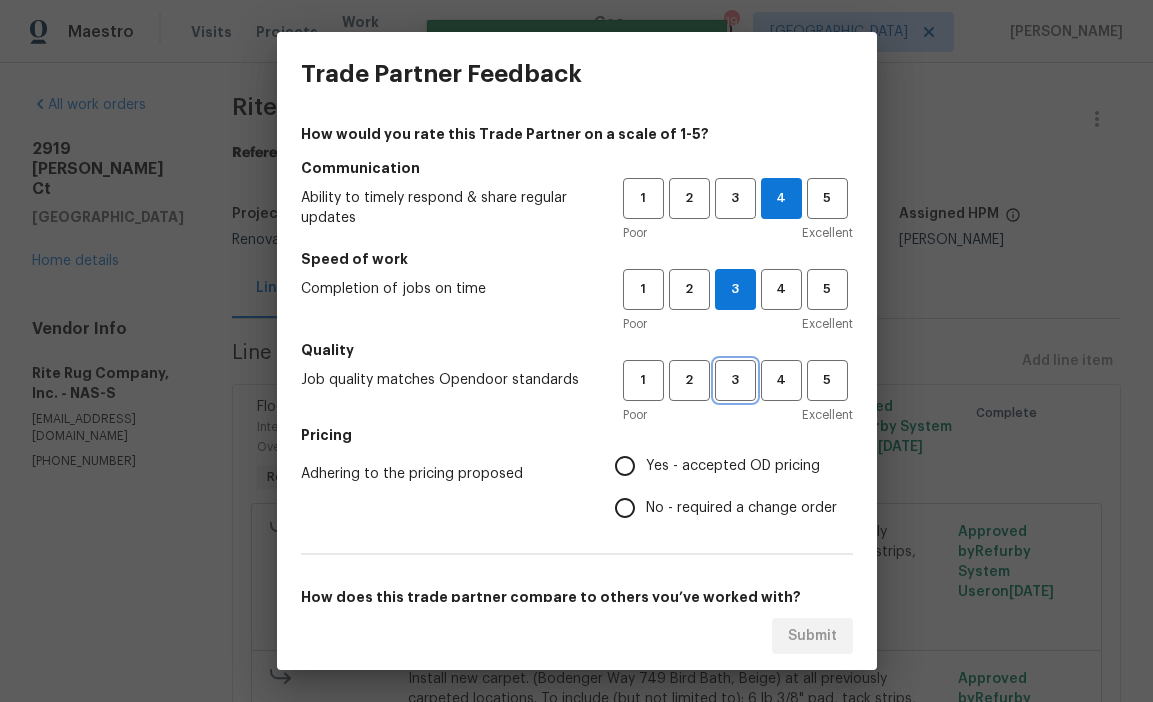 click on "3" at bounding box center [735, 380] 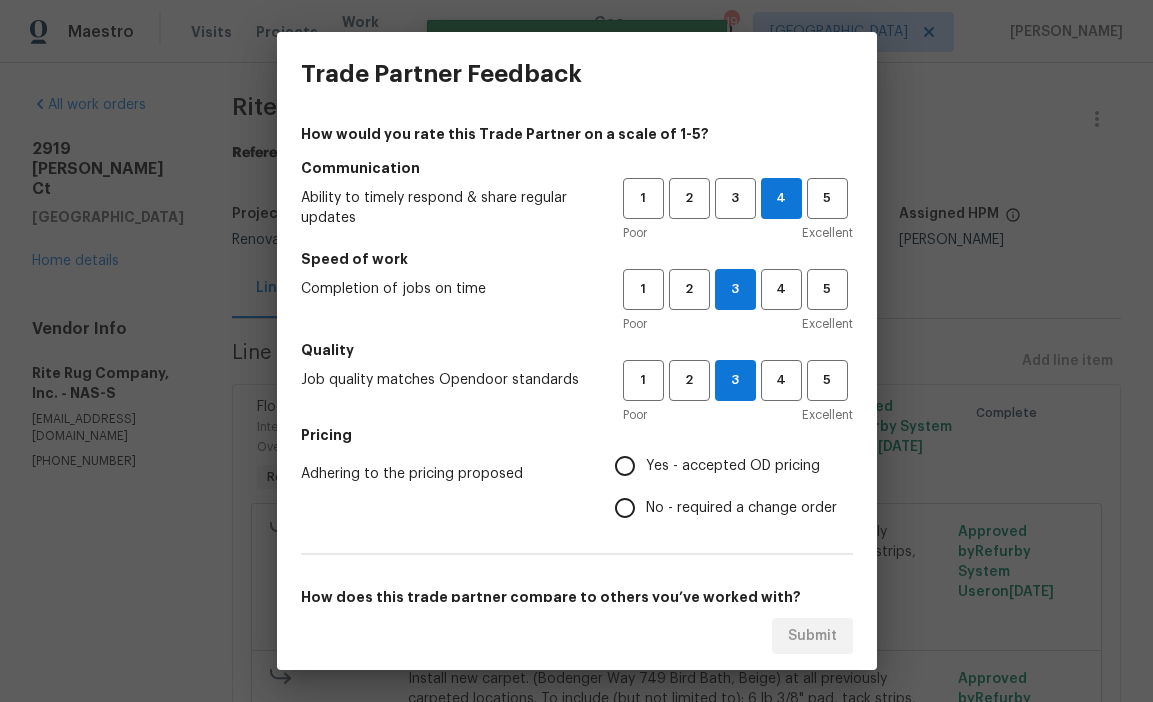 click on "Yes - accepted OD pricing" at bounding box center (733, 466) 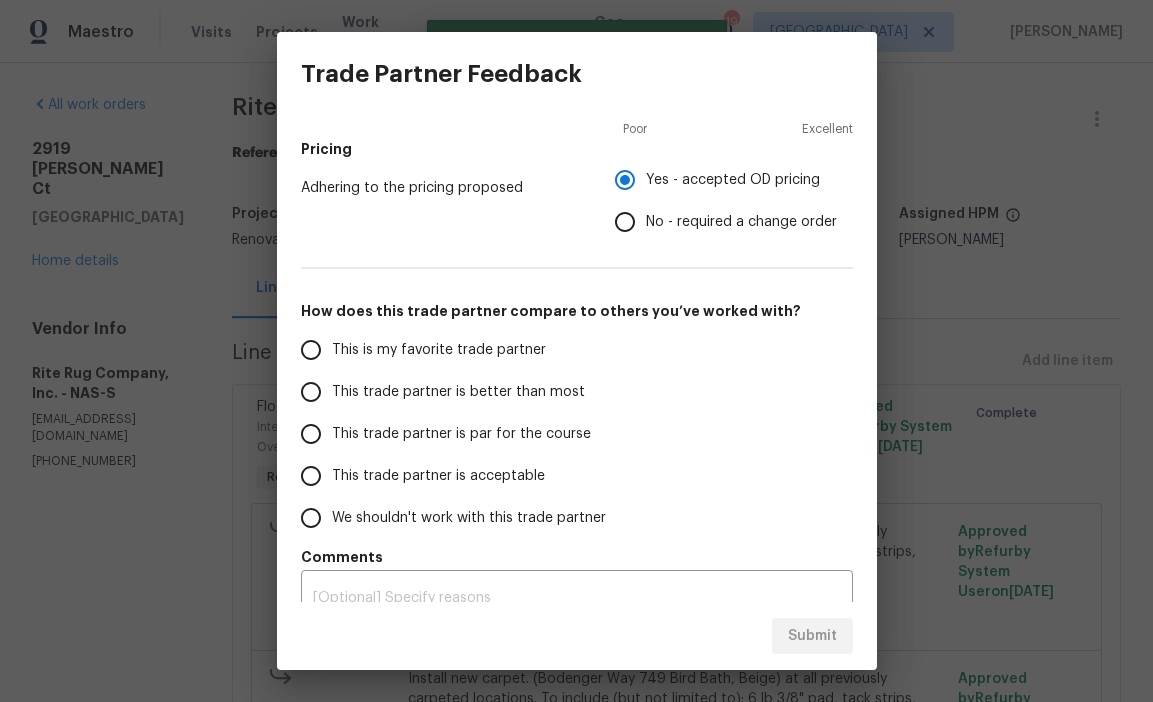 scroll, scrollTop: 313, scrollLeft: 0, axis: vertical 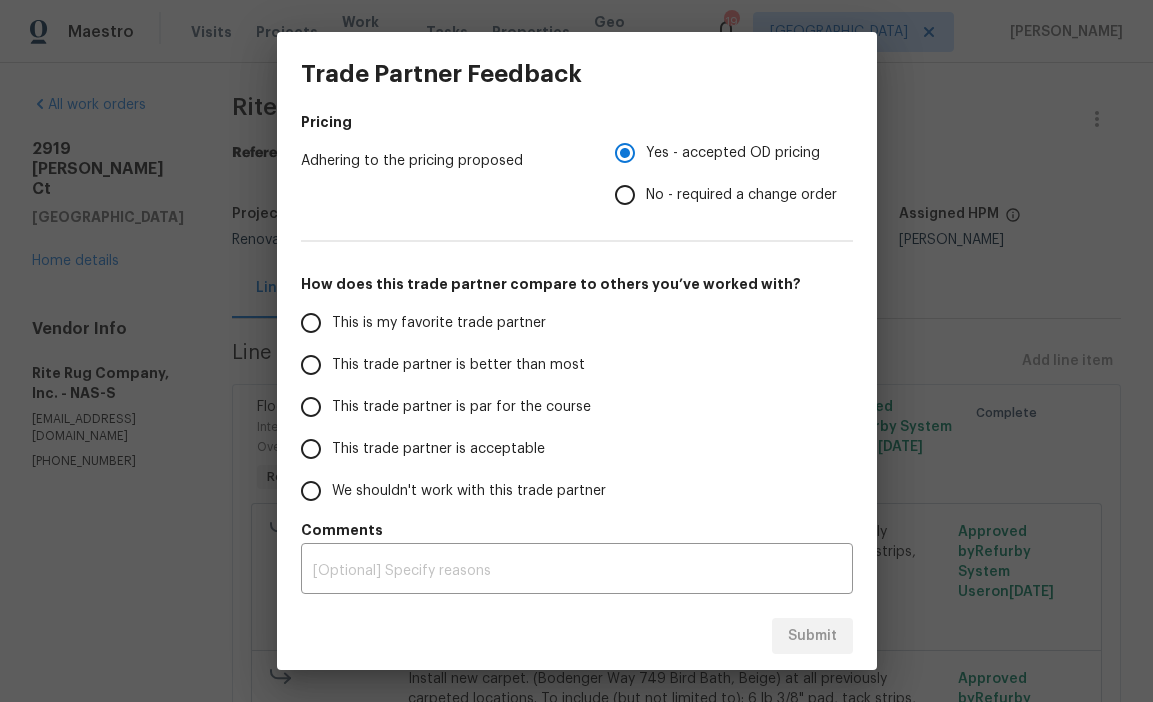 click on "This trade partner is par for the course" at bounding box center [461, 407] 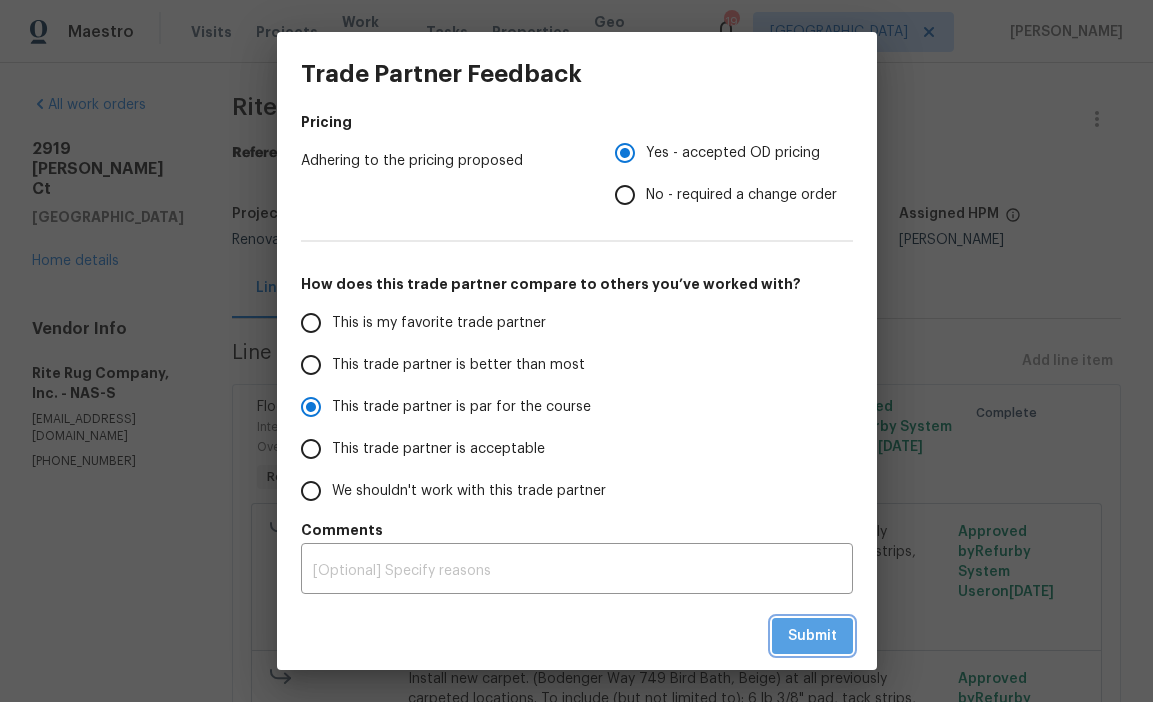 click on "Submit" at bounding box center (812, 636) 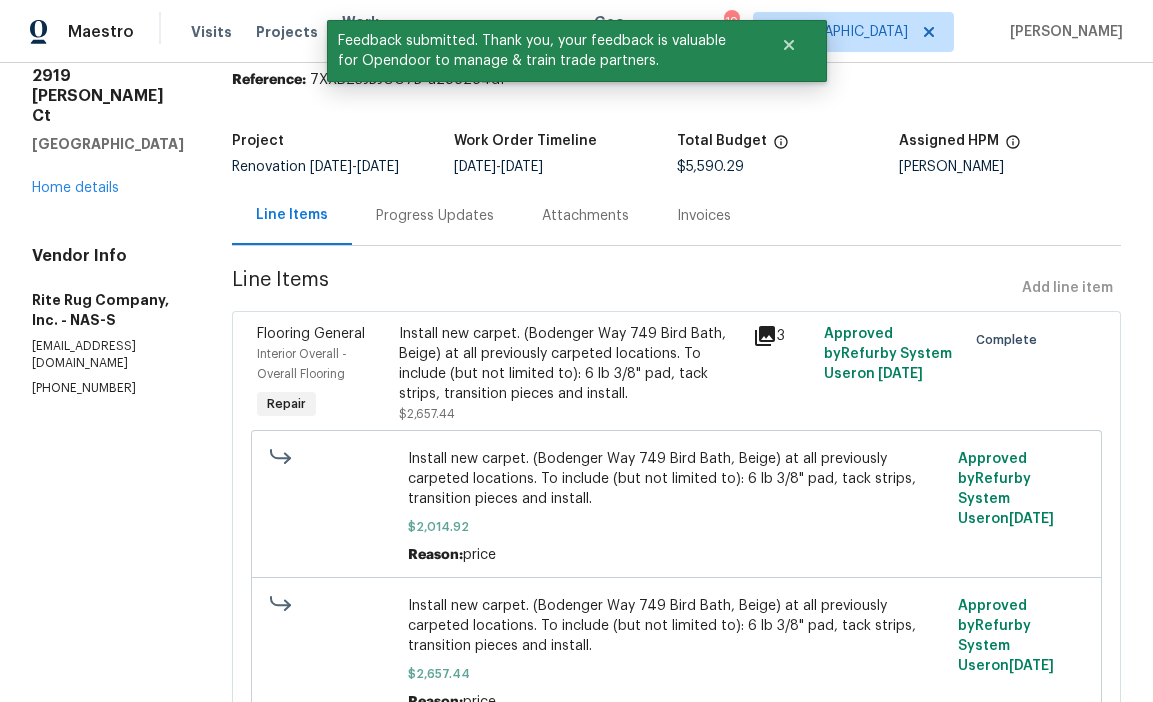 scroll, scrollTop: 0, scrollLeft: 0, axis: both 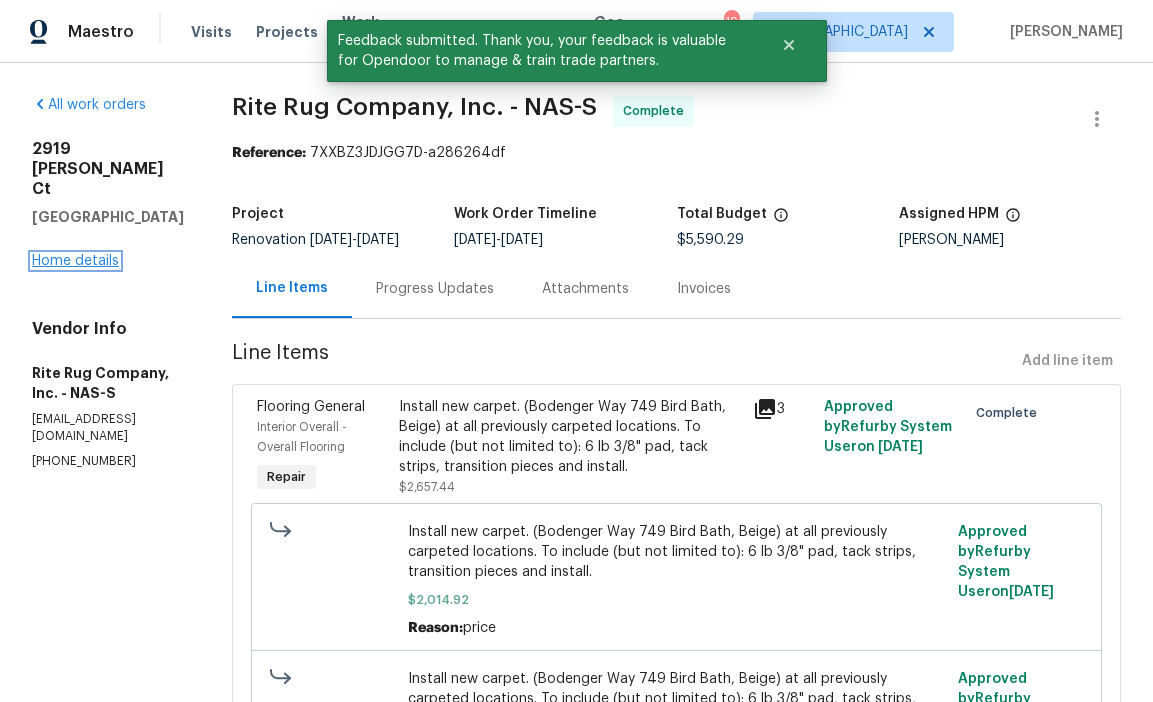 click on "Home details" at bounding box center (75, 261) 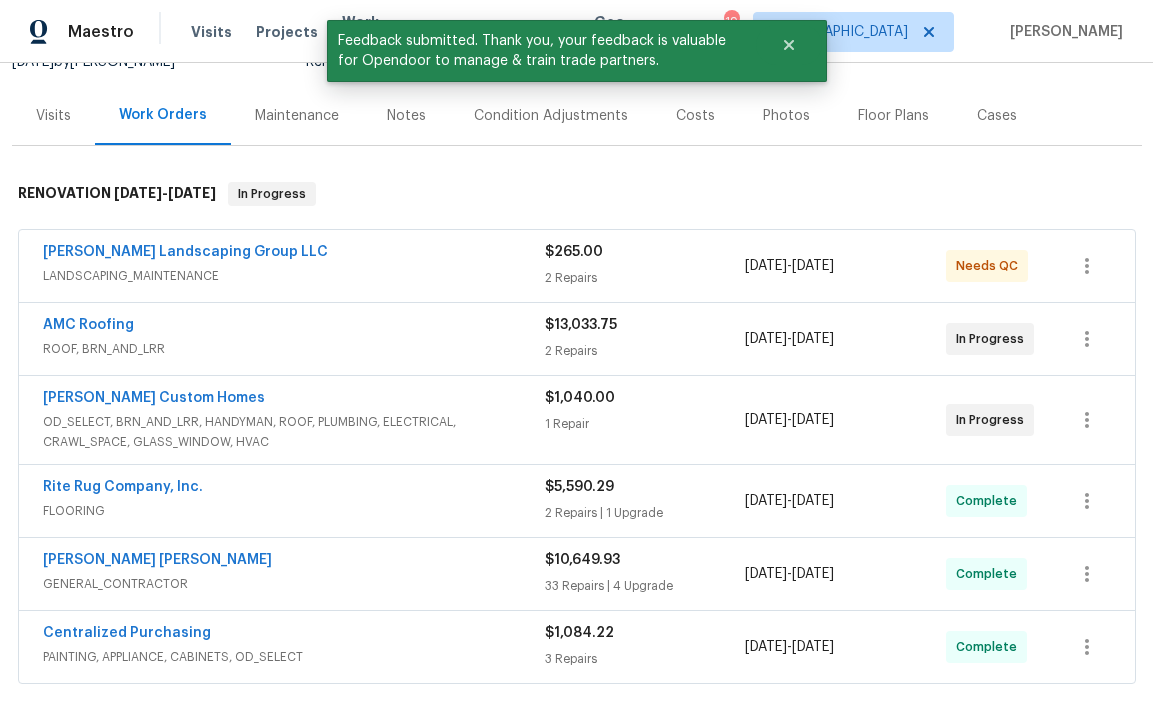 scroll, scrollTop: 235, scrollLeft: 0, axis: vertical 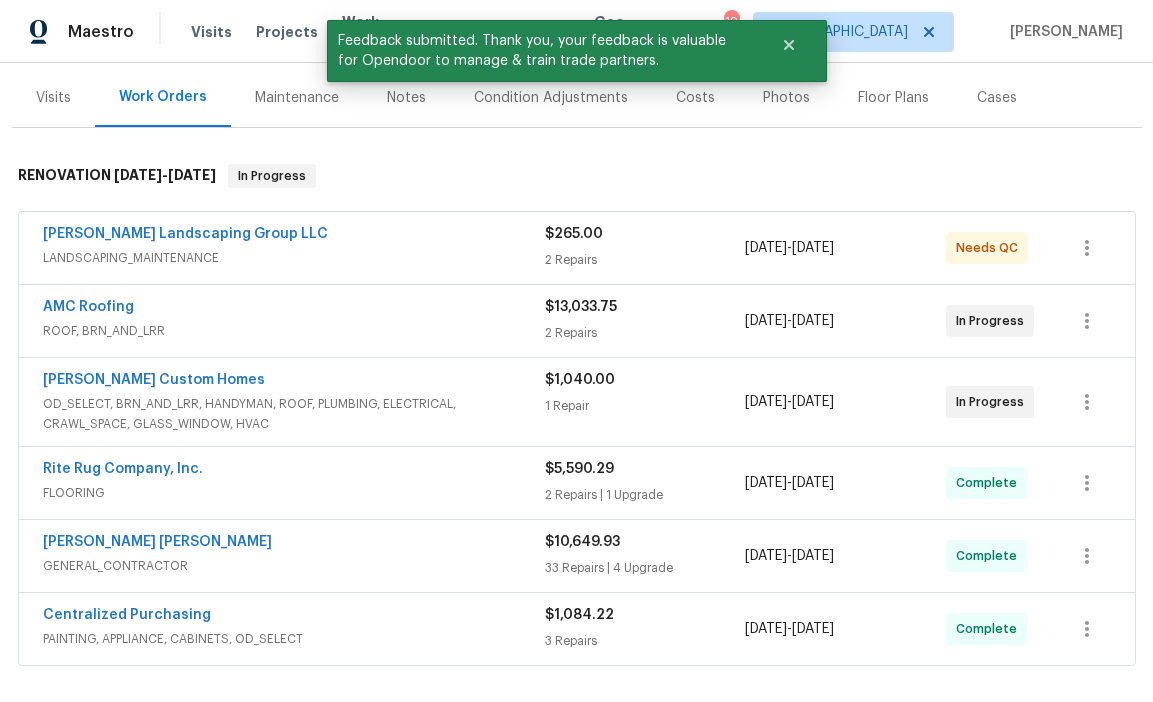 click on "LANDSCAPING_MAINTENANCE" at bounding box center (294, 258) 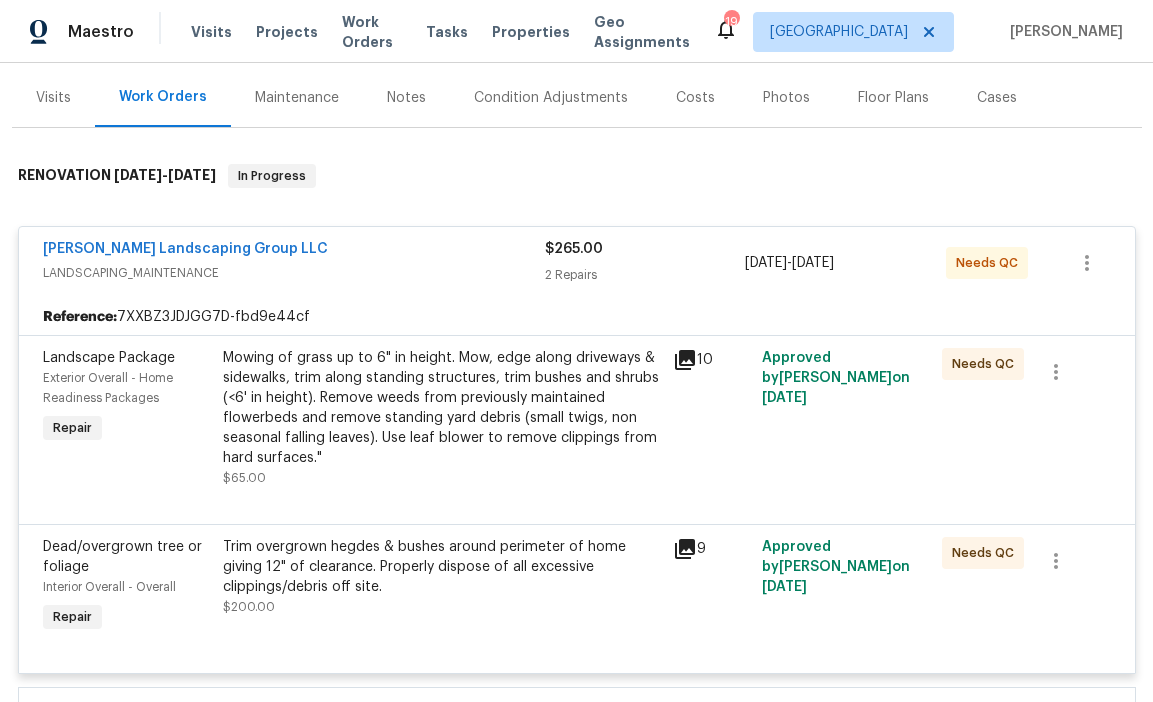click on "Mowing of grass up to 6" in height. Mow, edge along driveways & sidewalks, trim along standing structures, trim bushes and shrubs (<6' in height). Remove weeds from previously maintained flowerbeds and remove standing yard debris (small twigs, non seasonal falling leaves).  Use leaf blower to remove clippings from hard surfaces."" at bounding box center [442, 408] 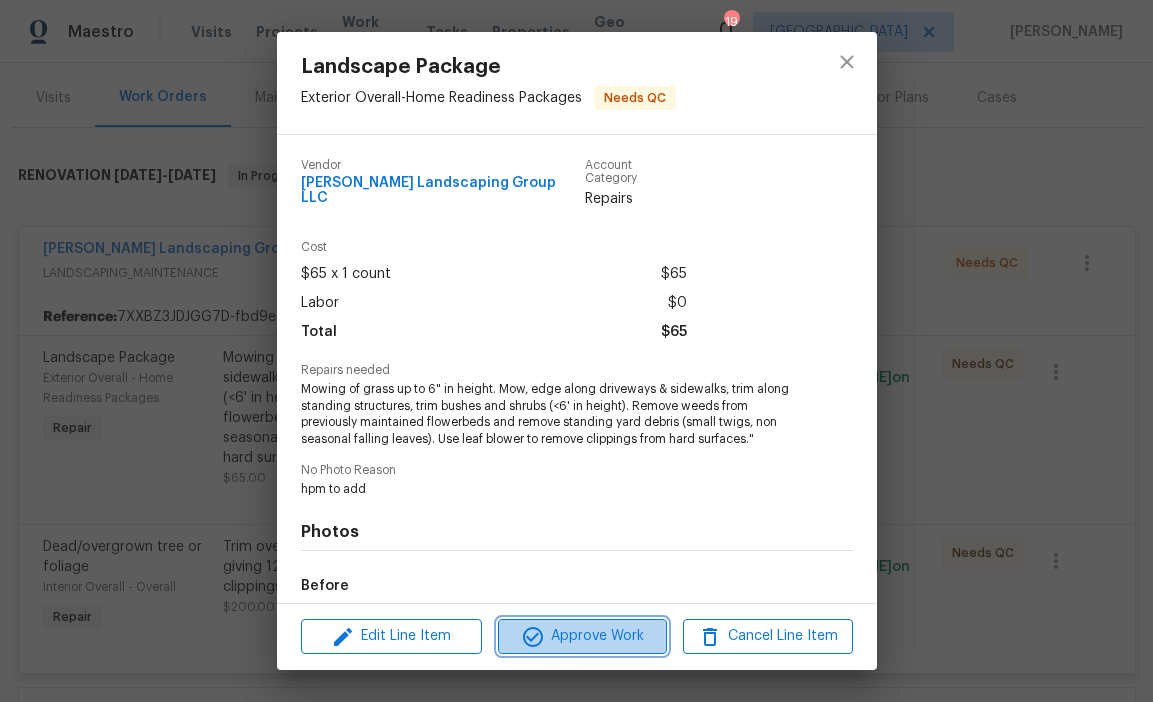 click on "Approve Work" at bounding box center (582, 636) 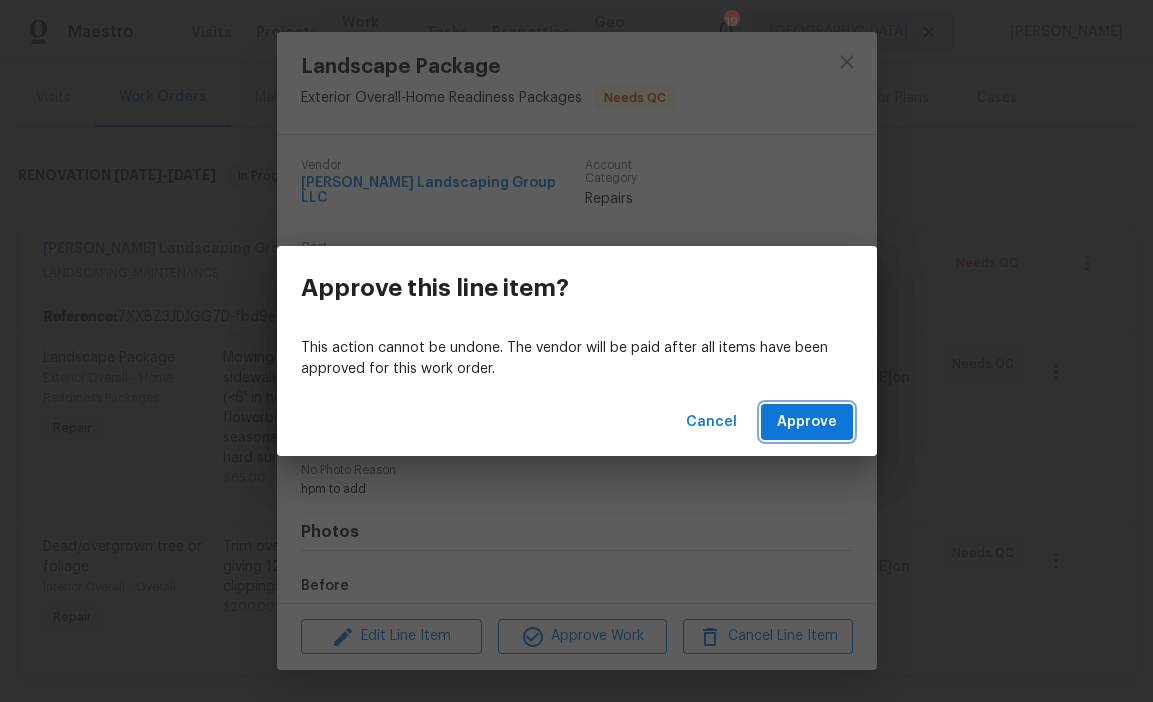 click on "Approve" at bounding box center [807, 422] 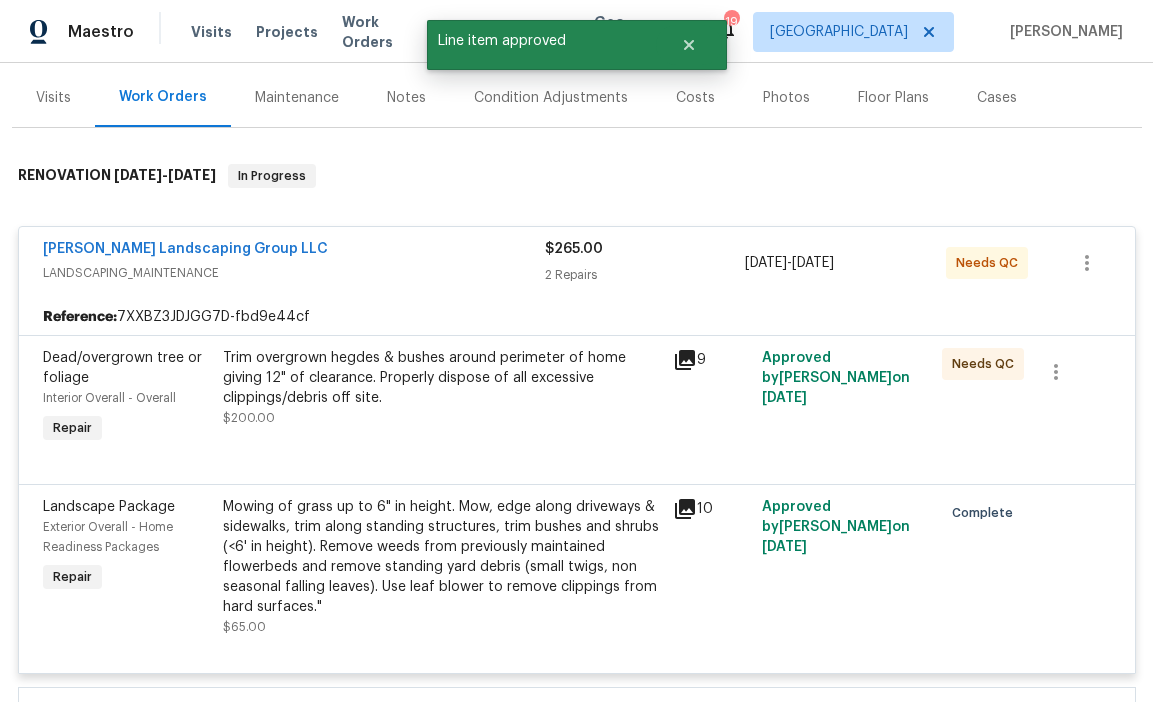 click on "Trim overgrown hegdes & bushes around perimeter of home giving 12" of clearance. Properly dispose of all excessive clippings/debris off site." at bounding box center [442, 378] 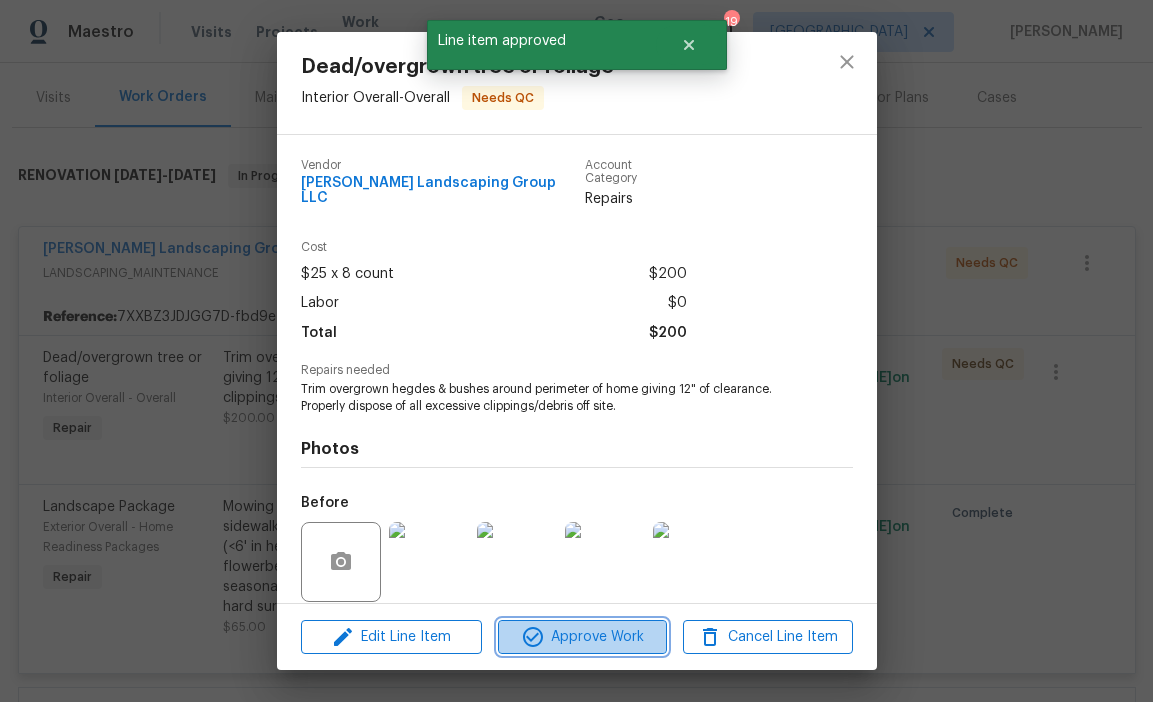 click on "Approve Work" at bounding box center (582, 637) 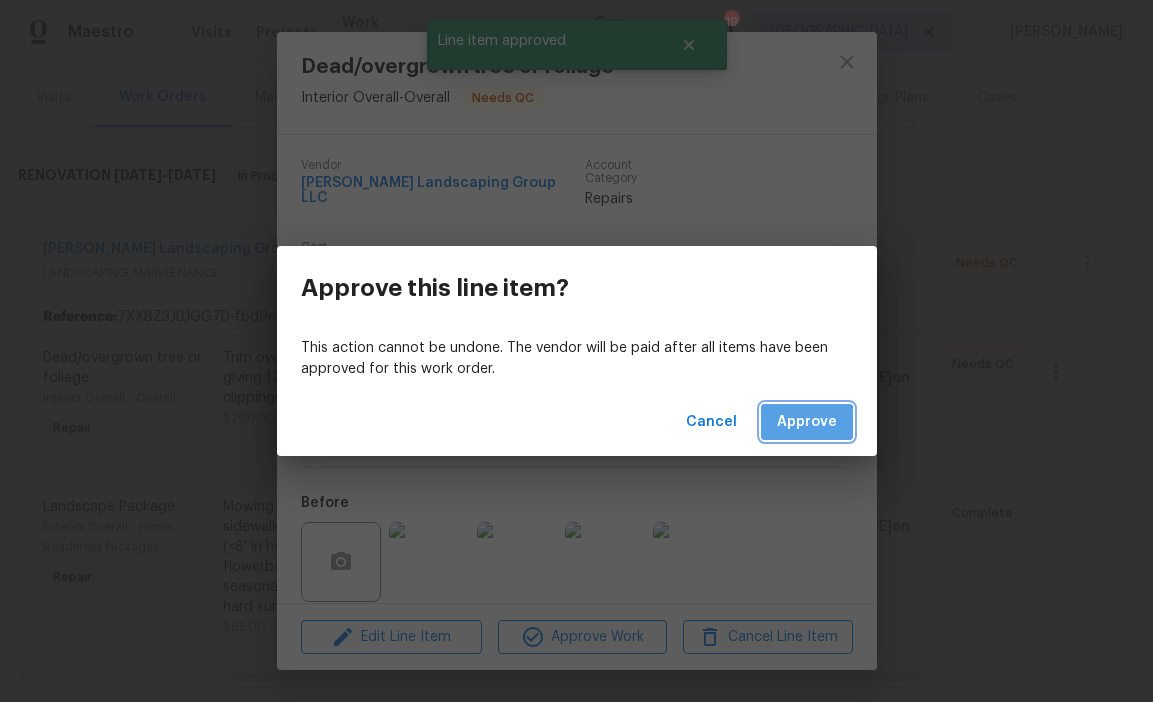click on "Approve" at bounding box center [807, 422] 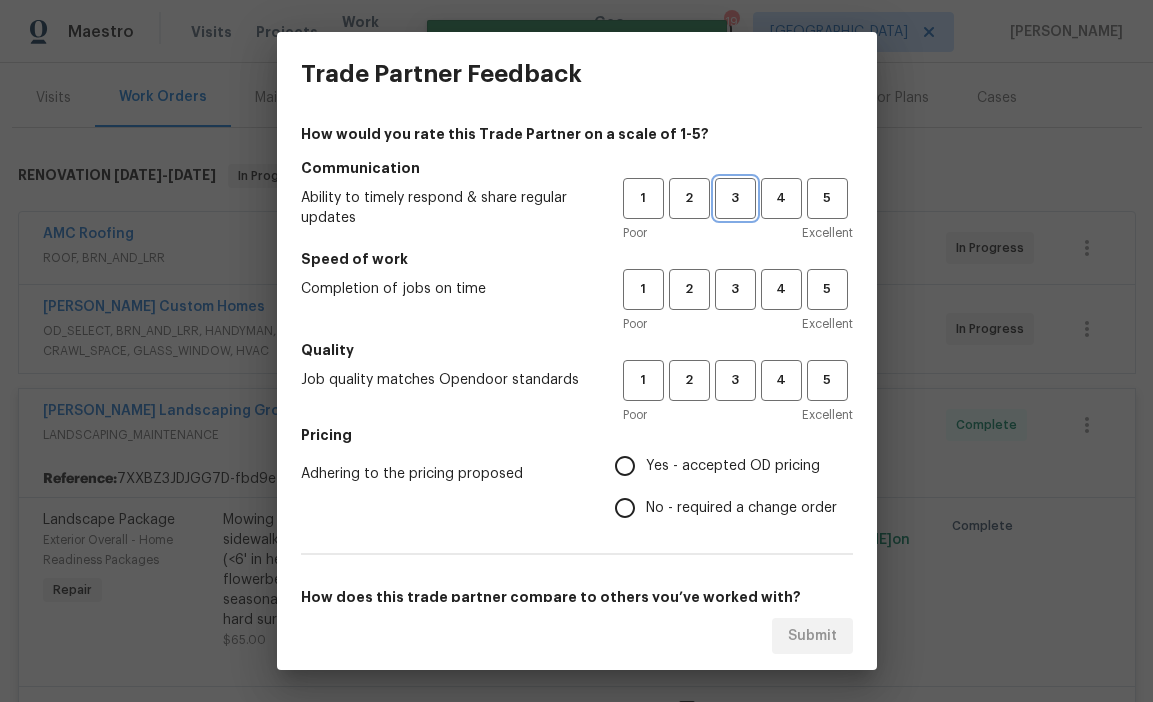 click on "3" at bounding box center (735, 198) 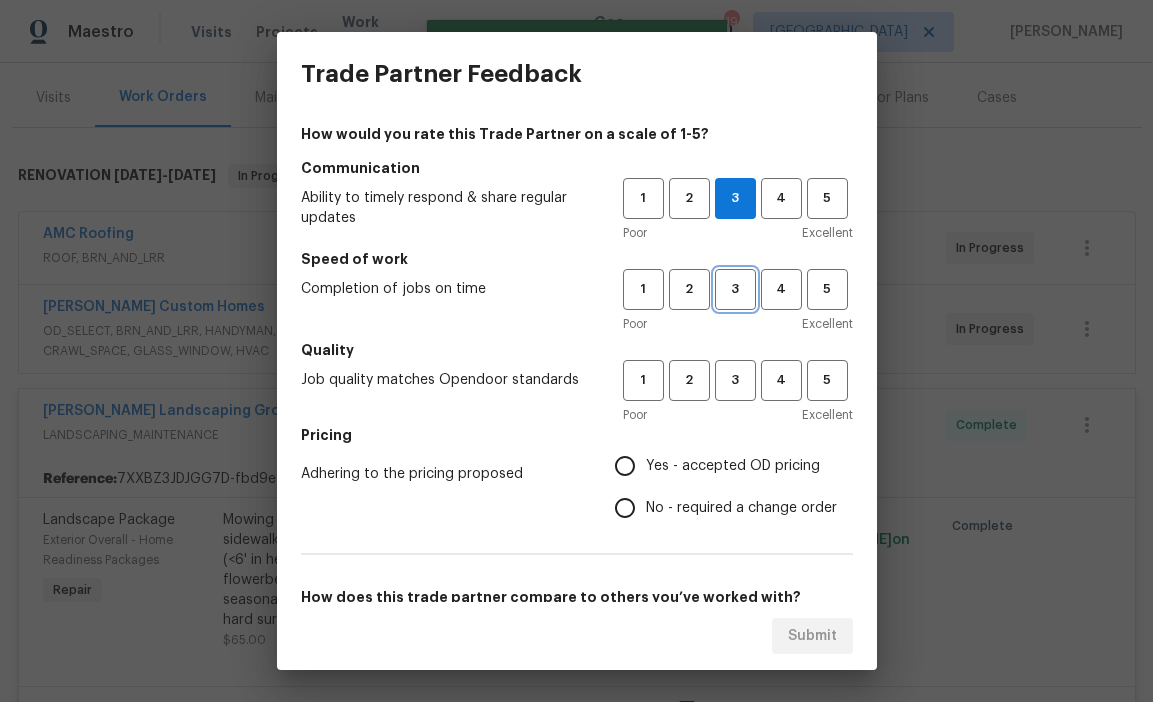 click on "3" at bounding box center (735, 289) 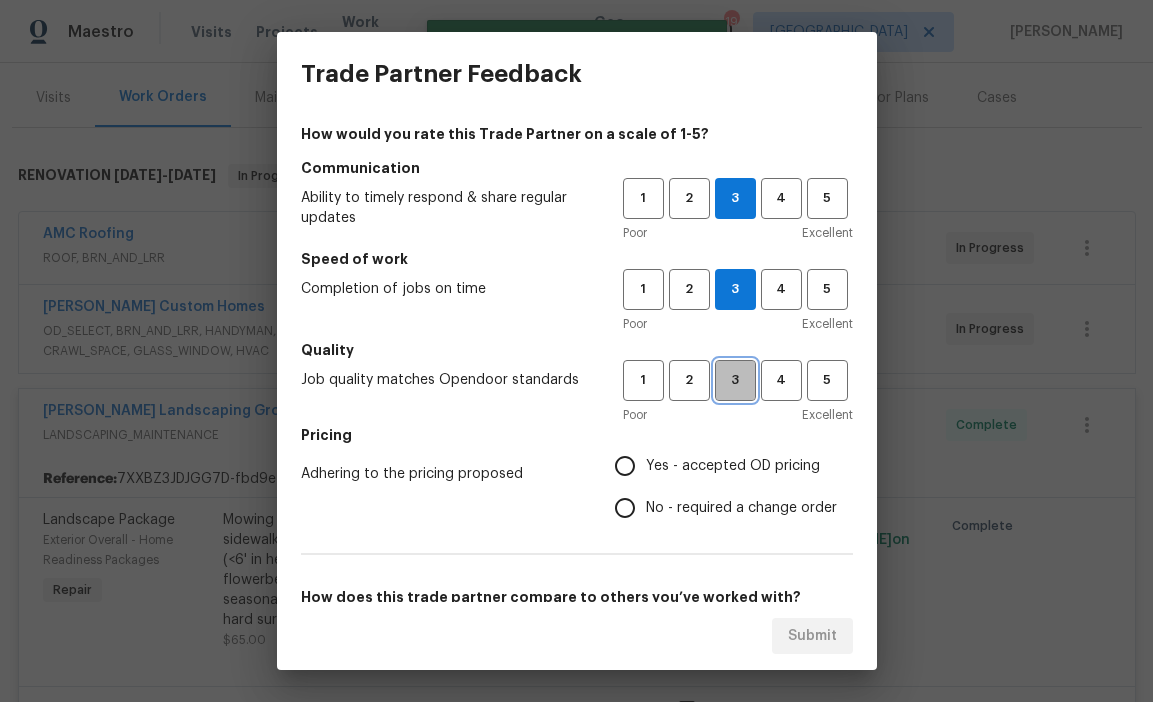 click on "3" at bounding box center [735, 380] 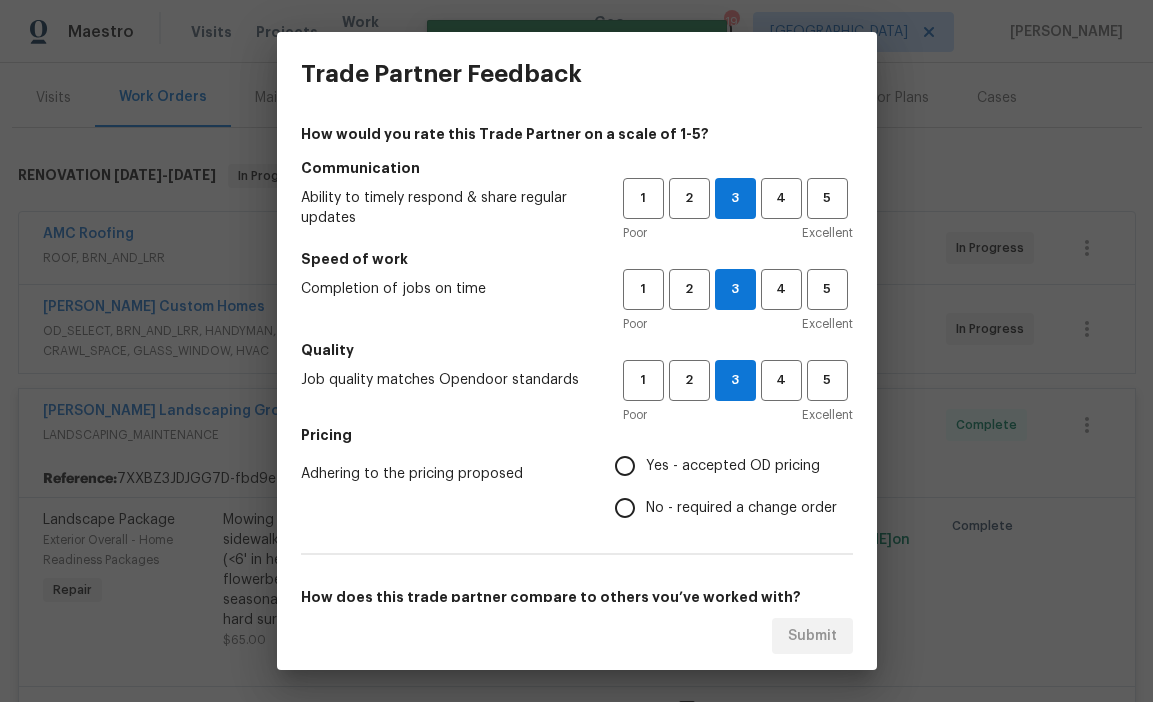 click on "Yes - accepted OD pricing" at bounding box center (720, 466) 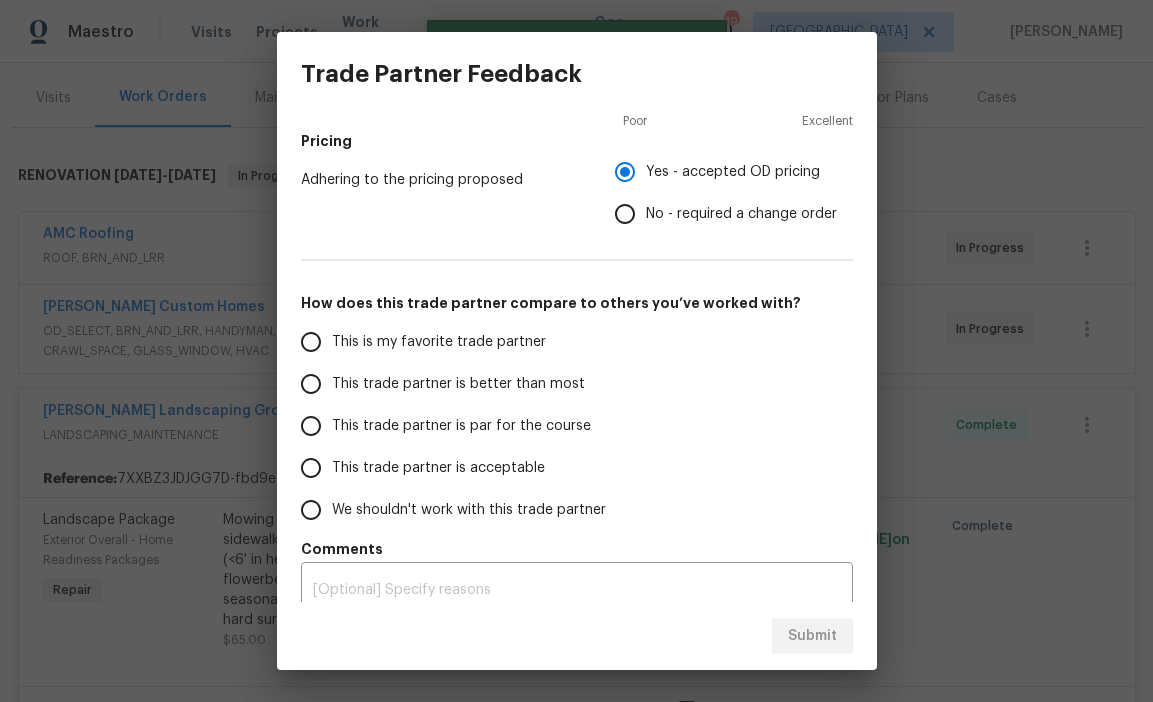 scroll, scrollTop: 313, scrollLeft: 0, axis: vertical 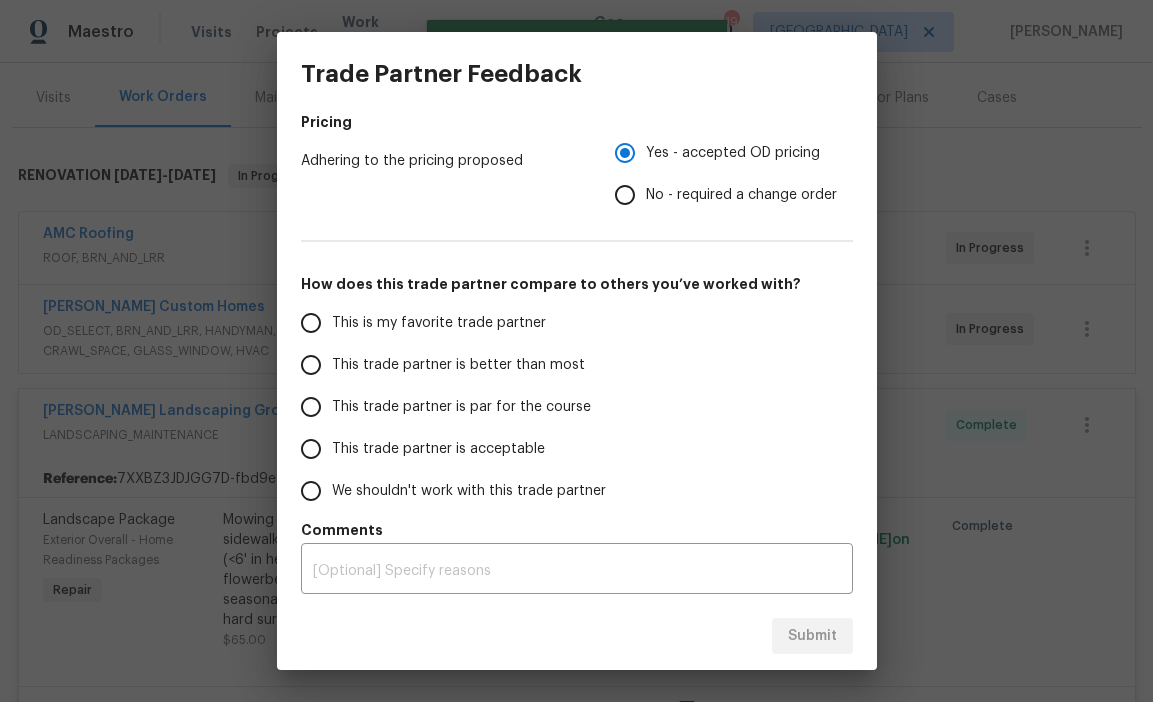 click on "This trade partner is par for the course" at bounding box center [461, 407] 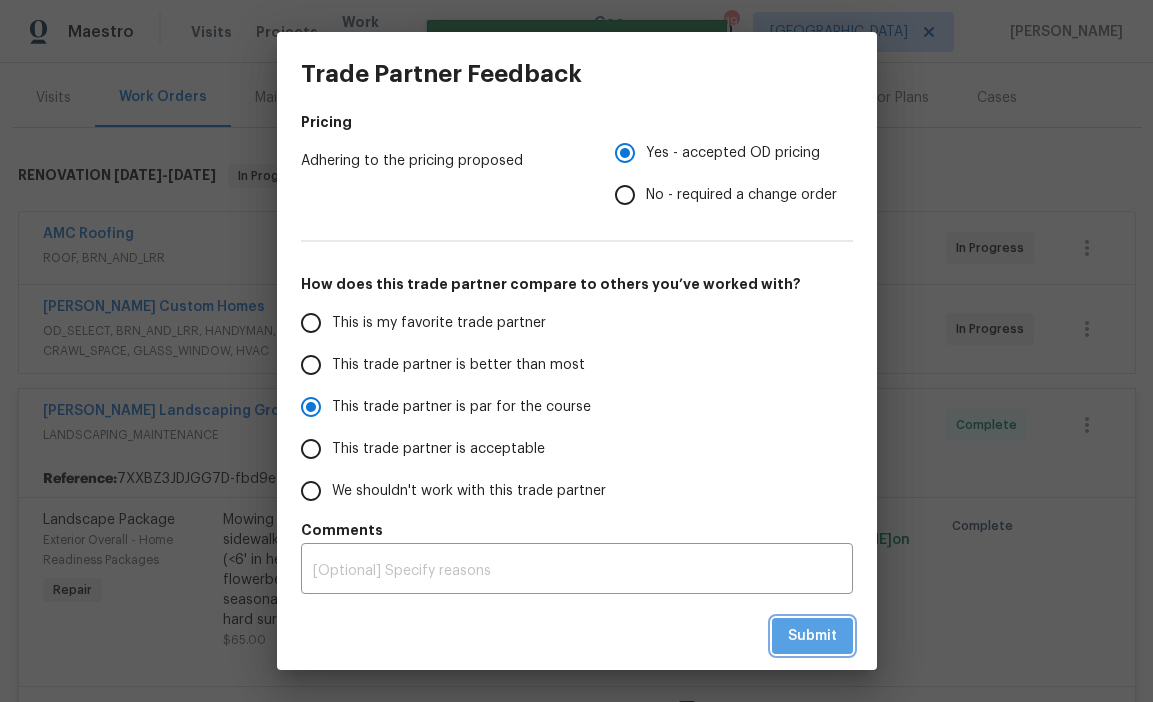 click on "Submit" at bounding box center [812, 636] 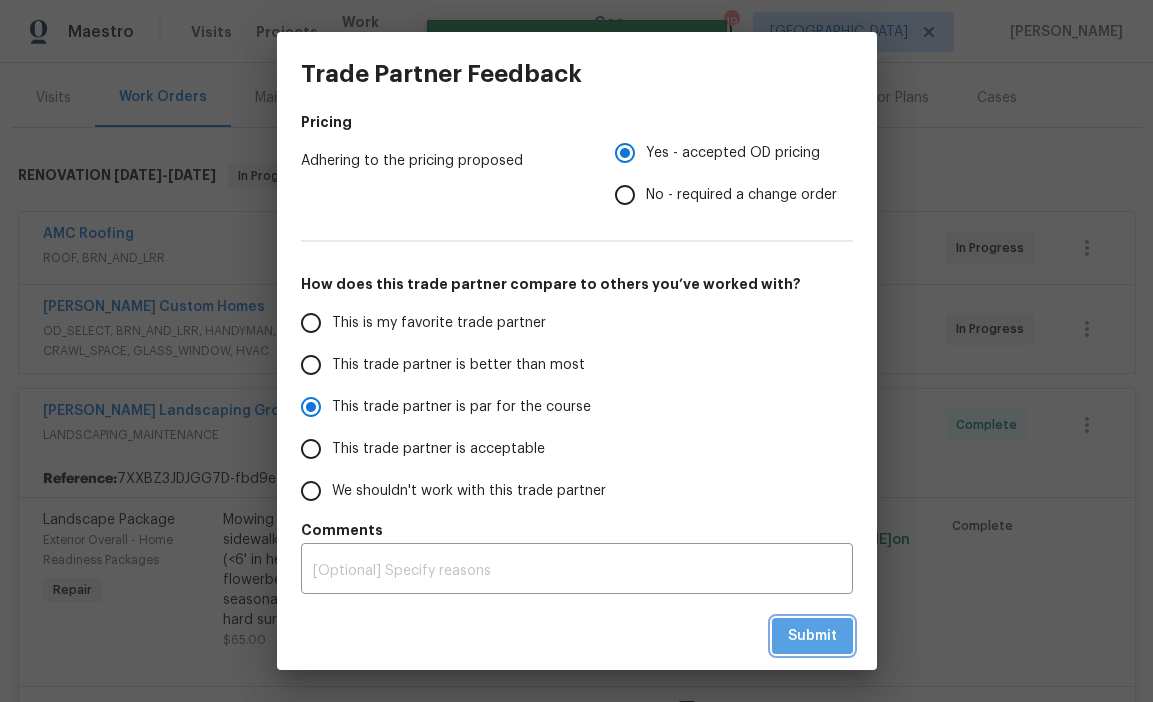 radio on "true" 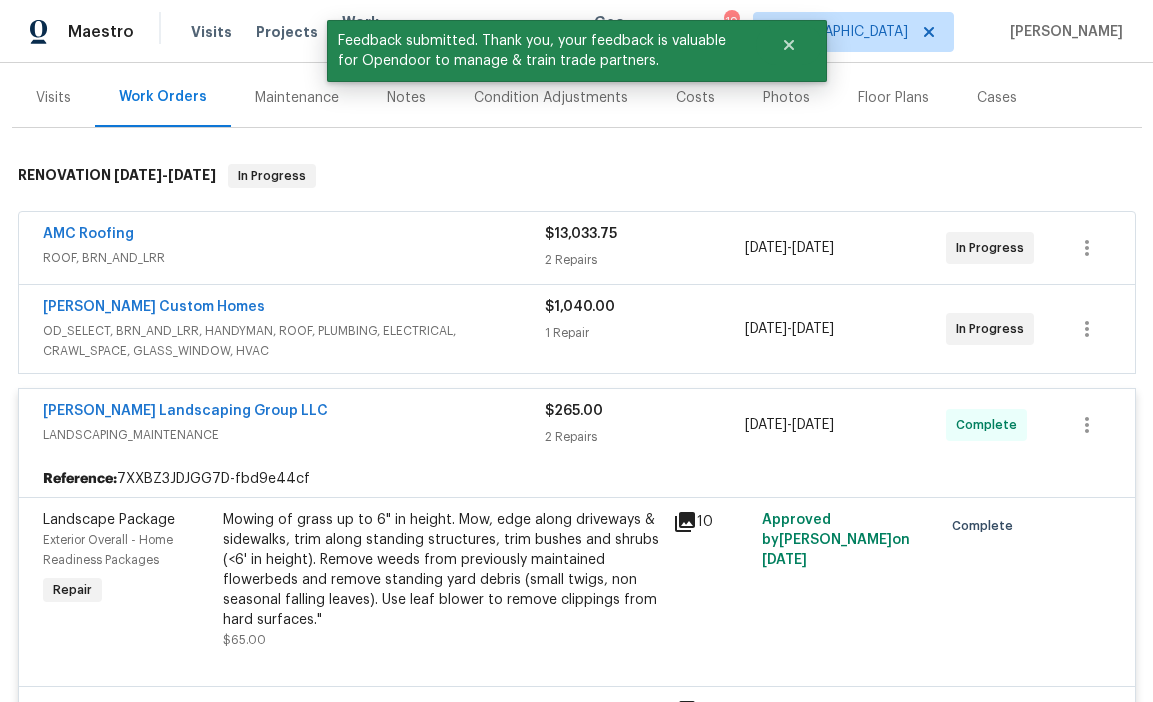 click on "$265.00" at bounding box center [645, 411] 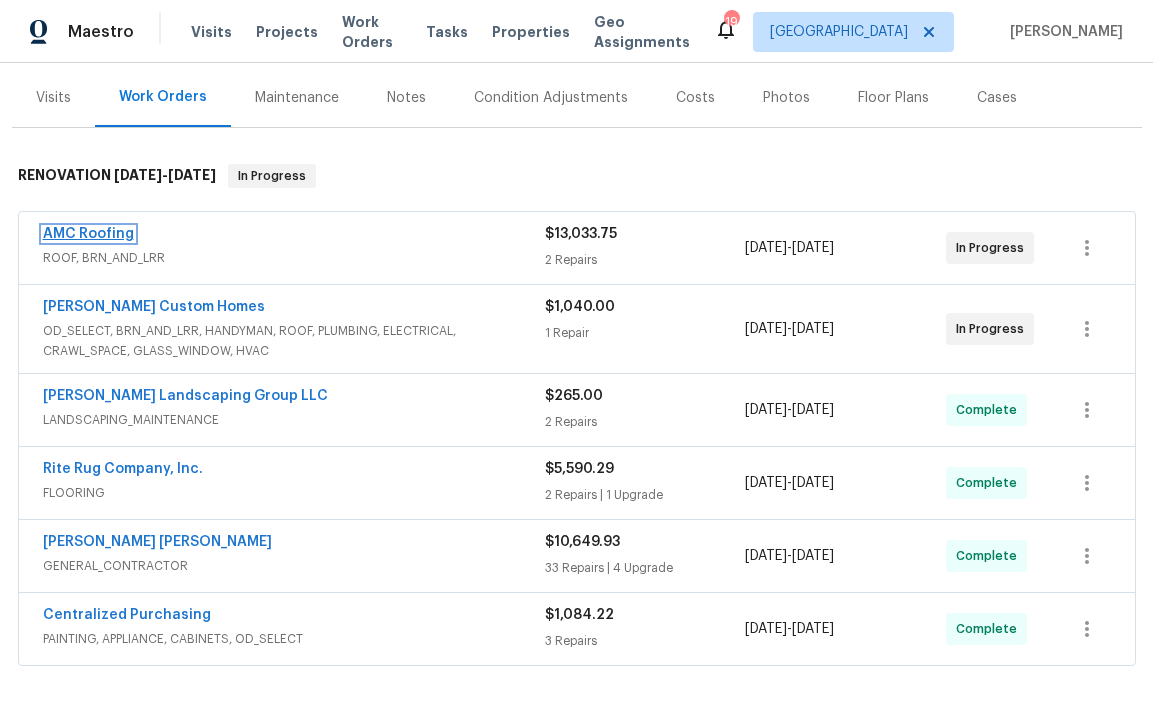 click on "AMC Roofing" at bounding box center (88, 234) 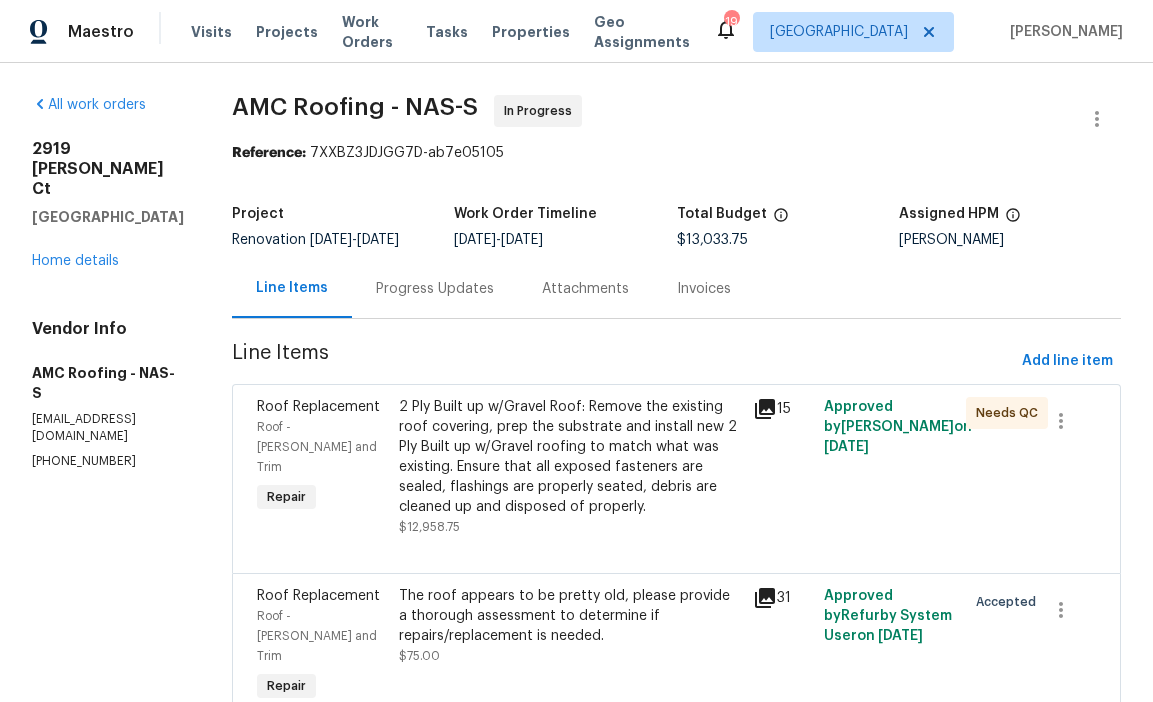 scroll, scrollTop: 58, scrollLeft: 0, axis: vertical 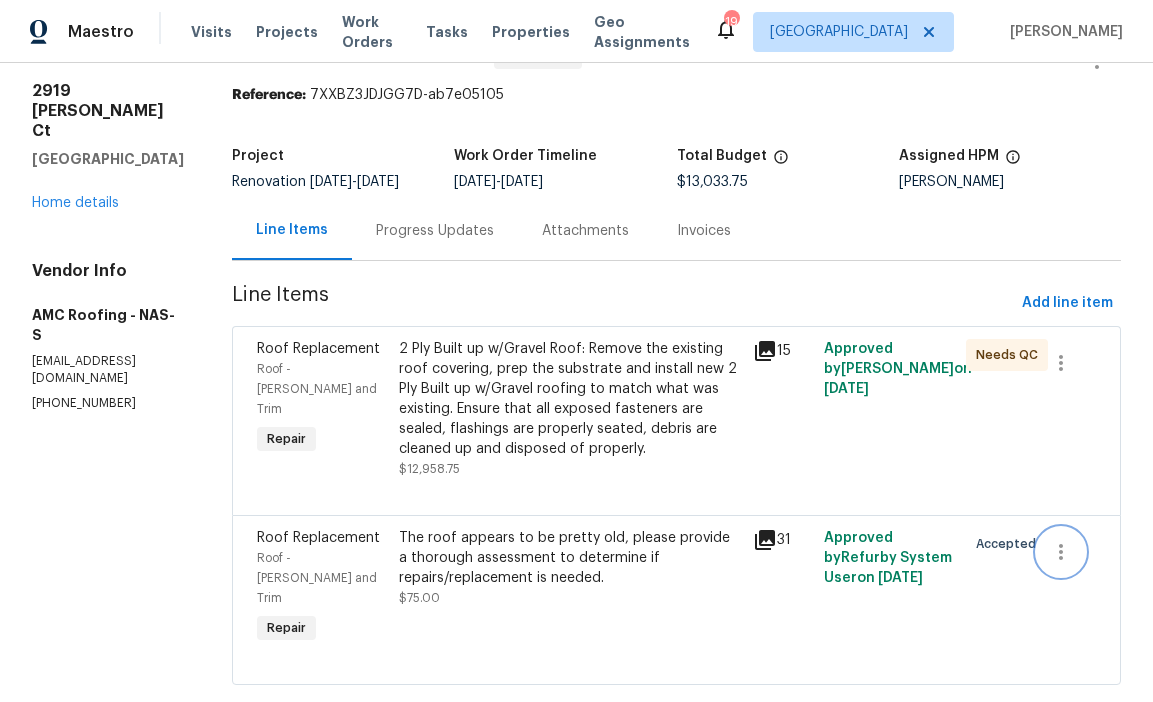 click 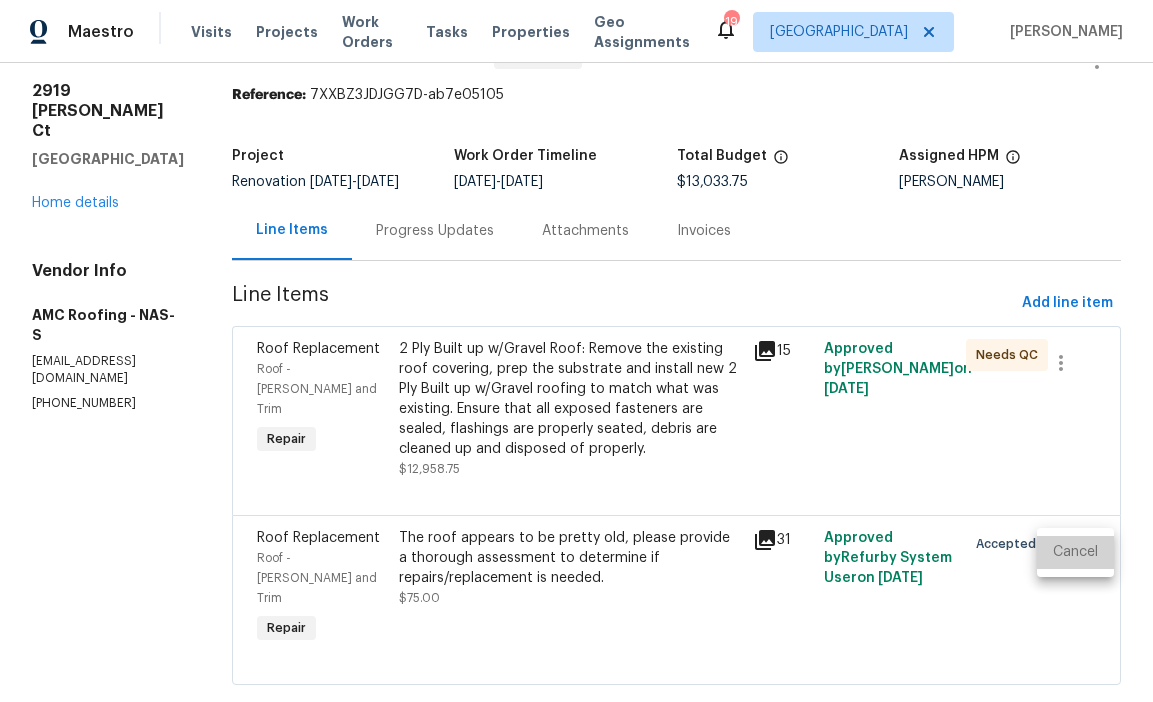 click on "Cancel" at bounding box center (1075, 552) 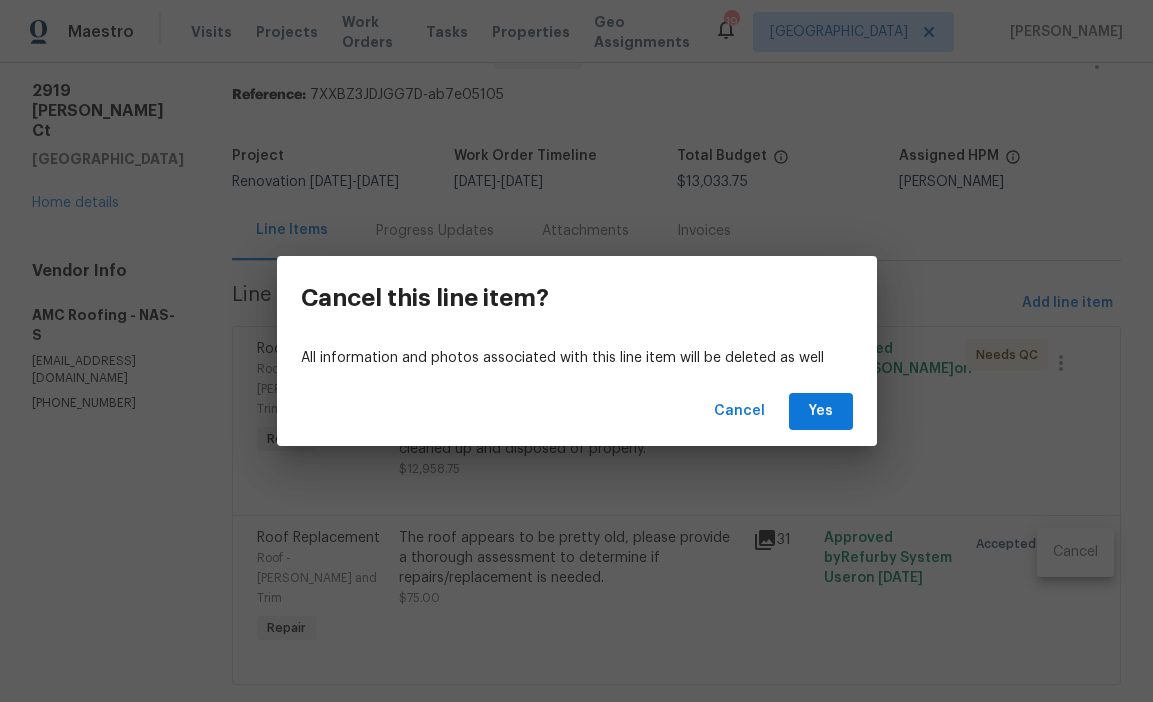 click on "Cancel Yes" at bounding box center (577, 411) 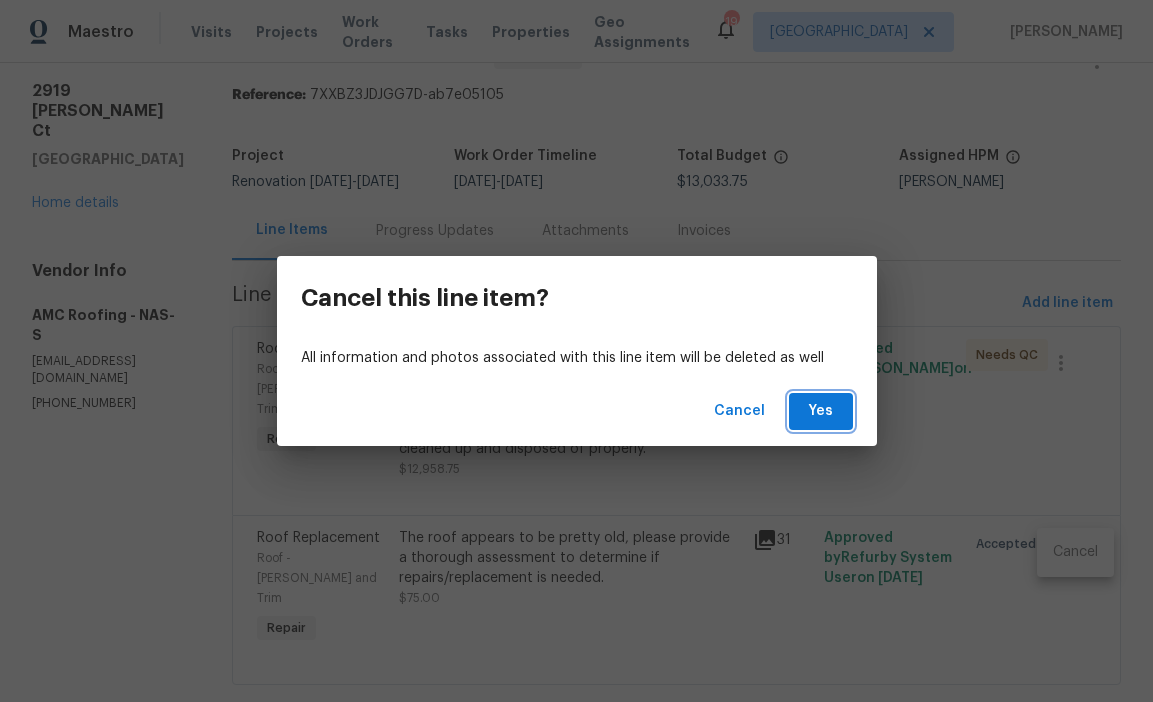 click on "Yes" at bounding box center [821, 411] 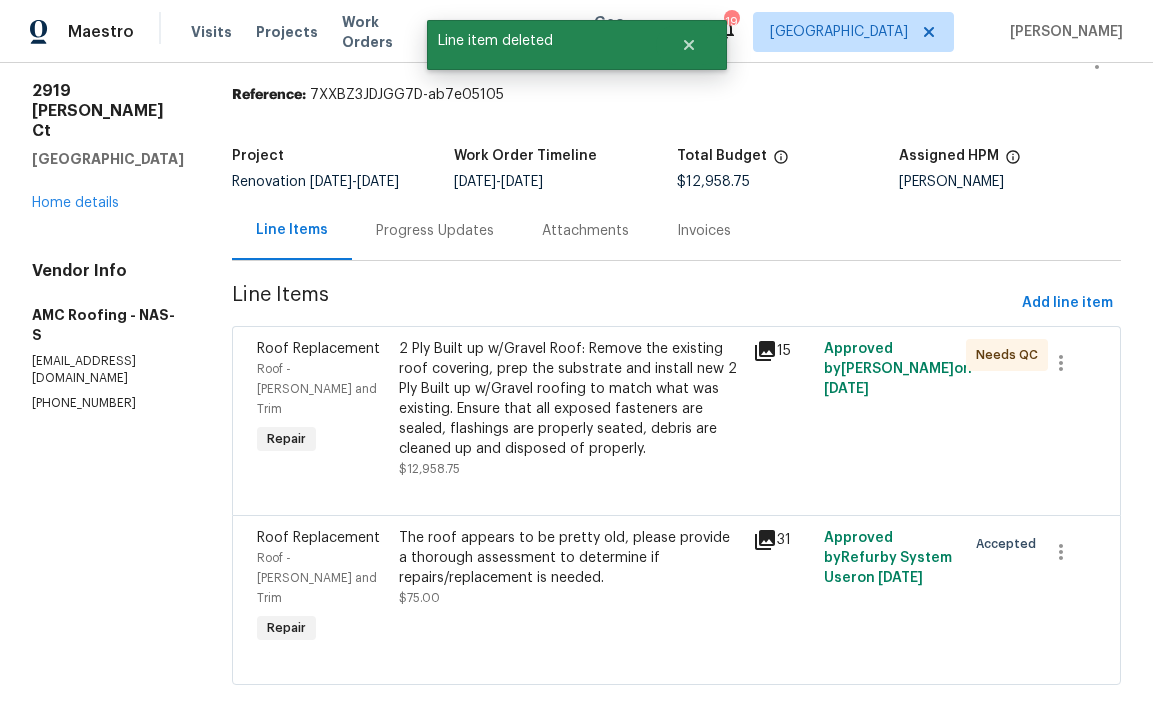 scroll, scrollTop: 0, scrollLeft: 0, axis: both 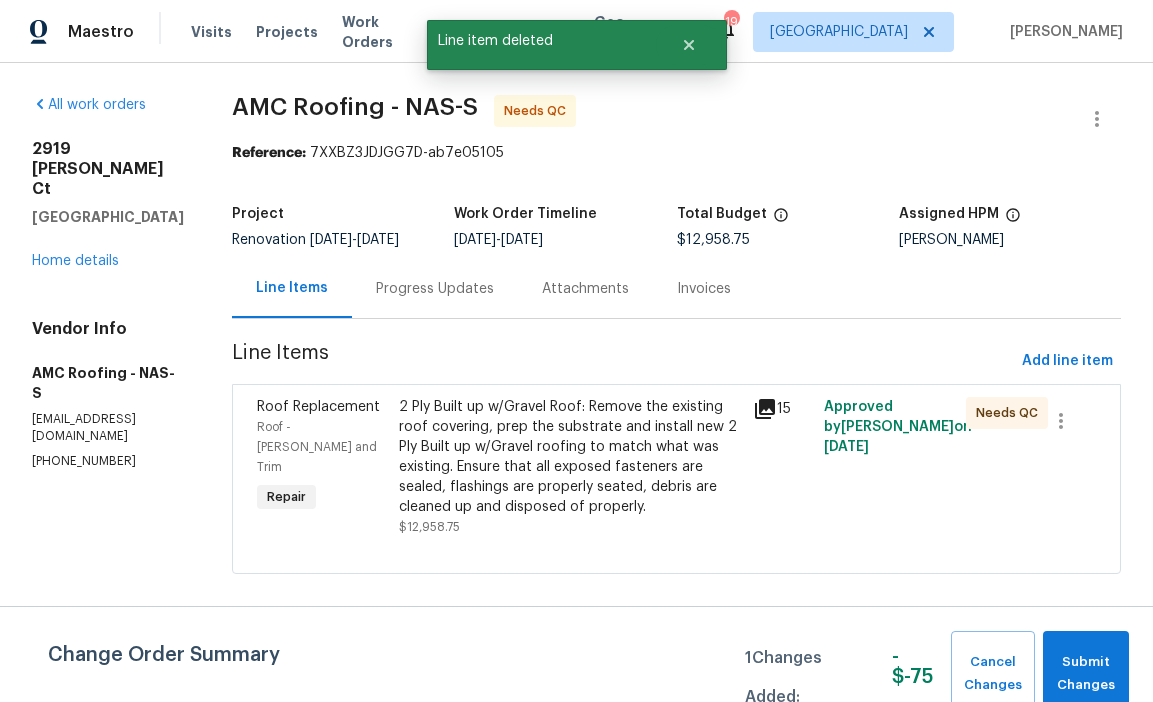 click on "2 Ply Built up w/Gravel Roof: Remove the existing roof covering, prep the substrate and install new 2 Ply Built up w/Gravel roofing to match what was existing. Ensure that all exposed fasteners are sealed, flashings are properly seated, debris are cleaned up and disposed of properly." at bounding box center [570, 457] 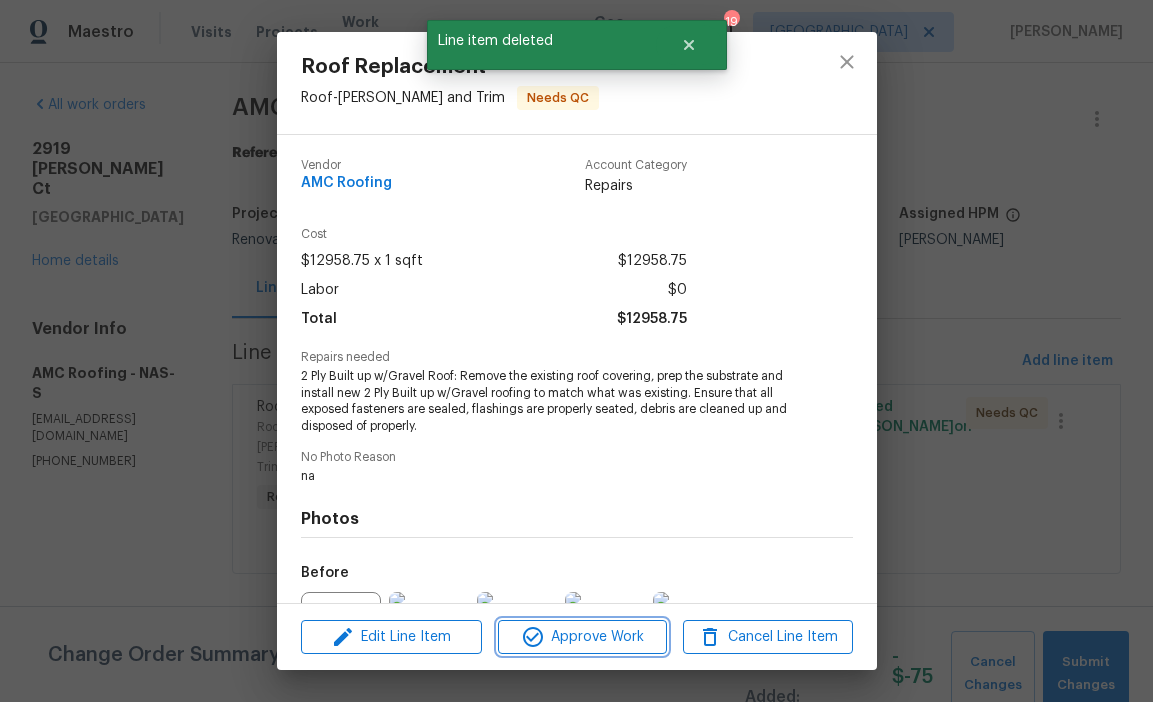 click on "Approve Work" at bounding box center (582, 637) 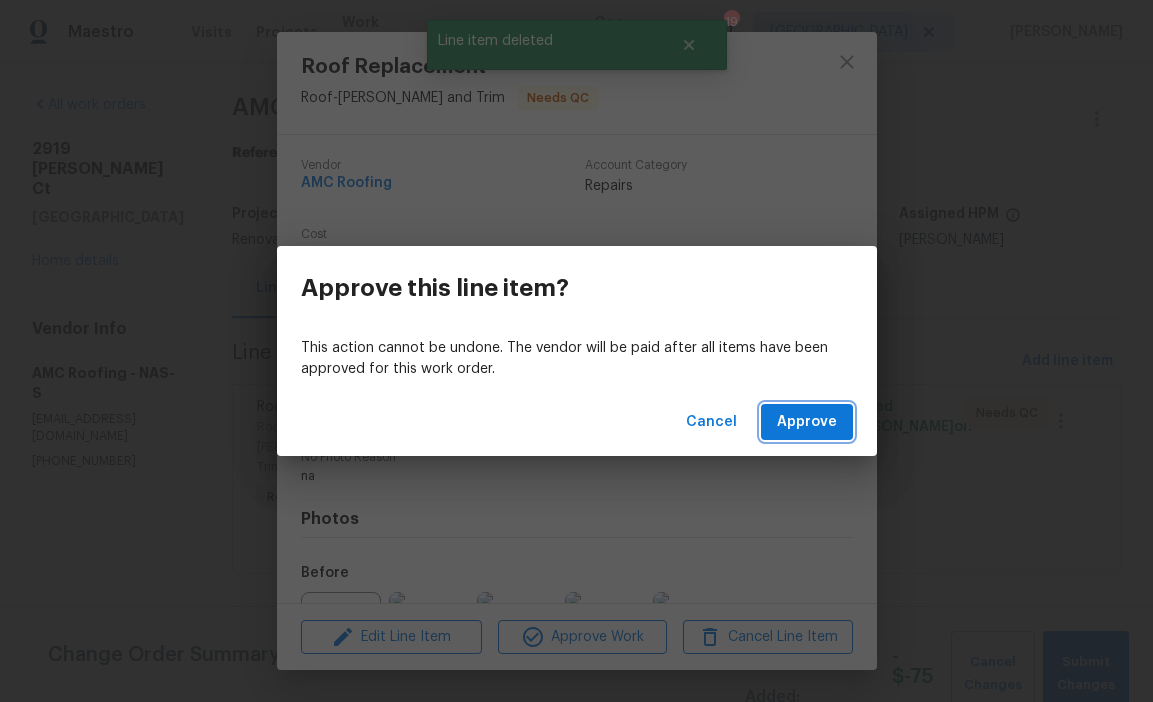 click on "Approve" at bounding box center (807, 422) 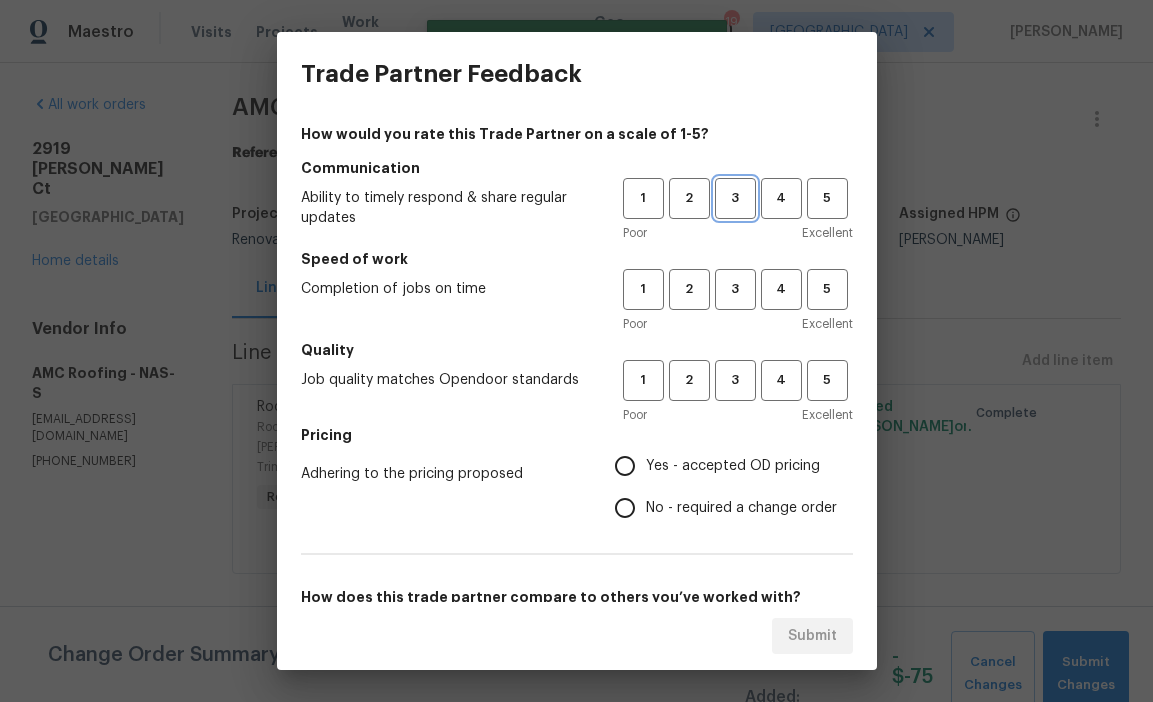 click on "3" at bounding box center (735, 198) 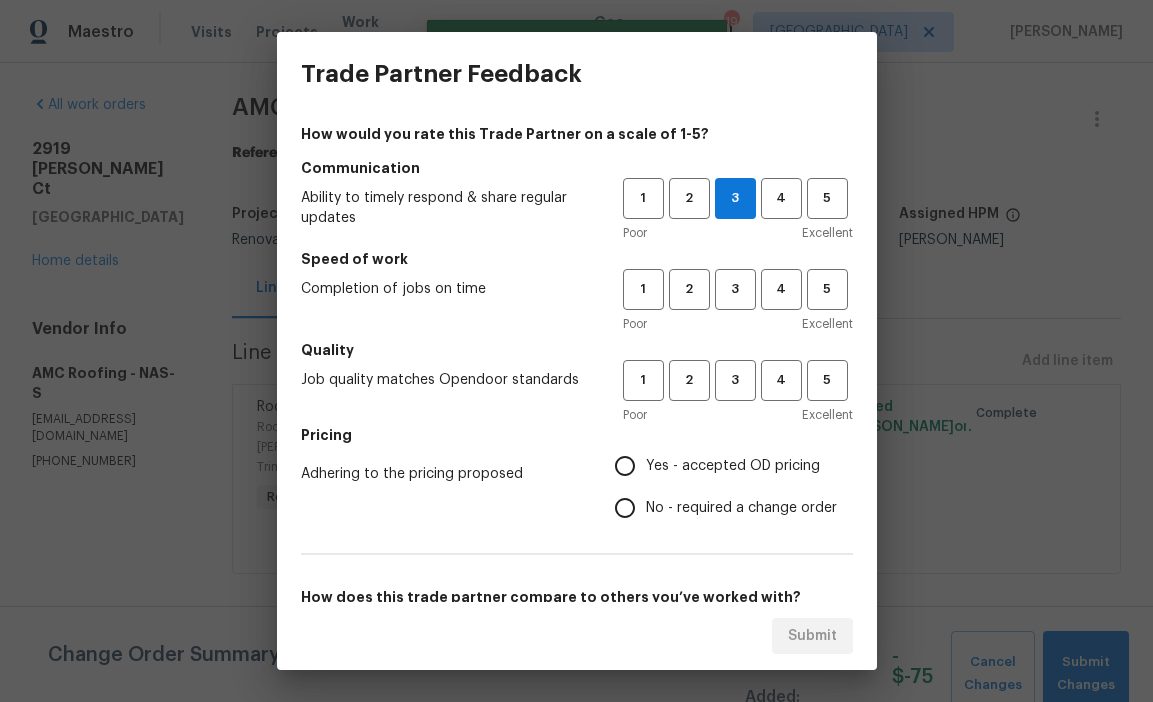 click on "Poor Excellent" at bounding box center (738, 324) 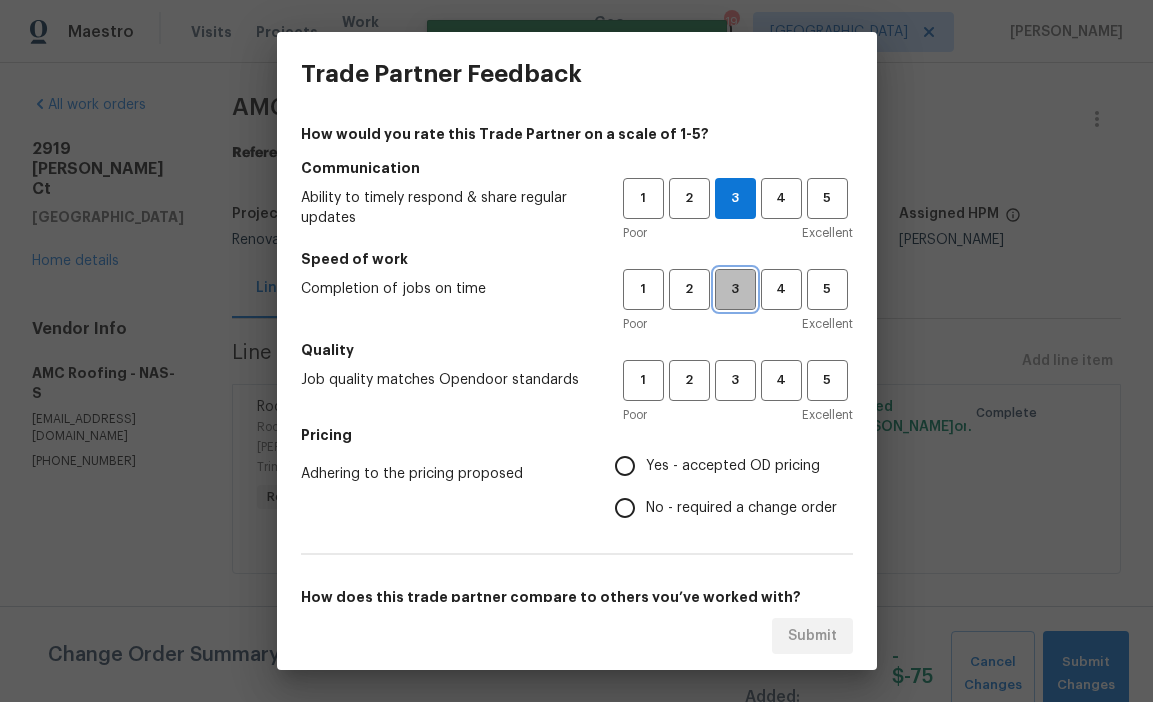 click on "3" at bounding box center [735, 289] 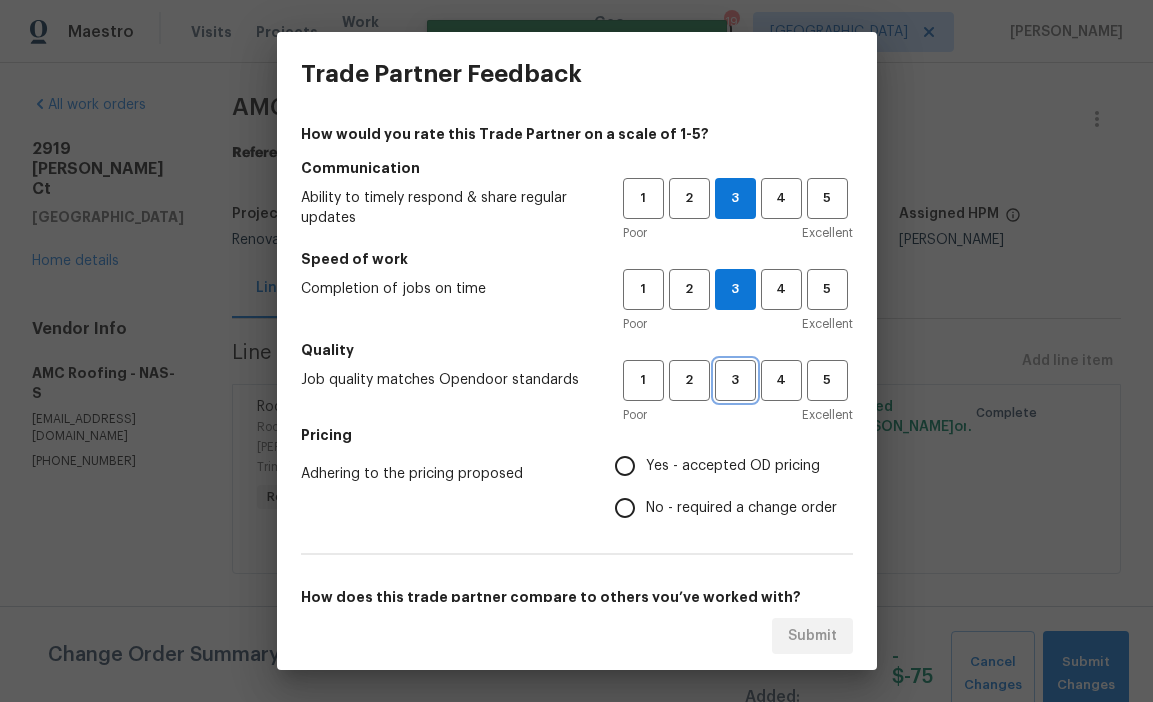 click on "3" at bounding box center (735, 380) 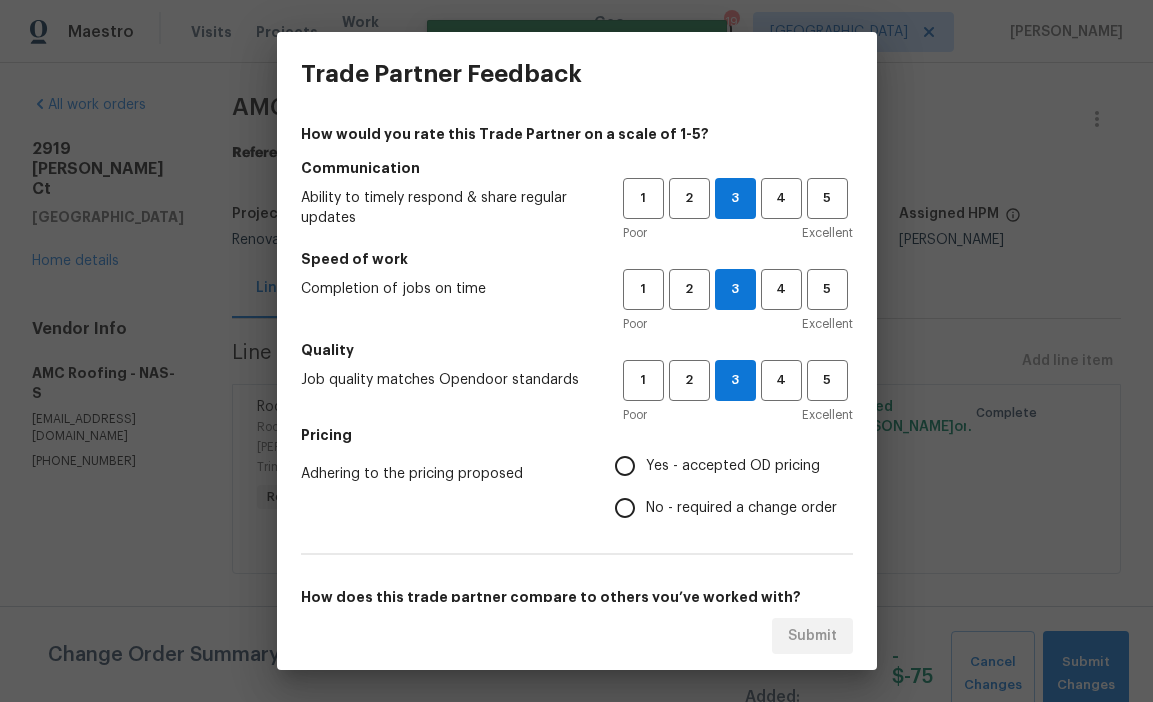 click on "Yes - accepted OD pricing" at bounding box center (733, 466) 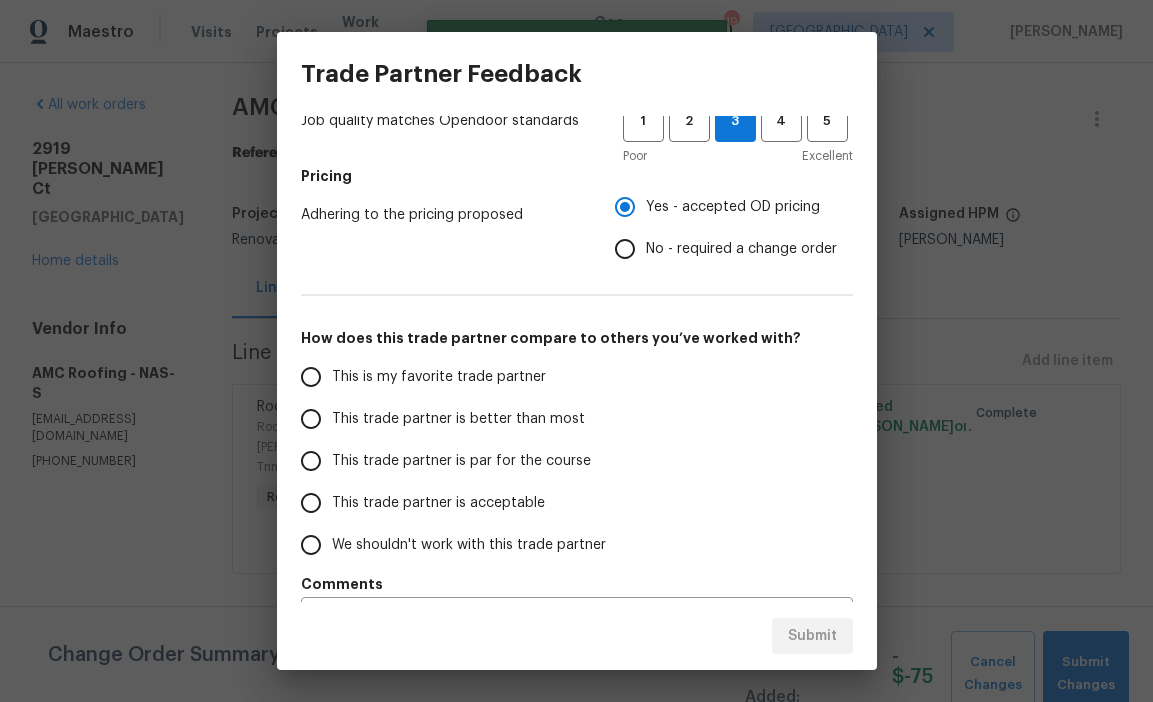 scroll, scrollTop: 313, scrollLeft: 0, axis: vertical 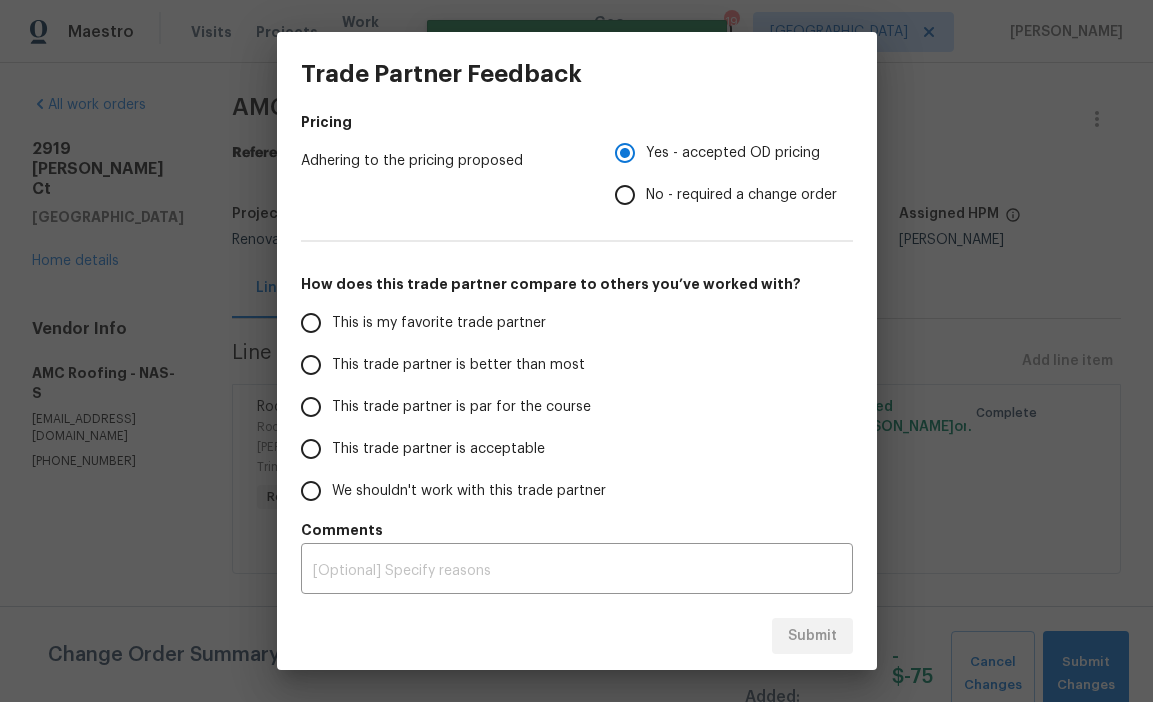 click on "This trade partner is par for the course" at bounding box center [448, 407] 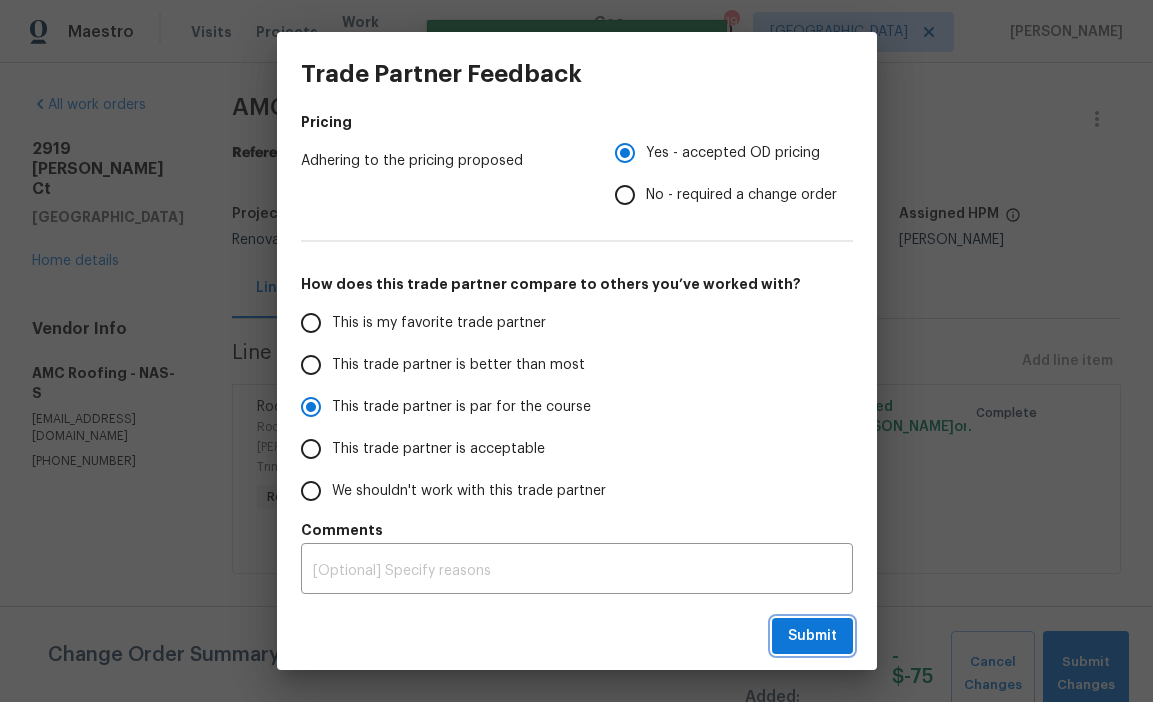 click on "Submit" at bounding box center (812, 636) 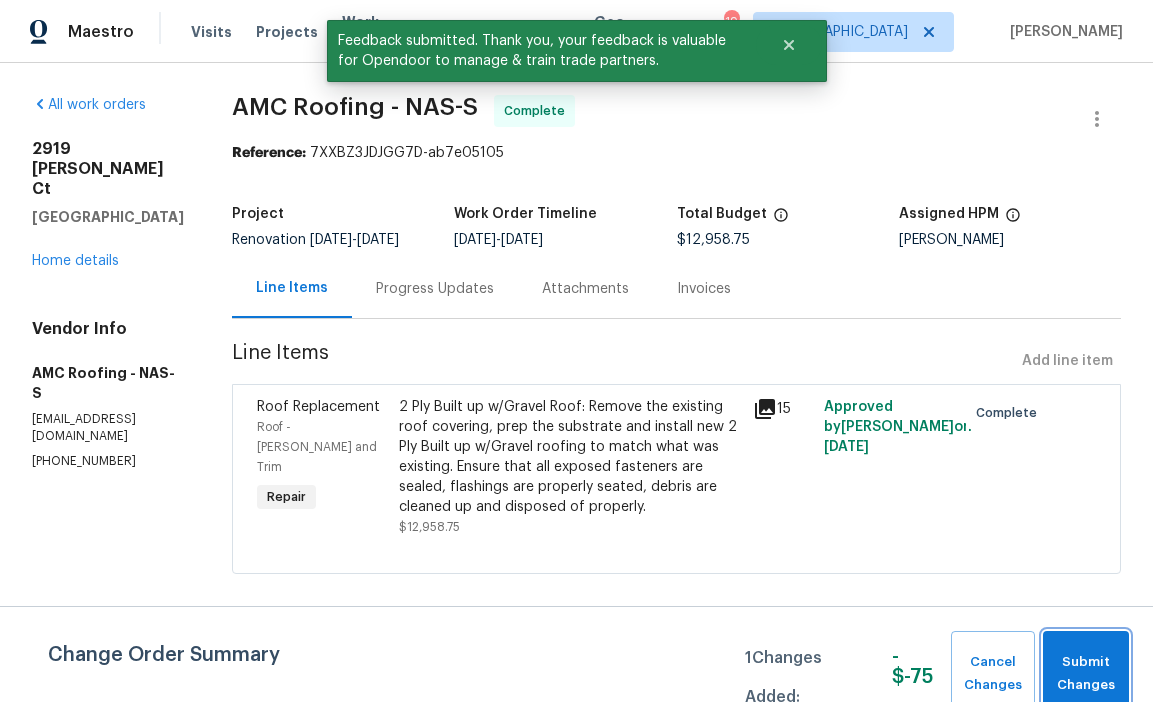click on "Submit Changes" at bounding box center [1086, 674] 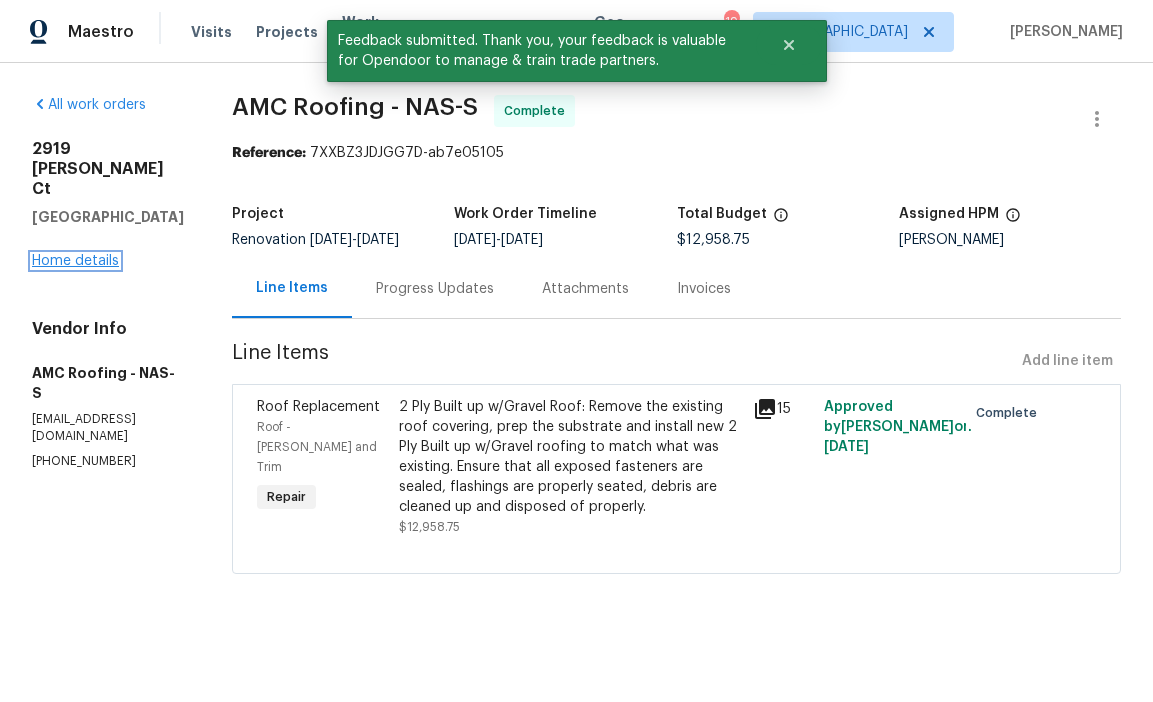 click on "Home details" at bounding box center (75, 261) 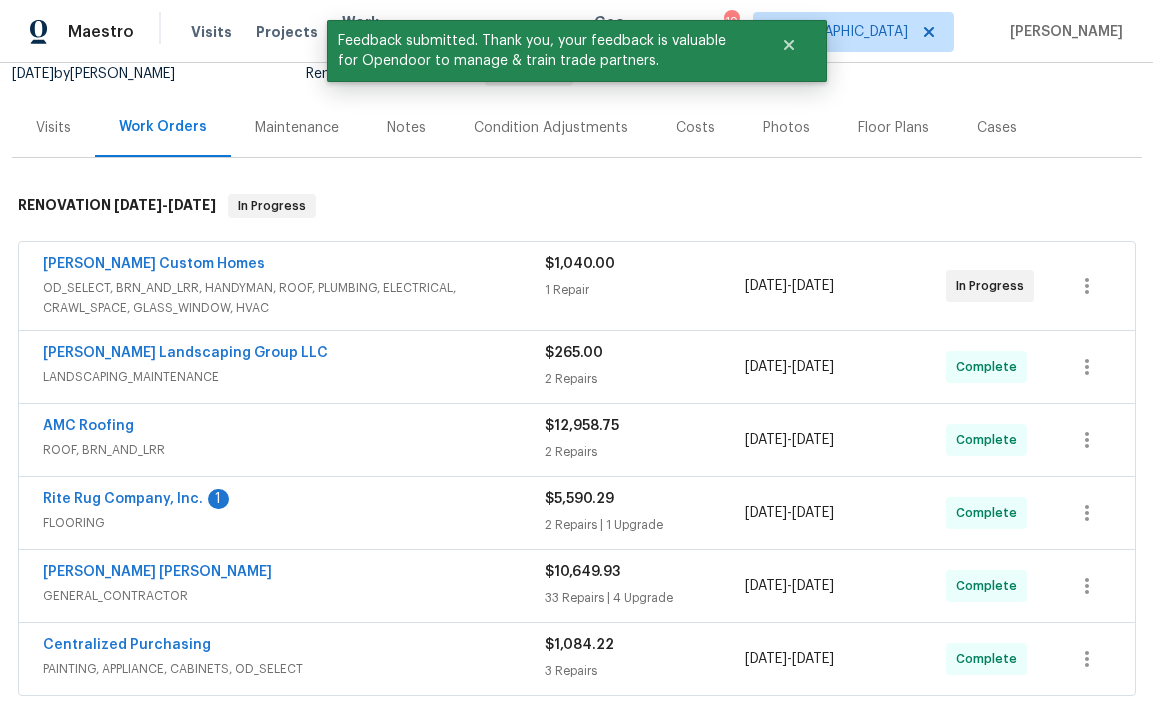scroll, scrollTop: 223, scrollLeft: 0, axis: vertical 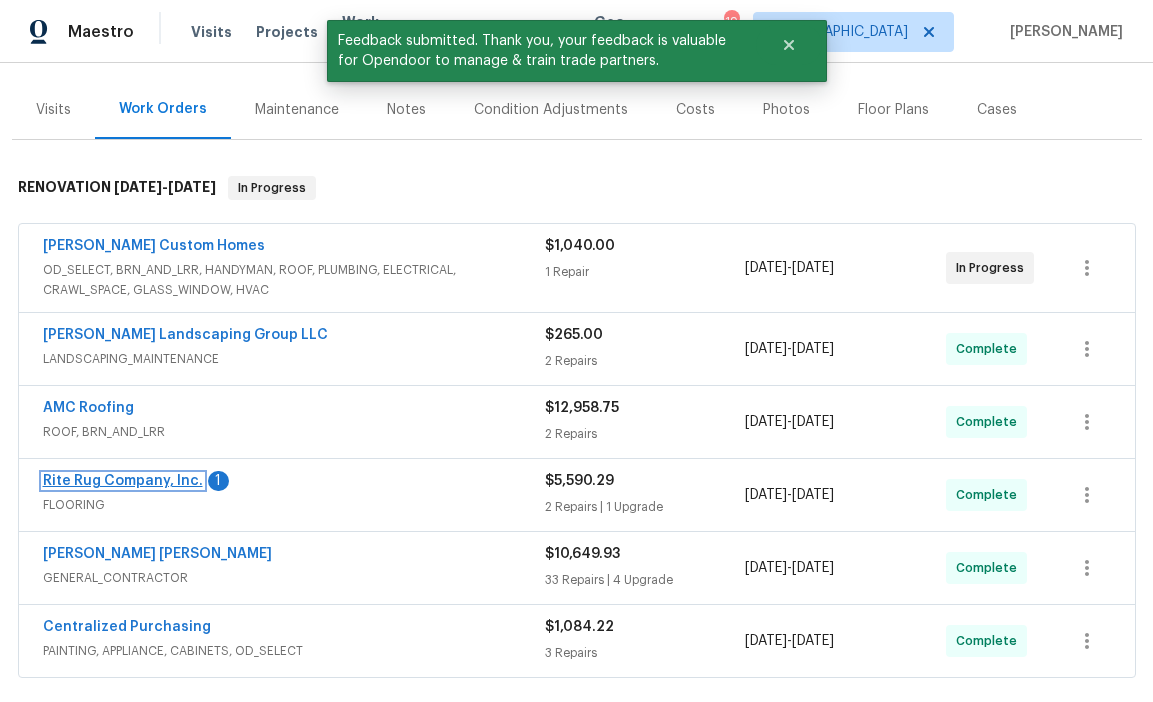 click on "Rite Rug Company, Inc." at bounding box center [123, 481] 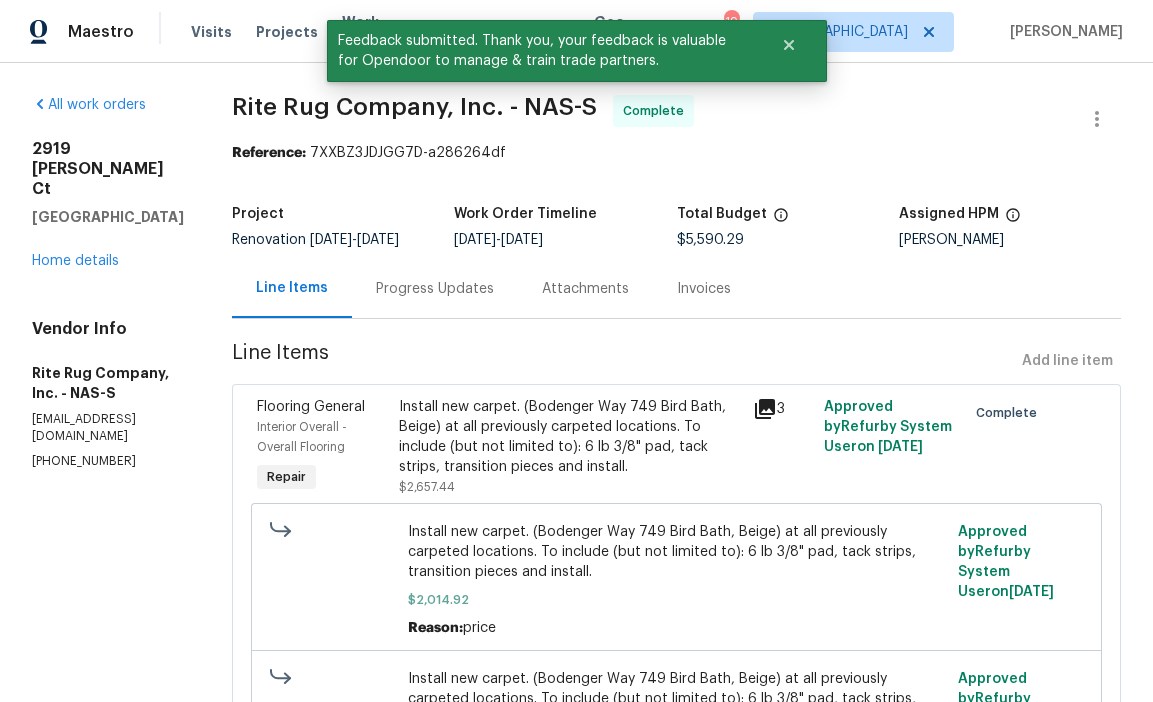 click on "Progress Updates" at bounding box center [435, 289] 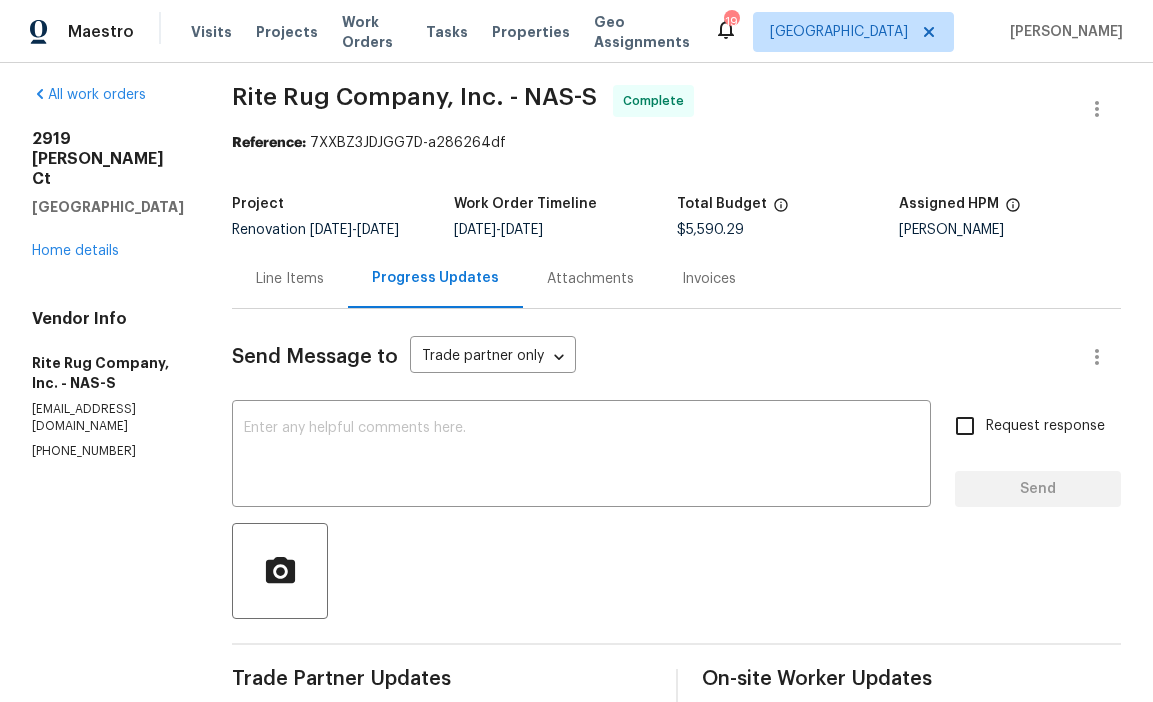 scroll, scrollTop: 0, scrollLeft: 0, axis: both 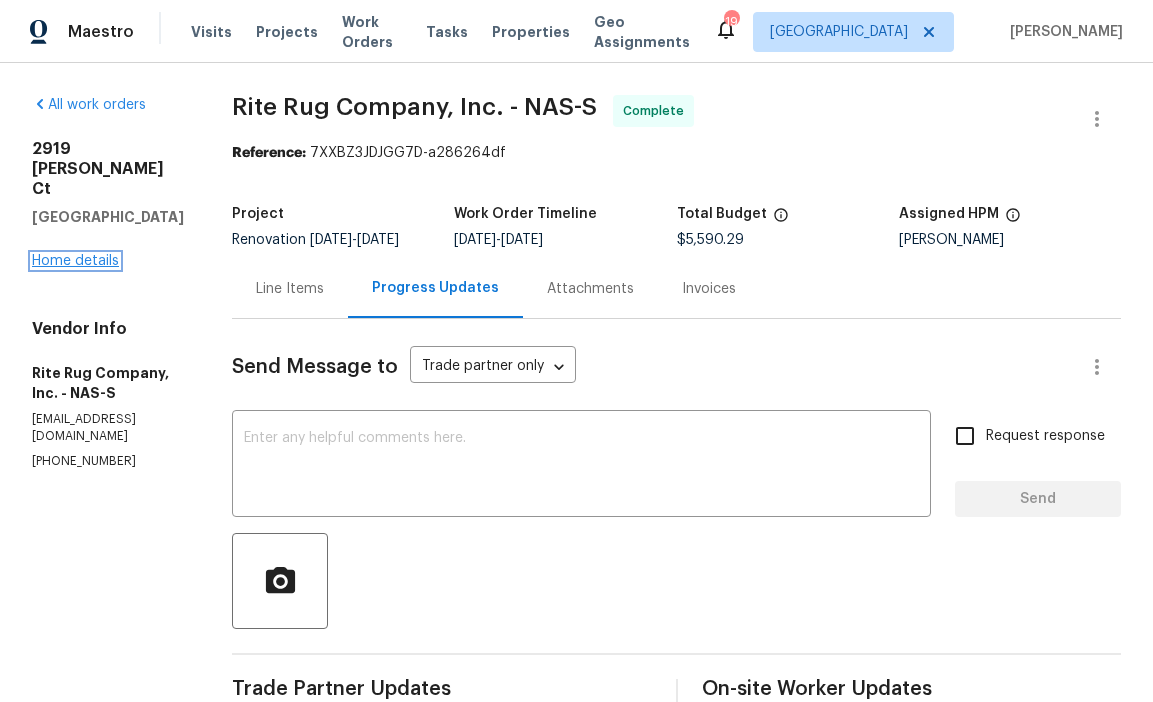 click on "Home details" at bounding box center (75, 261) 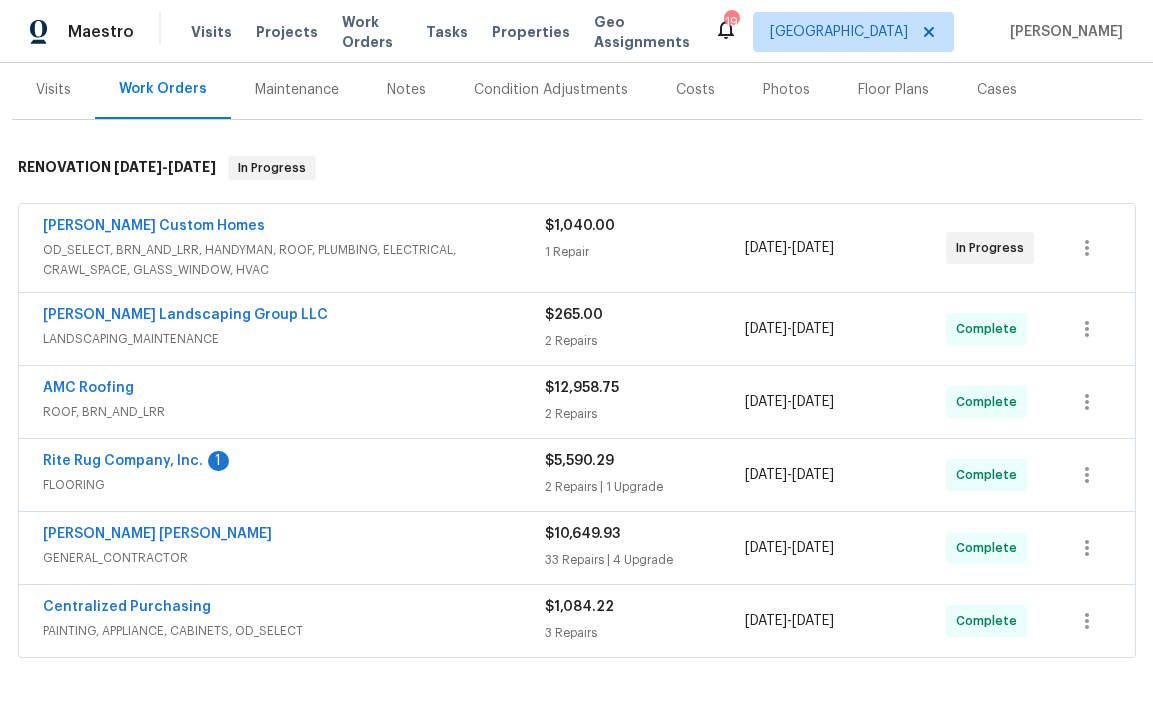 scroll, scrollTop: 309, scrollLeft: 0, axis: vertical 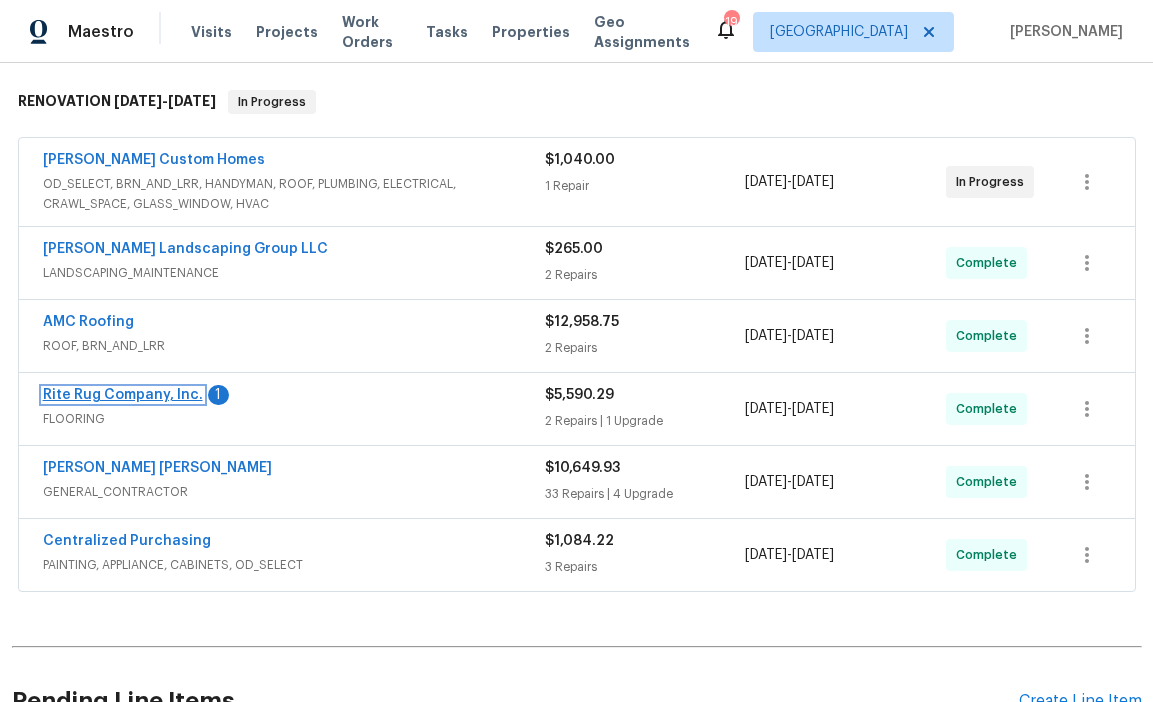 click on "Rite Rug Company, Inc." at bounding box center (123, 395) 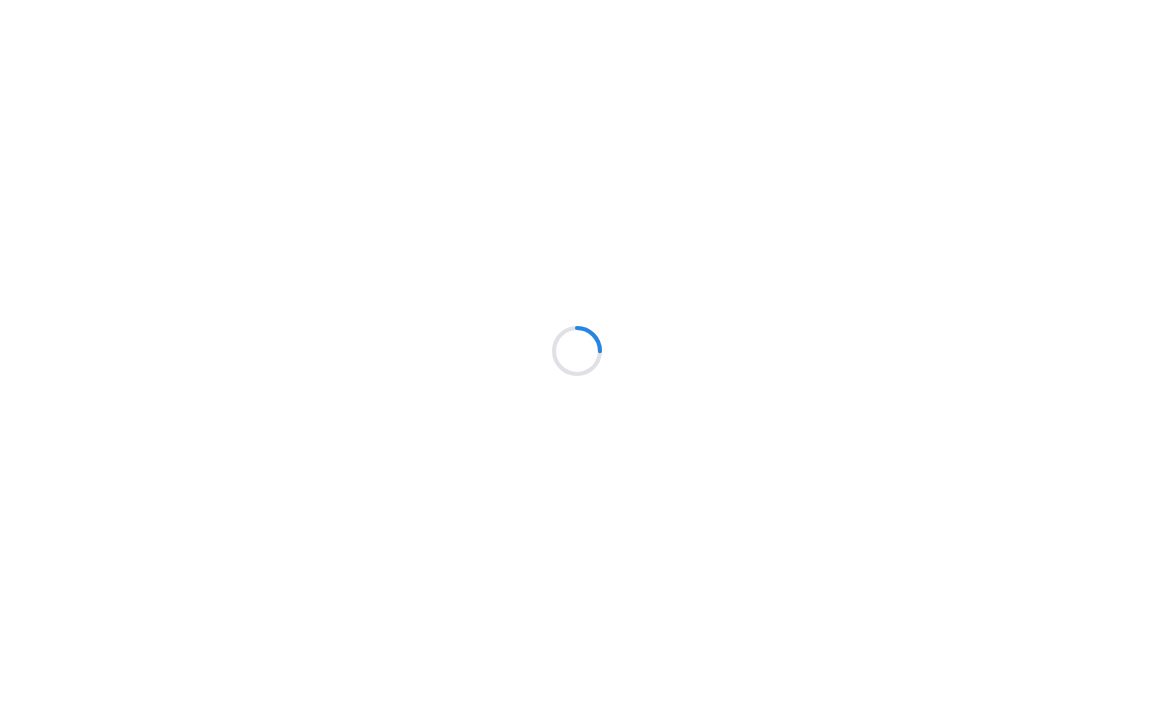 scroll, scrollTop: 0, scrollLeft: 0, axis: both 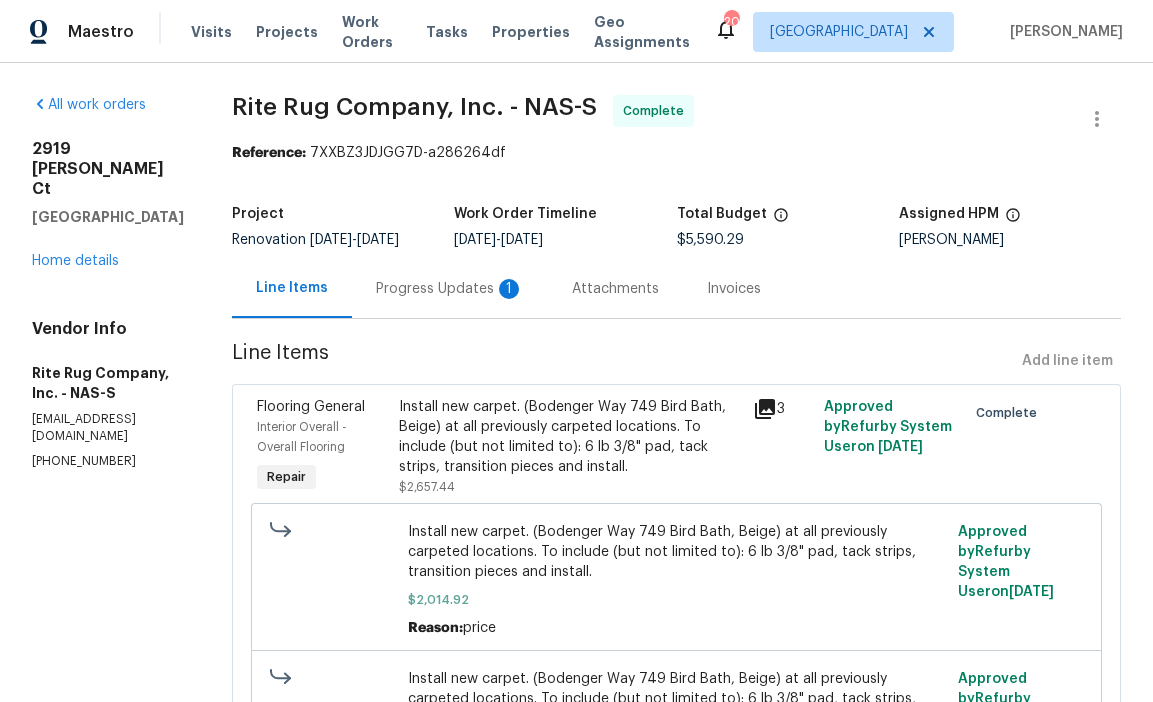 click on "Progress Updates 1" at bounding box center [450, 289] 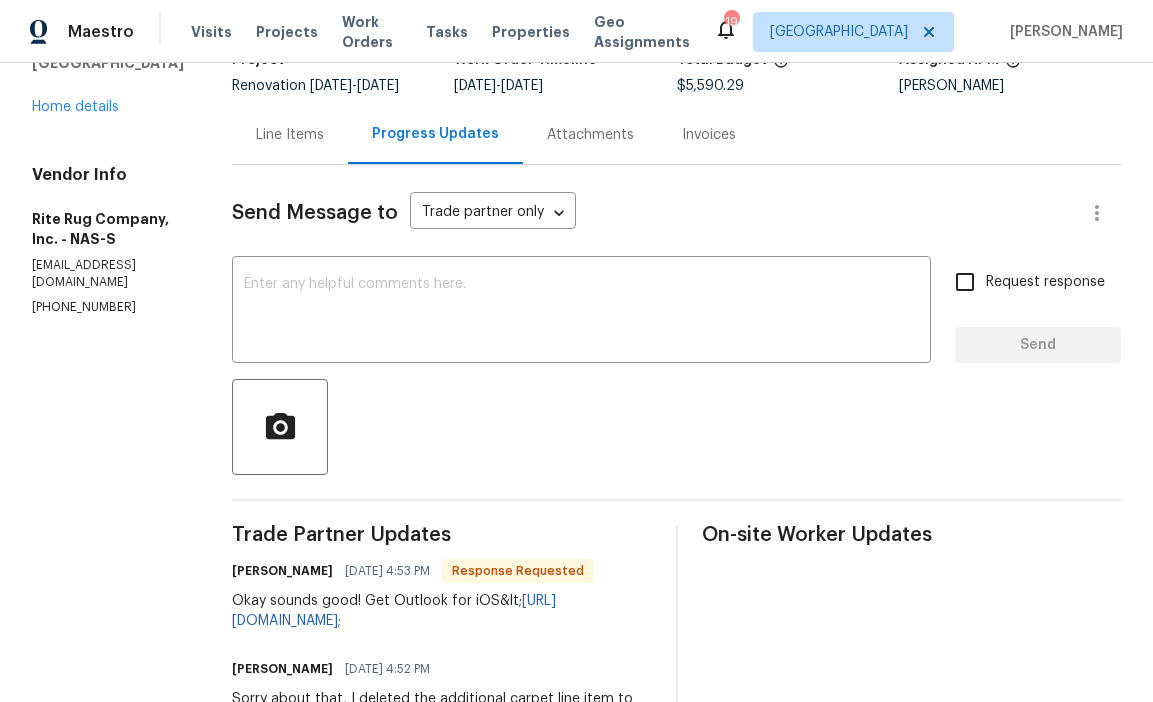 scroll, scrollTop: 0, scrollLeft: 0, axis: both 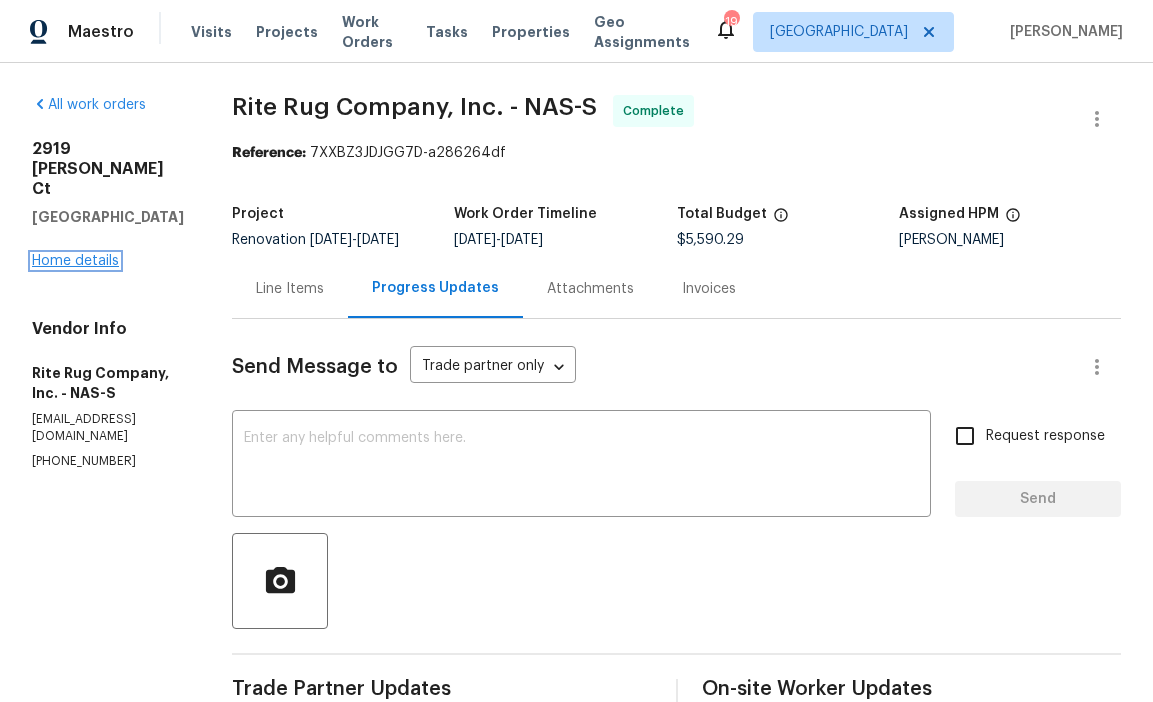 click on "Home details" at bounding box center (75, 261) 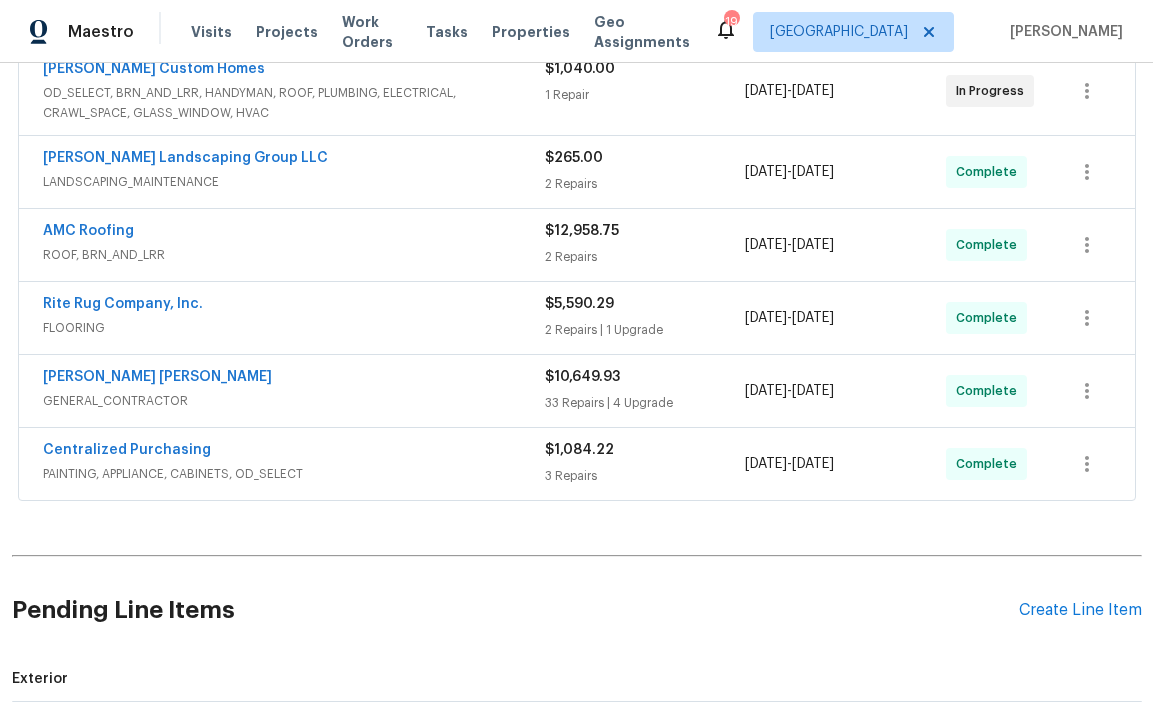 scroll, scrollTop: 0, scrollLeft: 0, axis: both 